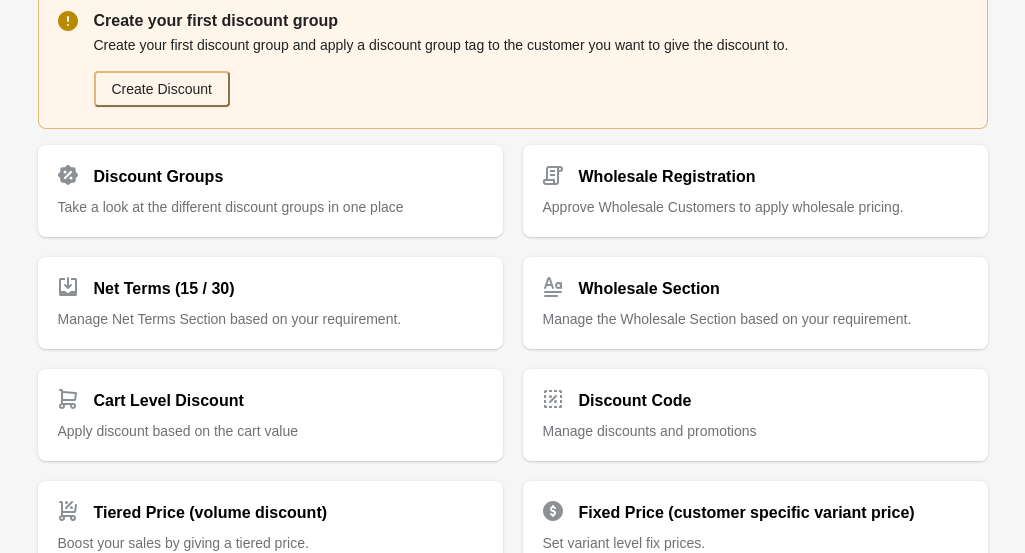 scroll, scrollTop: 314, scrollLeft: 0, axis: vertical 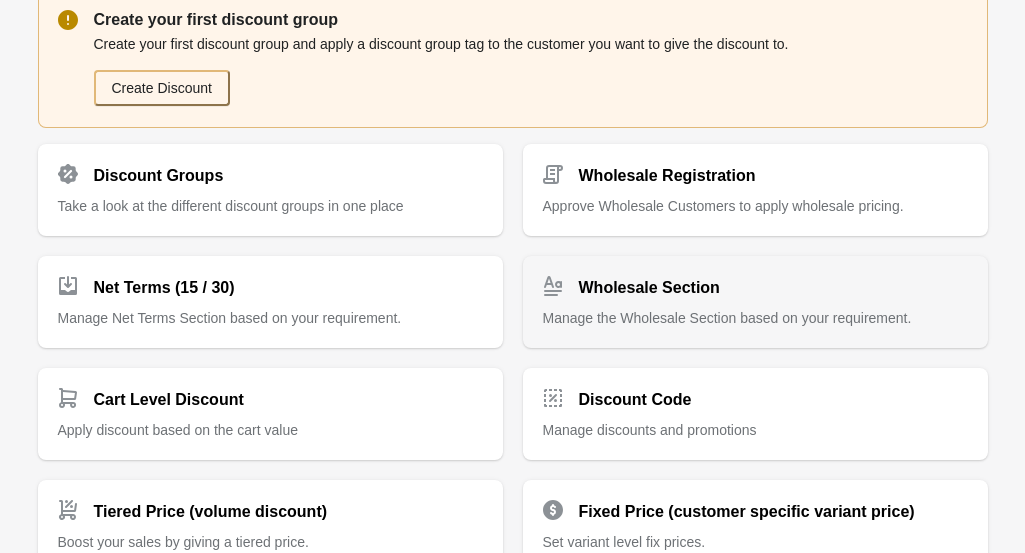 click on "Manage the Wholesale Section based on your requirement." at bounding box center [727, 318] 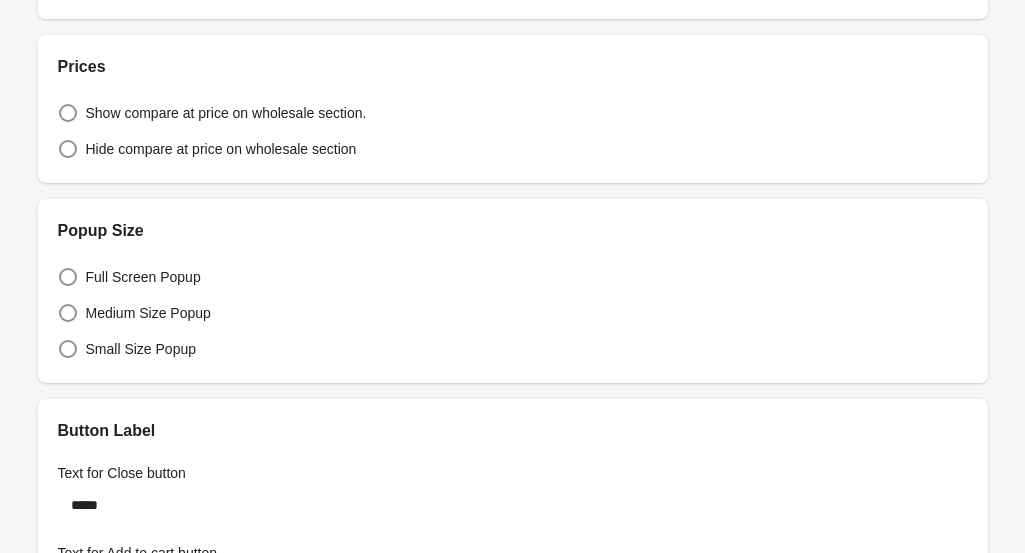 scroll, scrollTop: 0, scrollLeft: 0, axis: both 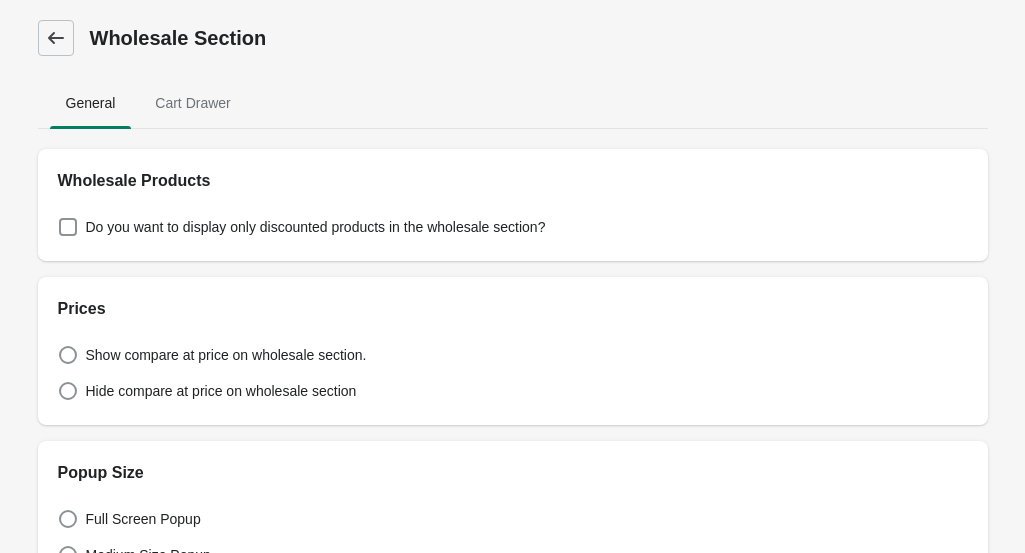 click 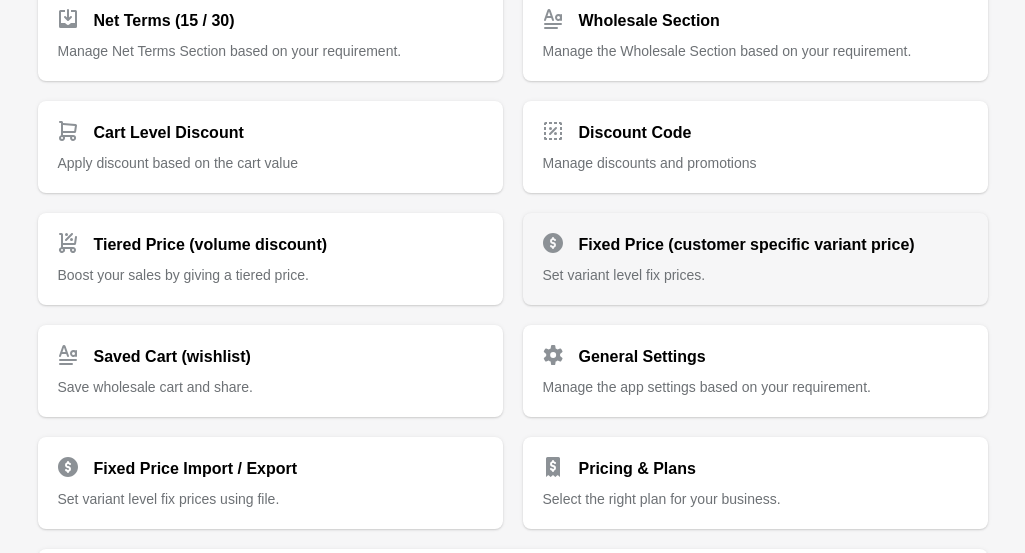 scroll, scrollTop: 590, scrollLeft: 0, axis: vertical 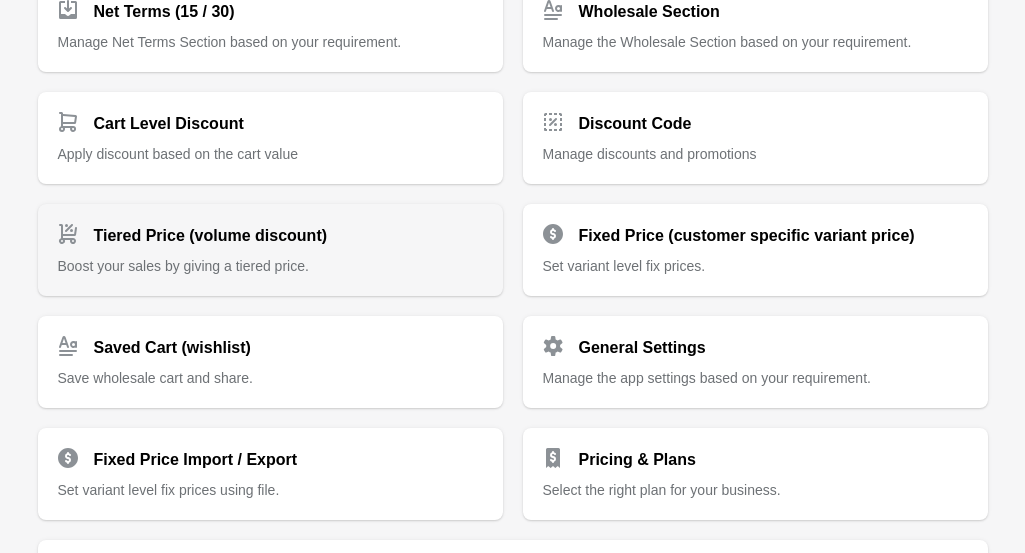 click on "Boost your sales by giving a tiered price." at bounding box center [183, 266] 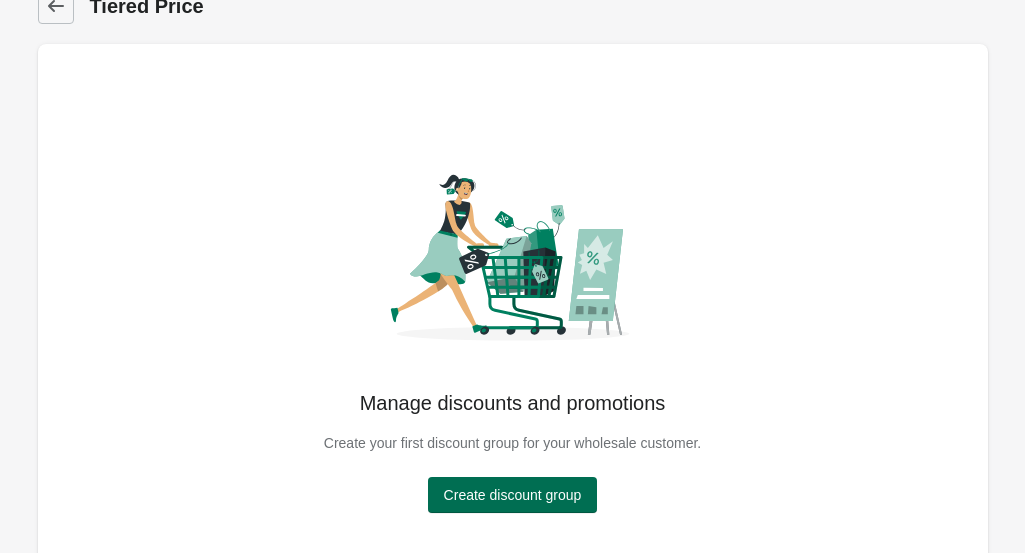 scroll, scrollTop: 0, scrollLeft: 0, axis: both 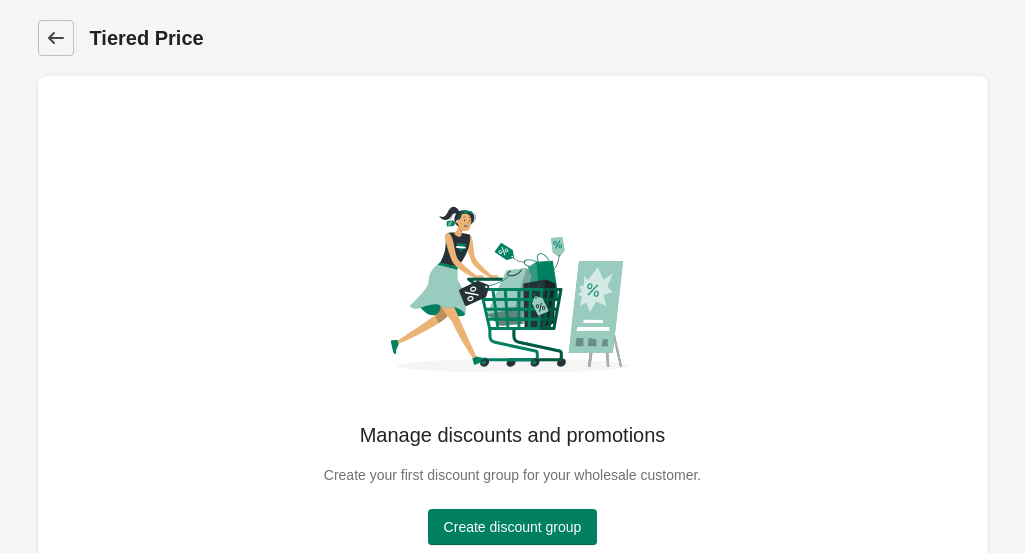 click 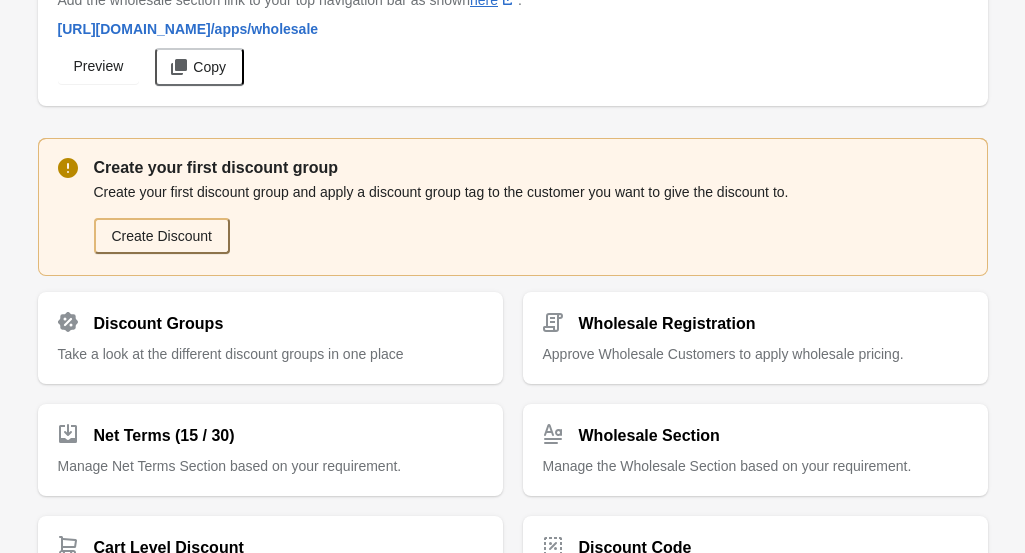 scroll, scrollTop: 167, scrollLeft: 0, axis: vertical 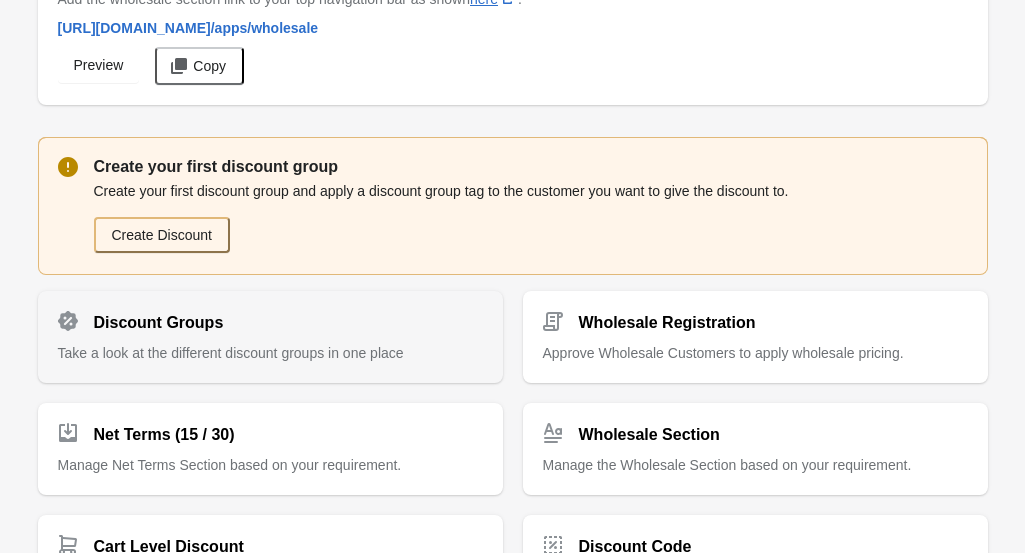 click on "Discount Groups" at bounding box center [262, 315] 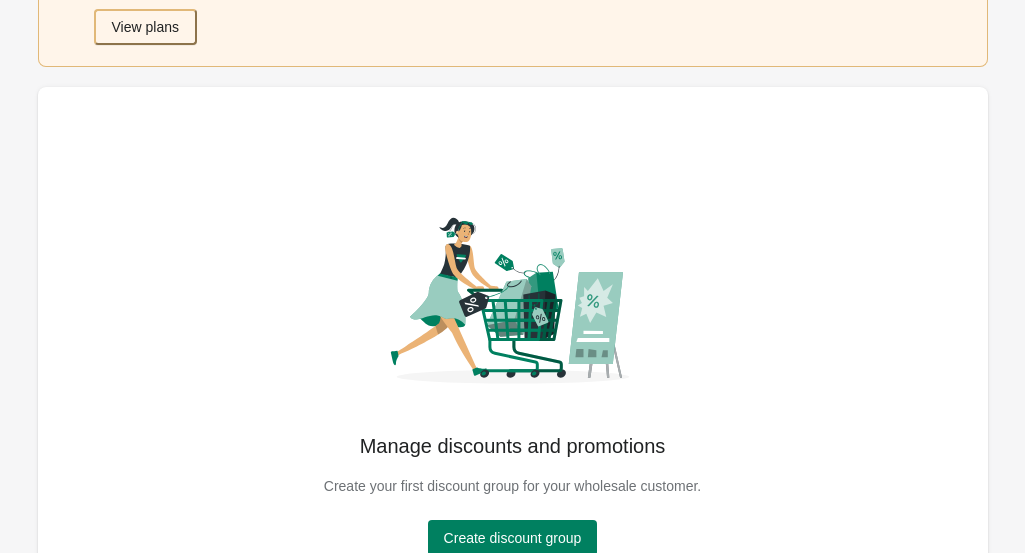 scroll, scrollTop: 378, scrollLeft: 0, axis: vertical 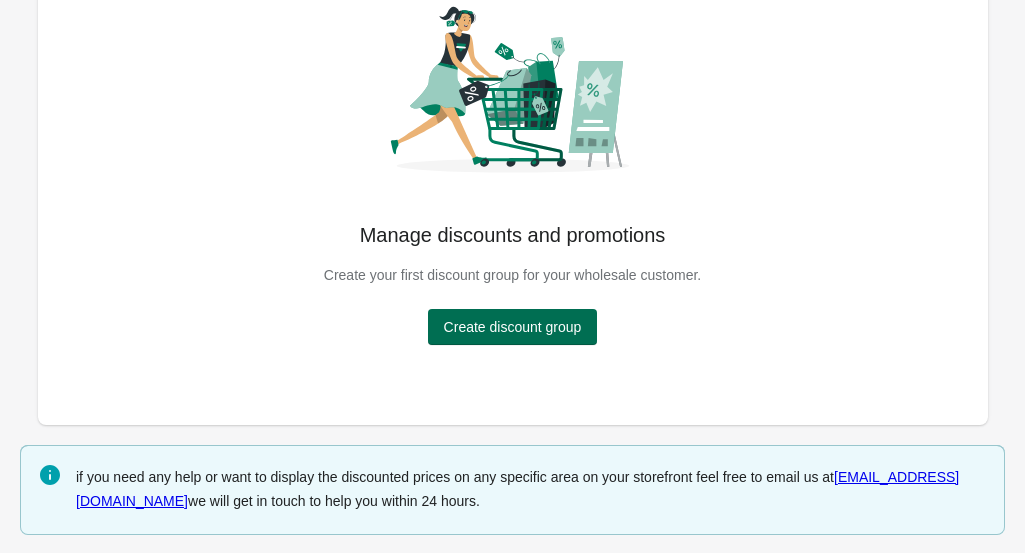 click on "Create discount group" at bounding box center (513, 327) 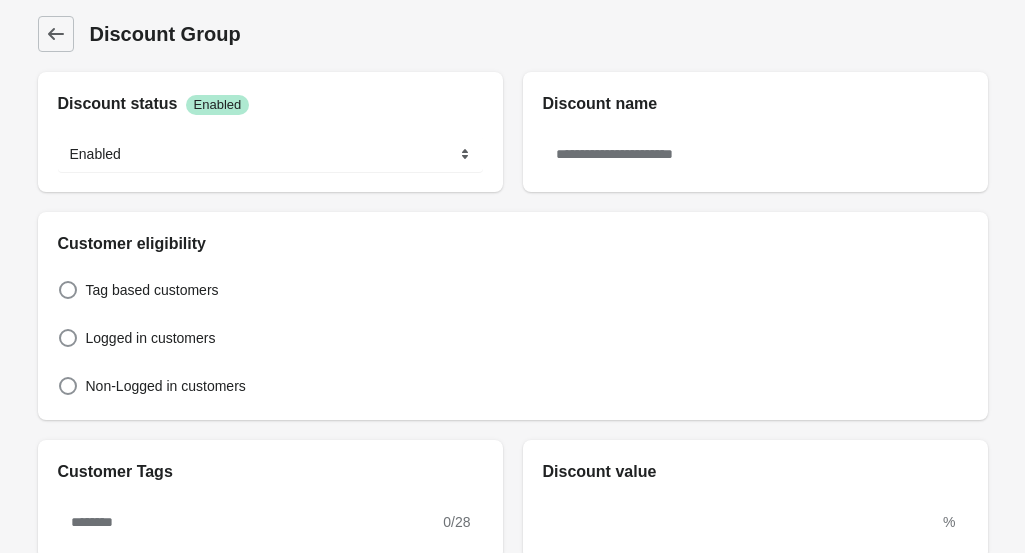 scroll, scrollTop: 0, scrollLeft: 0, axis: both 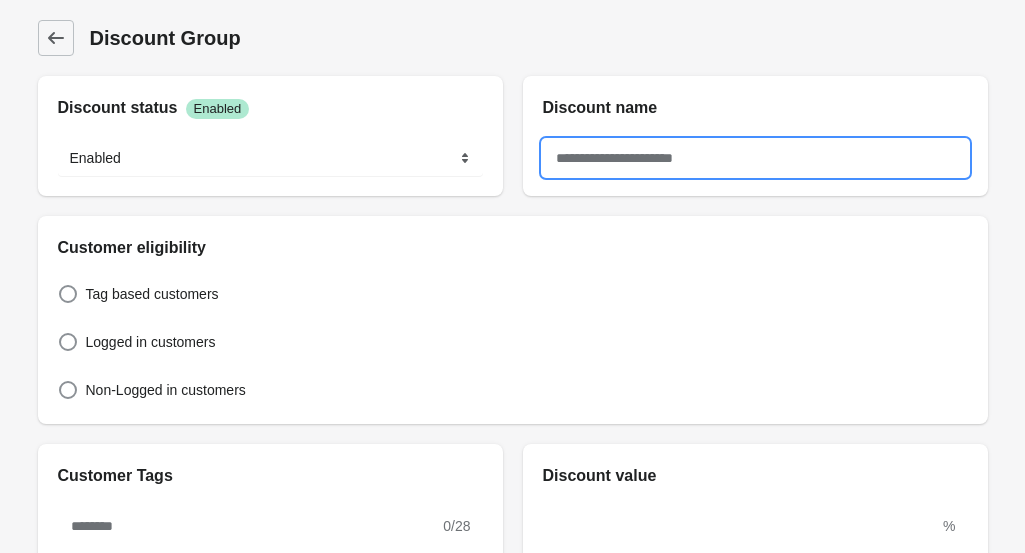 click at bounding box center (755, 158) 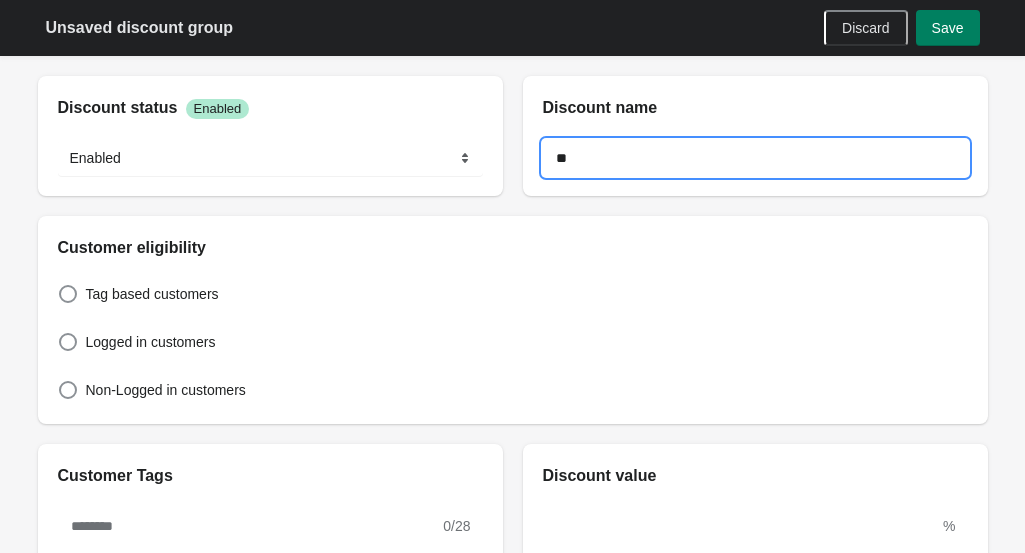 type on "*" 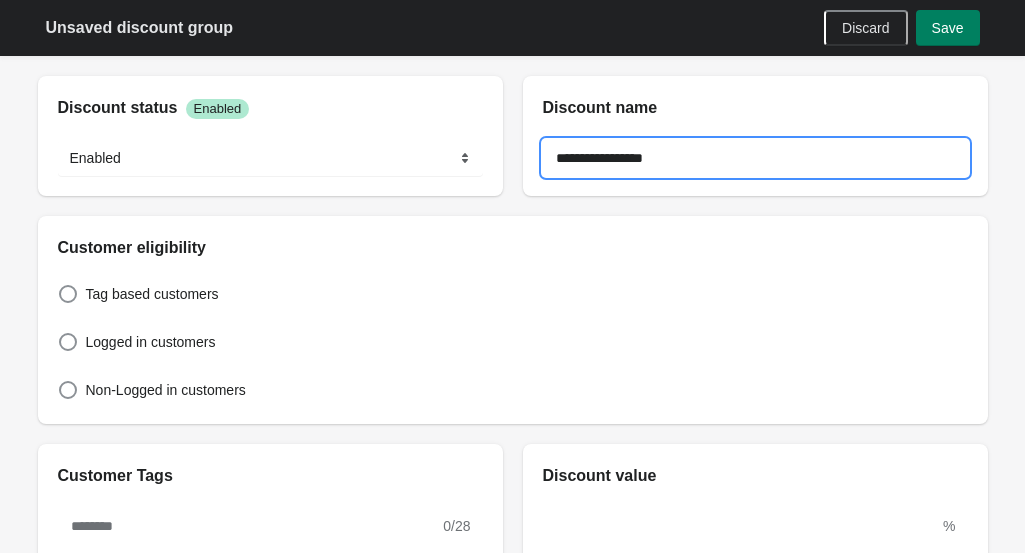 scroll, scrollTop: 47, scrollLeft: 0, axis: vertical 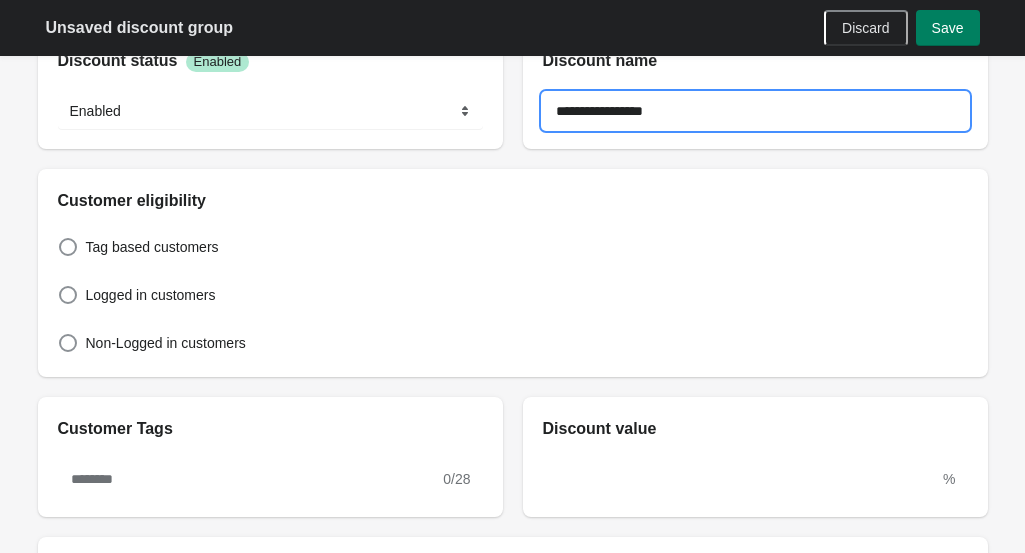 type on "**********" 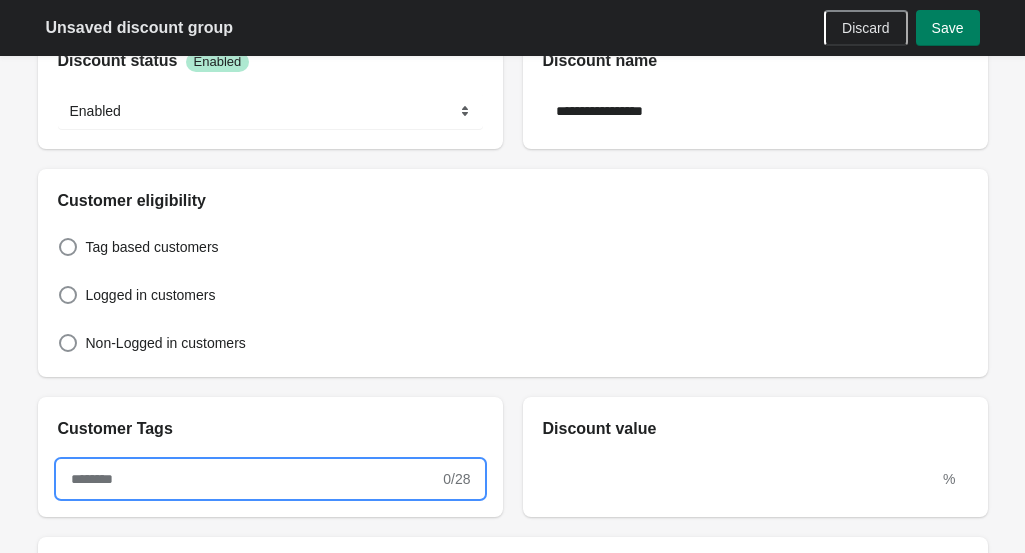 click at bounding box center [249, 479] 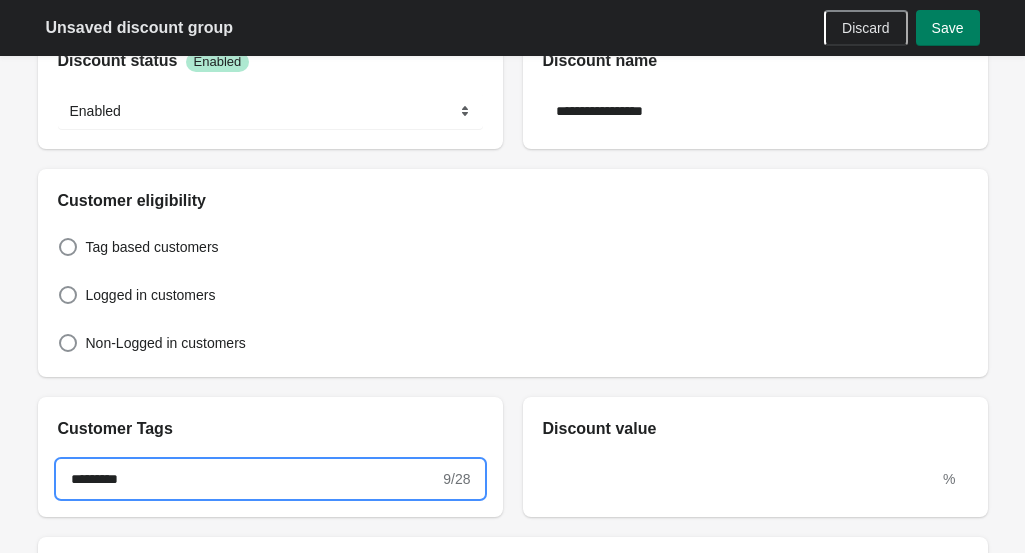 type on "*********" 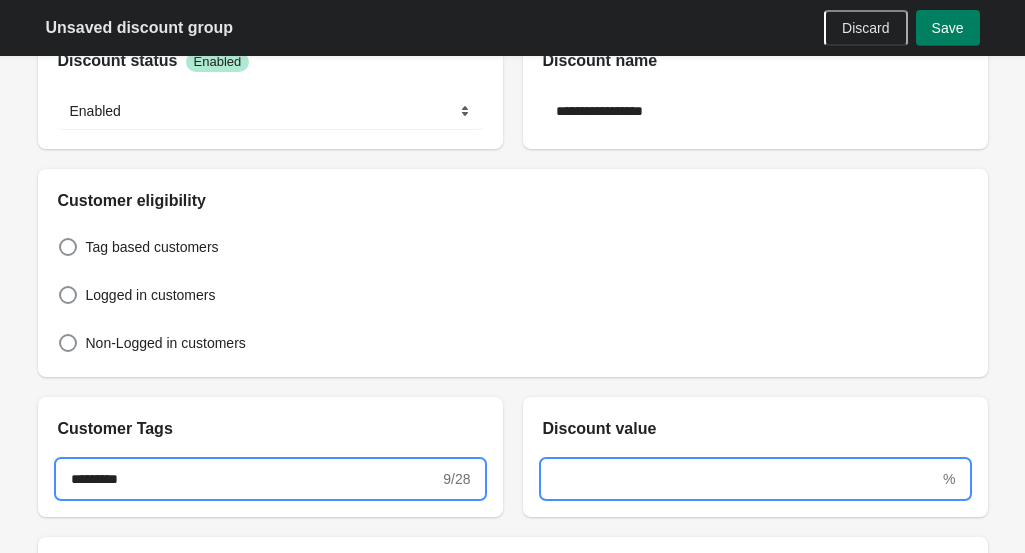 click at bounding box center [741, 479] 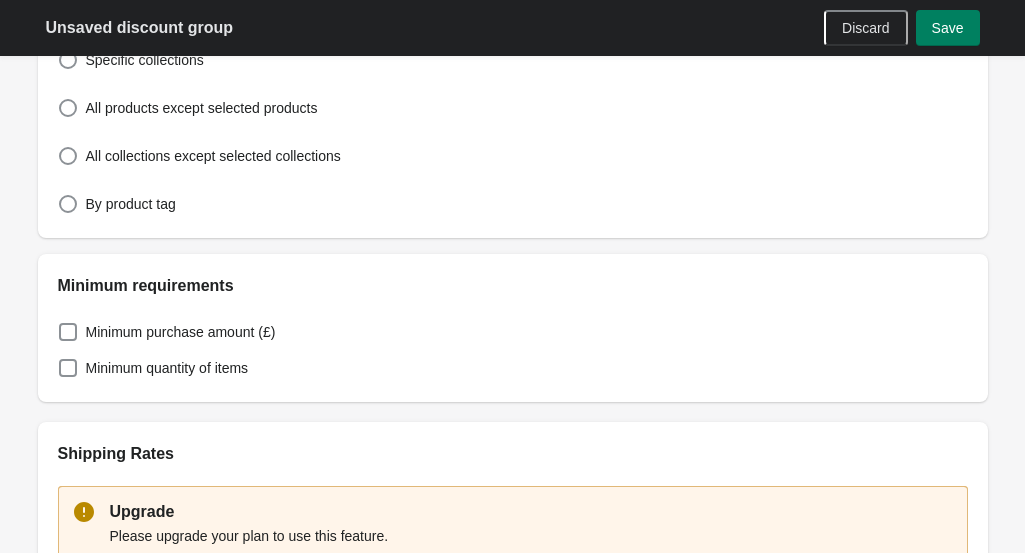 scroll, scrollTop: 748, scrollLeft: 0, axis: vertical 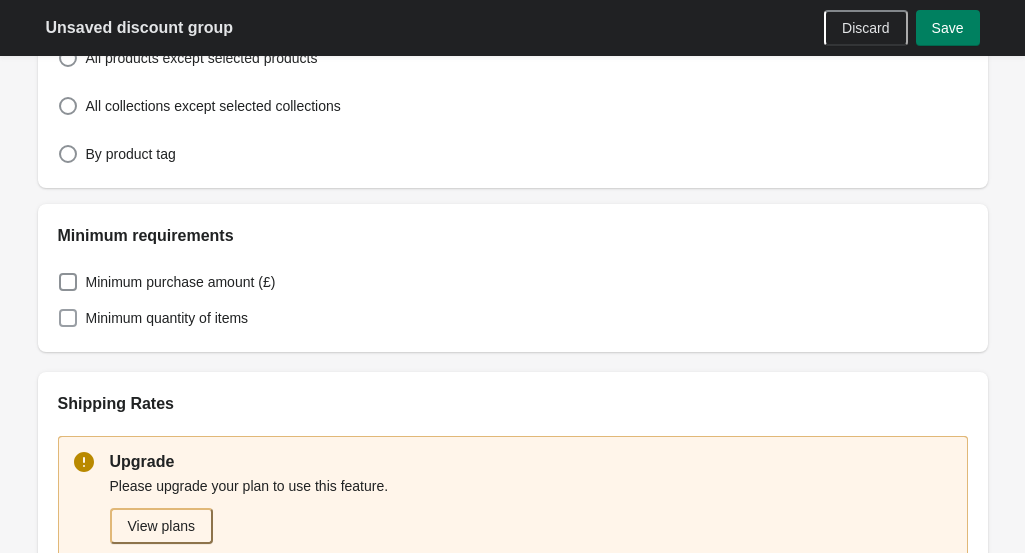 type on "**" 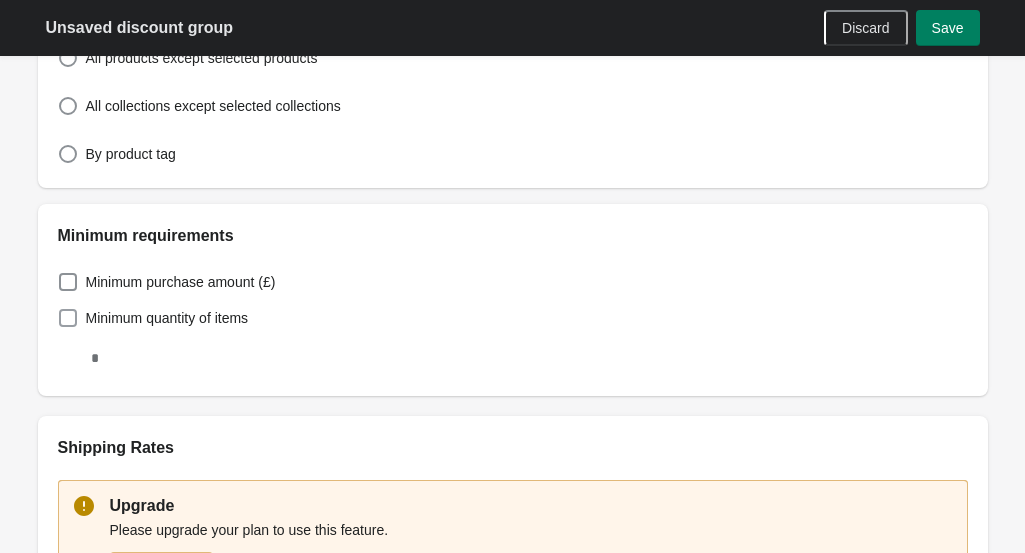 click on "Minimum quantity of items" at bounding box center (153, 318) 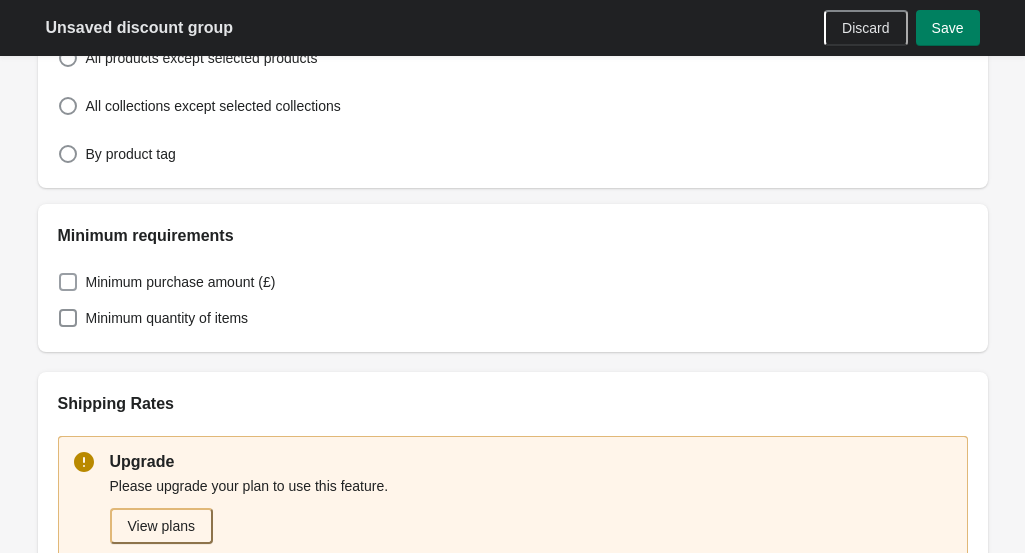 click at bounding box center [68, 282] 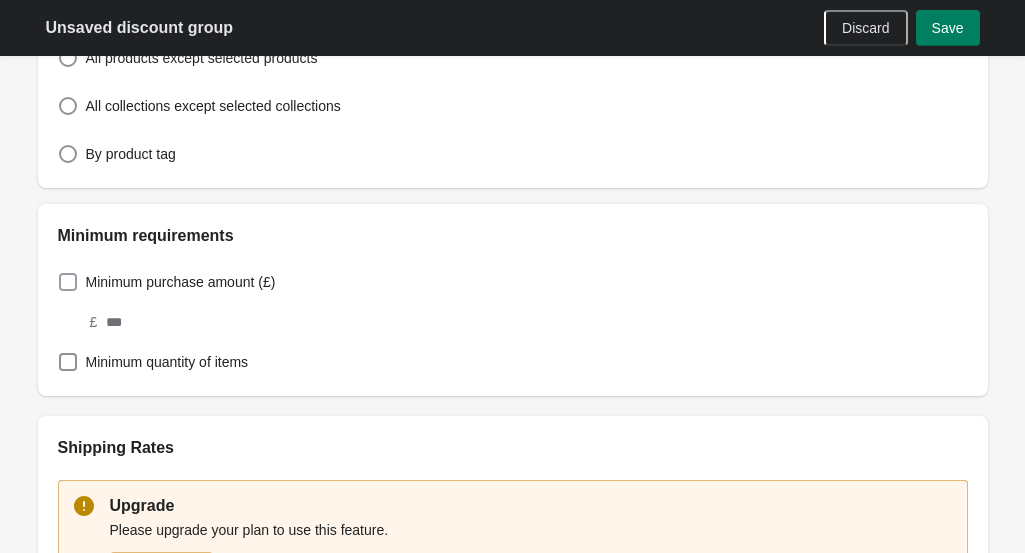 click at bounding box center (68, 282) 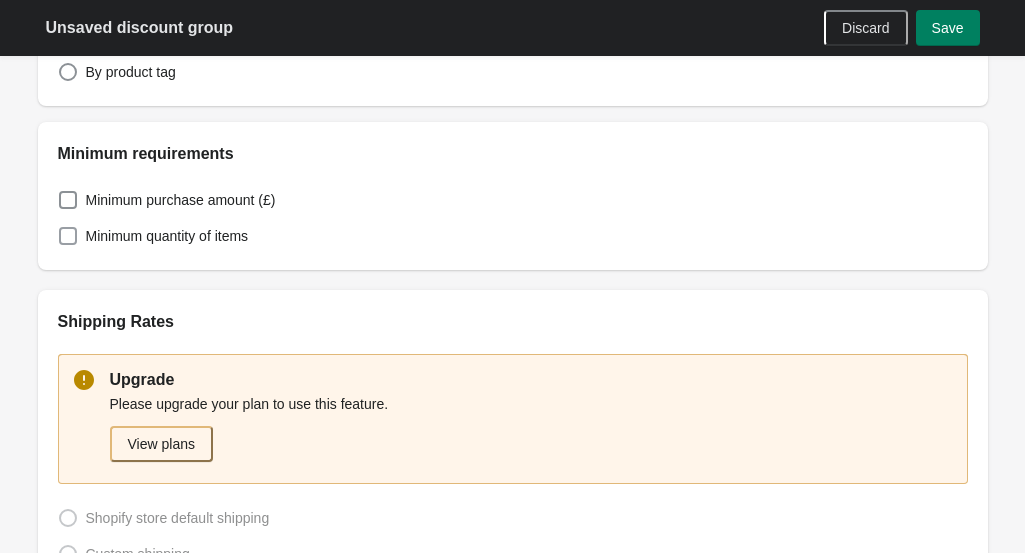 scroll, scrollTop: 828, scrollLeft: 0, axis: vertical 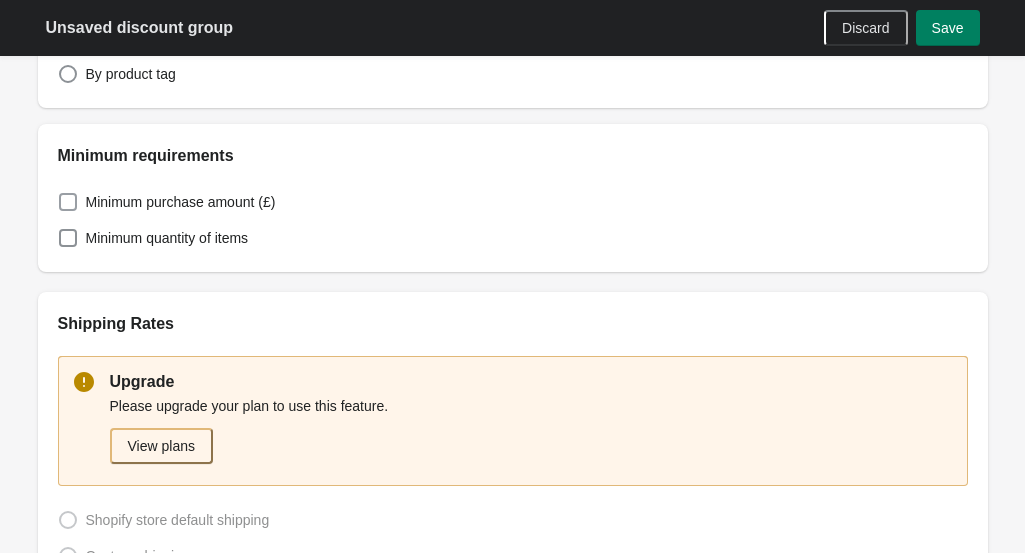 click on "Minimum purchase amount (£)" at bounding box center [181, 202] 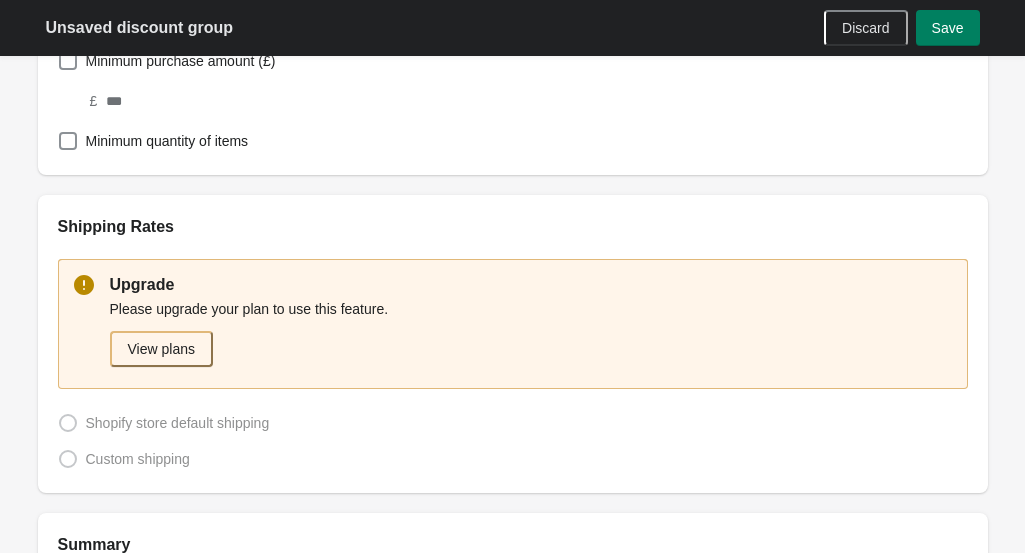 scroll, scrollTop: 970, scrollLeft: 0, axis: vertical 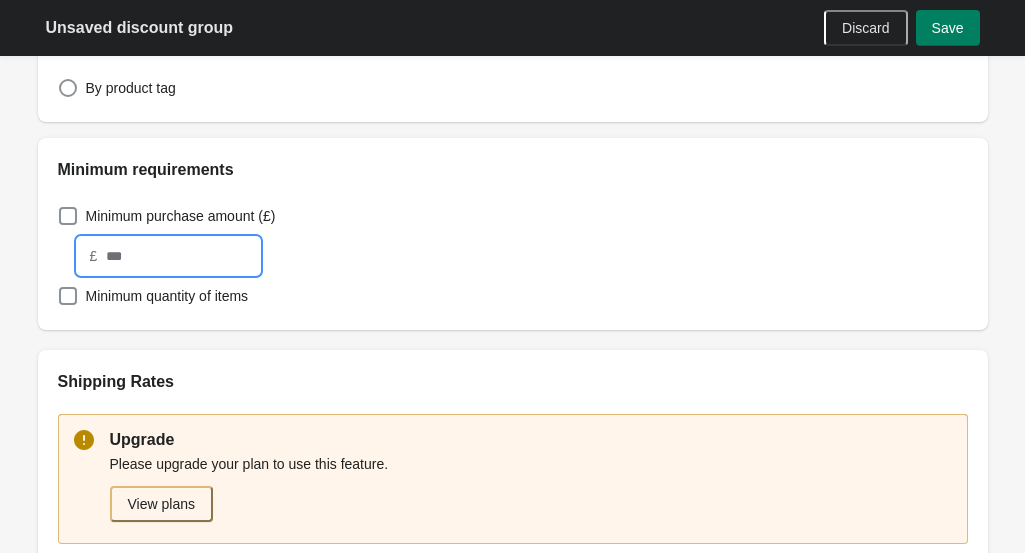 click at bounding box center [182, 256] 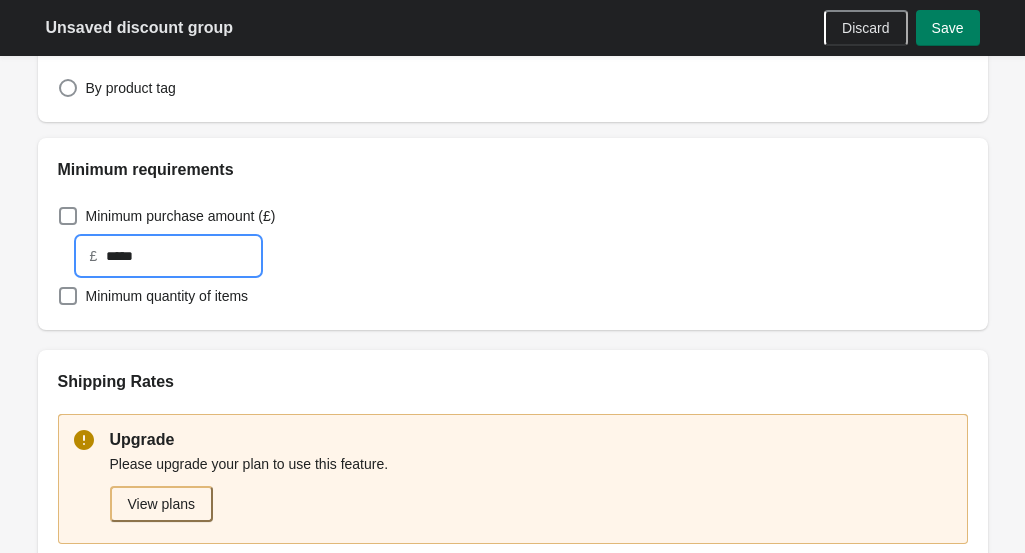 click on "*****" at bounding box center (182, 256) 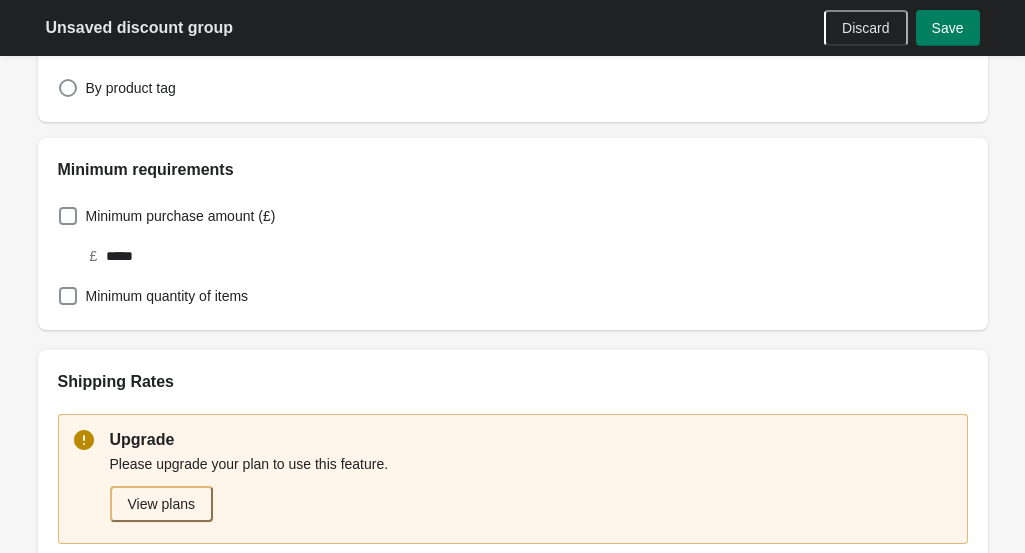 click on "Minimum requirements Minimum purchase amount (£) £ ***** Minimum quantity of items" at bounding box center (513, 234) 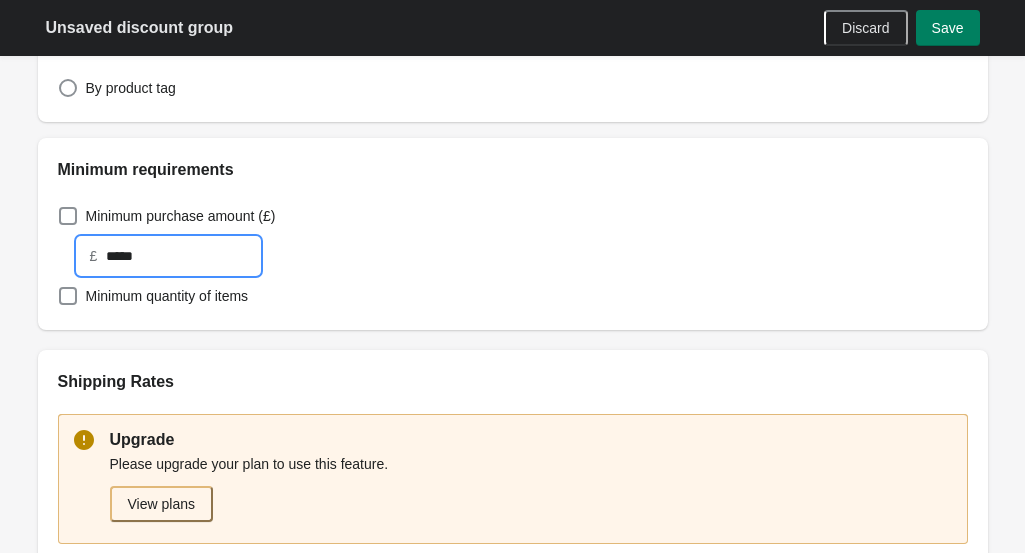 click on "*****" at bounding box center (182, 256) 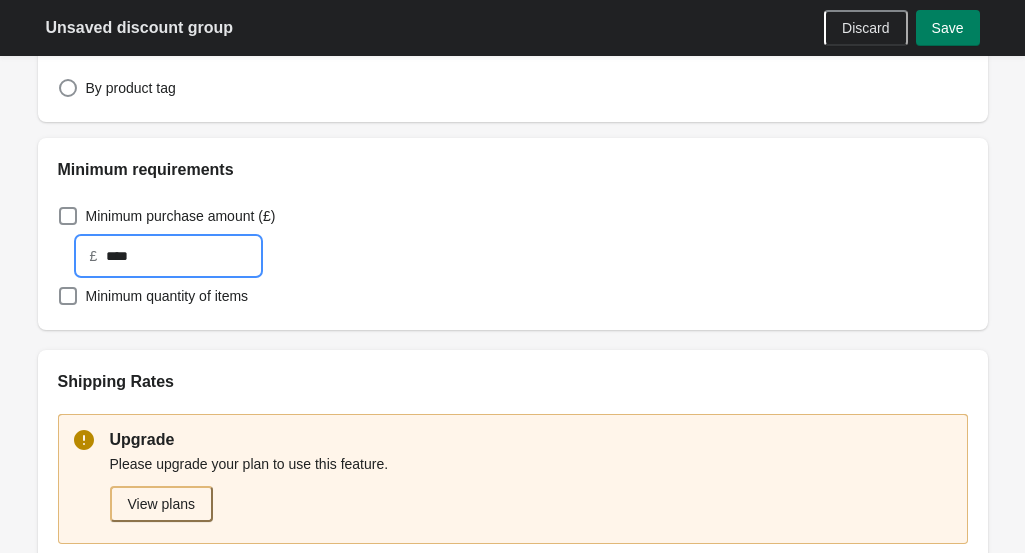 click on "****" at bounding box center [182, 256] 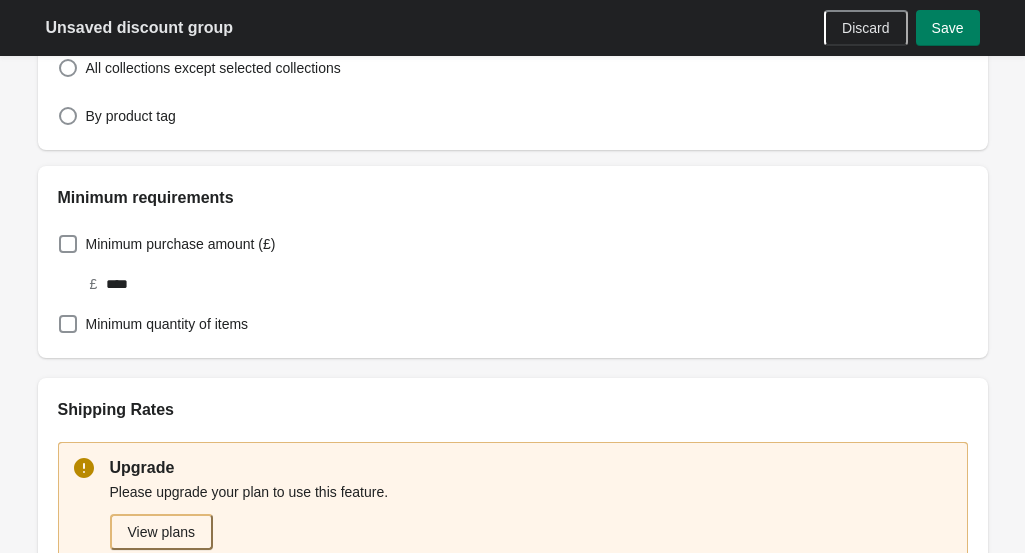 scroll, scrollTop: 774, scrollLeft: 0, axis: vertical 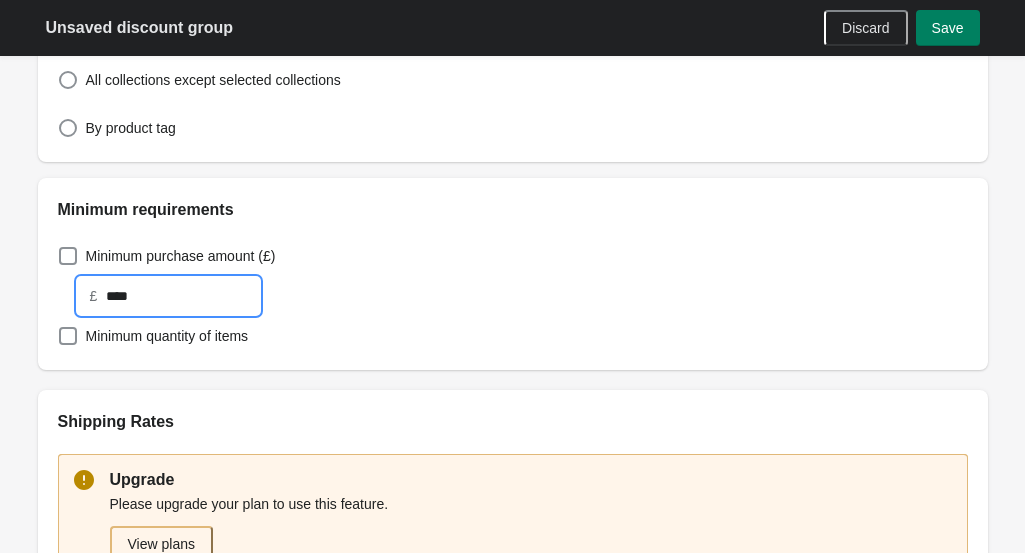 click on "****" at bounding box center [182, 296] 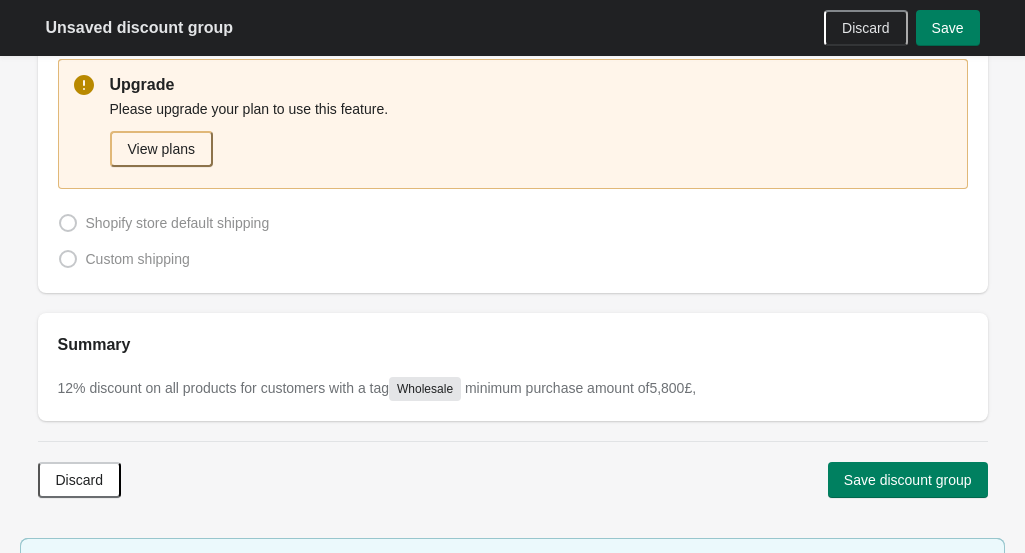 scroll, scrollTop: 1263, scrollLeft: 0, axis: vertical 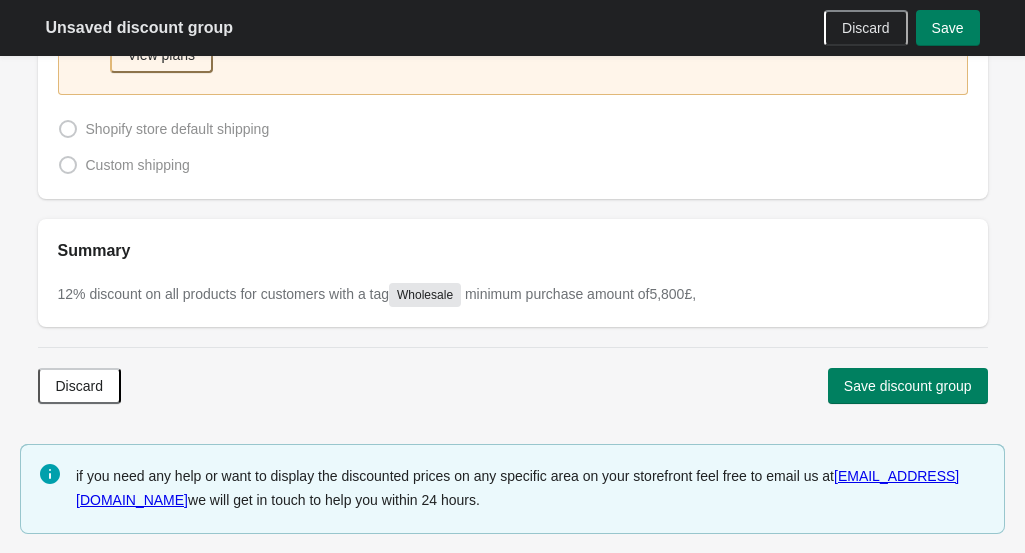 click on "minimum purchase amount of  5,800 £ ," at bounding box center (578, 294) 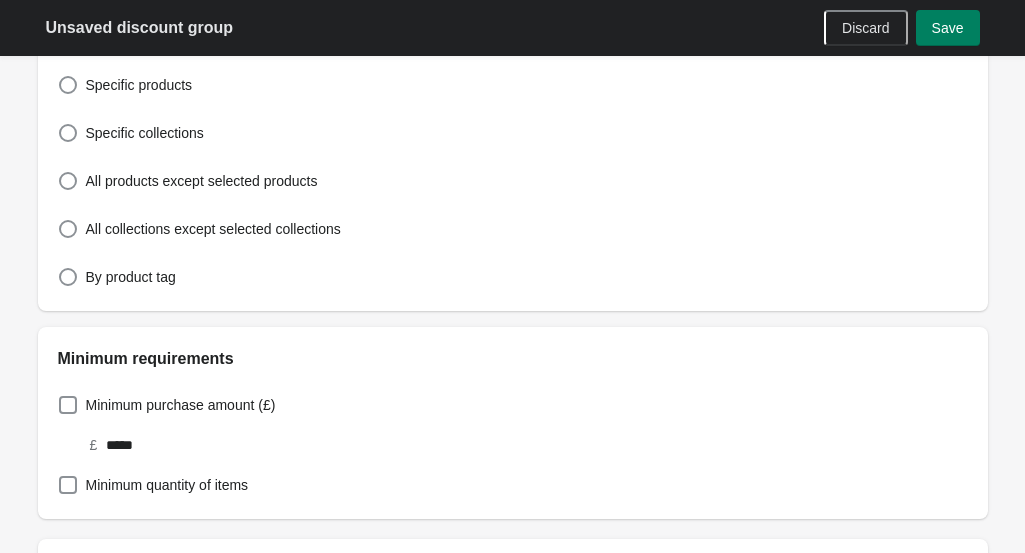 scroll, scrollTop: 605, scrollLeft: 0, axis: vertical 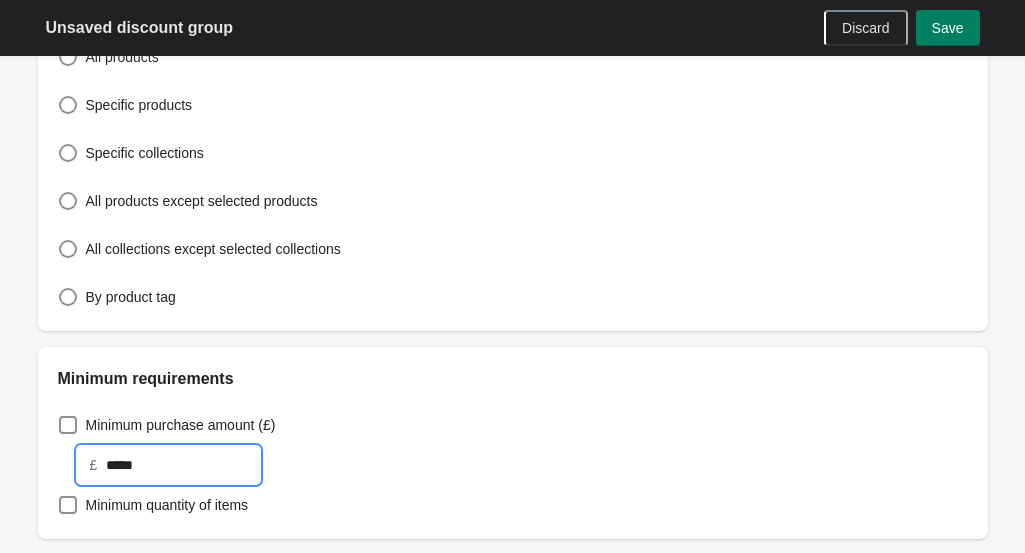 click on "*****" at bounding box center [182, 465] 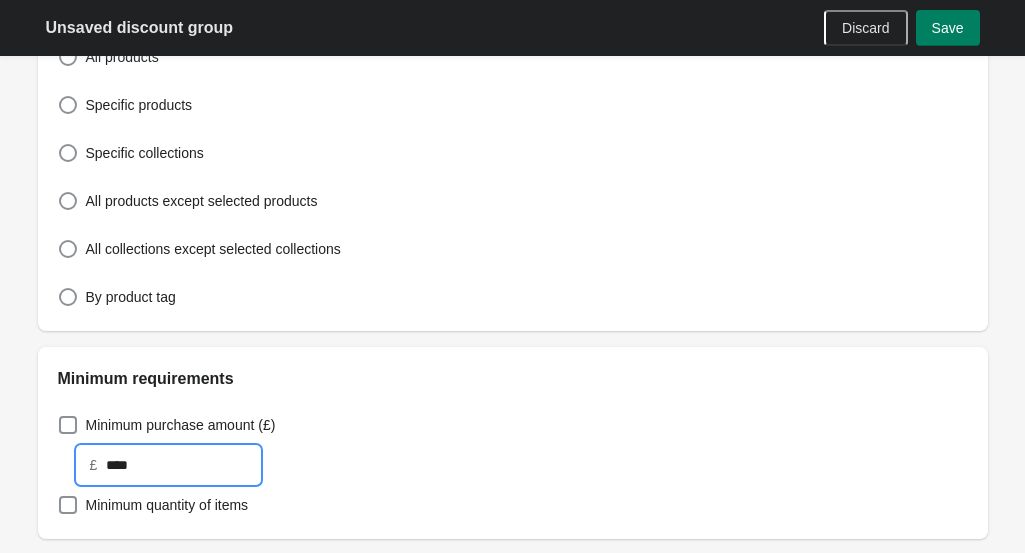 type on "****" 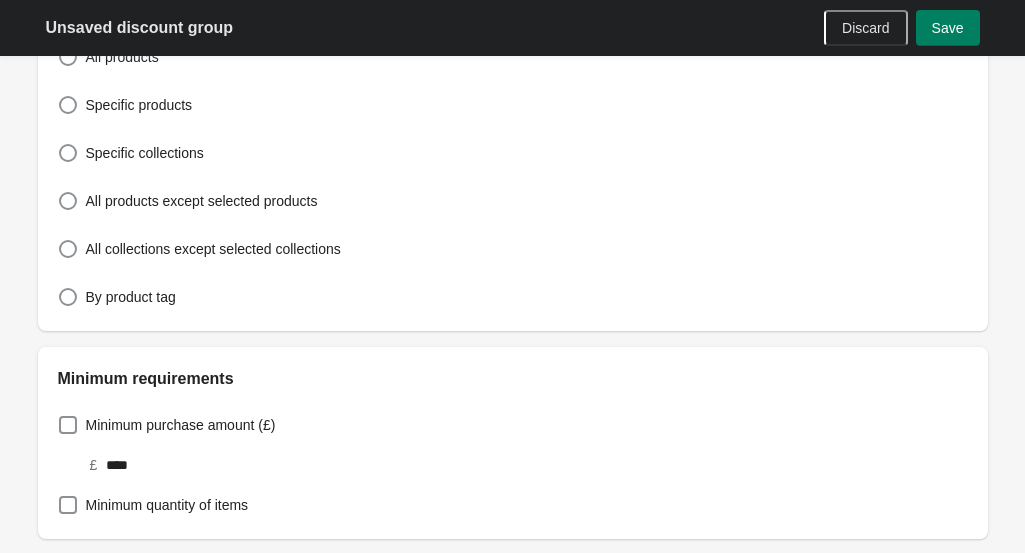 click on "£ ****" at bounding box center [503, 455] 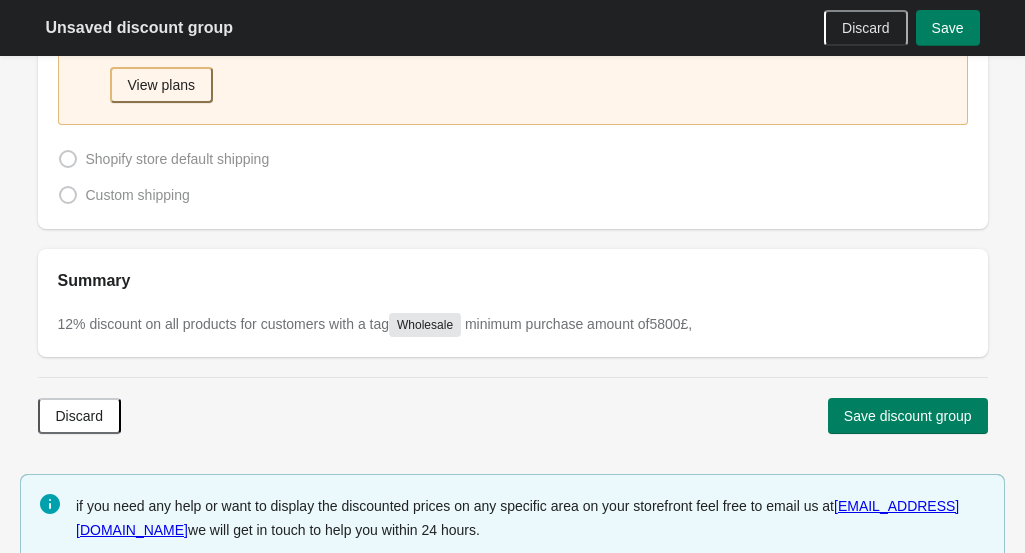 scroll, scrollTop: 1263, scrollLeft: 0, axis: vertical 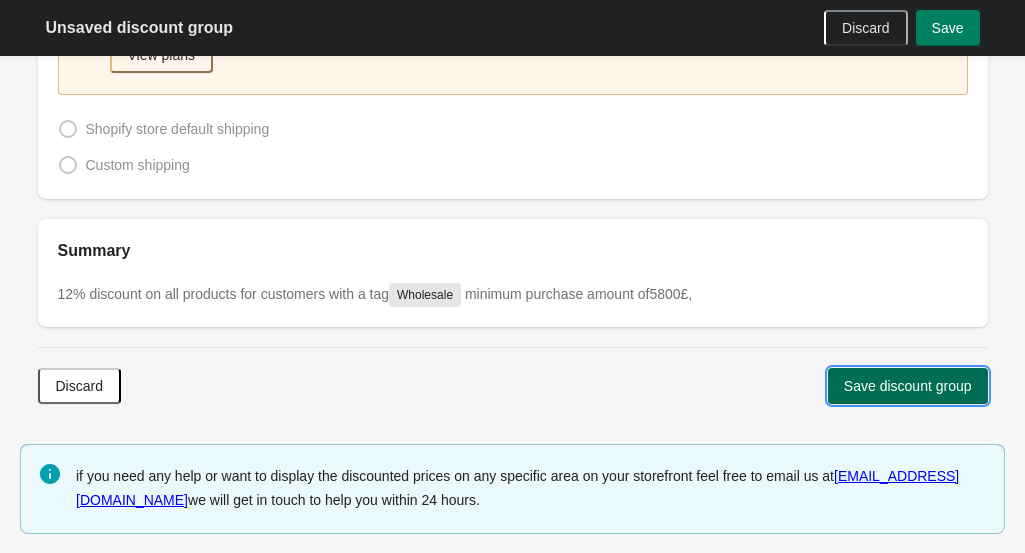 click on "Save discount group" at bounding box center (908, 386) 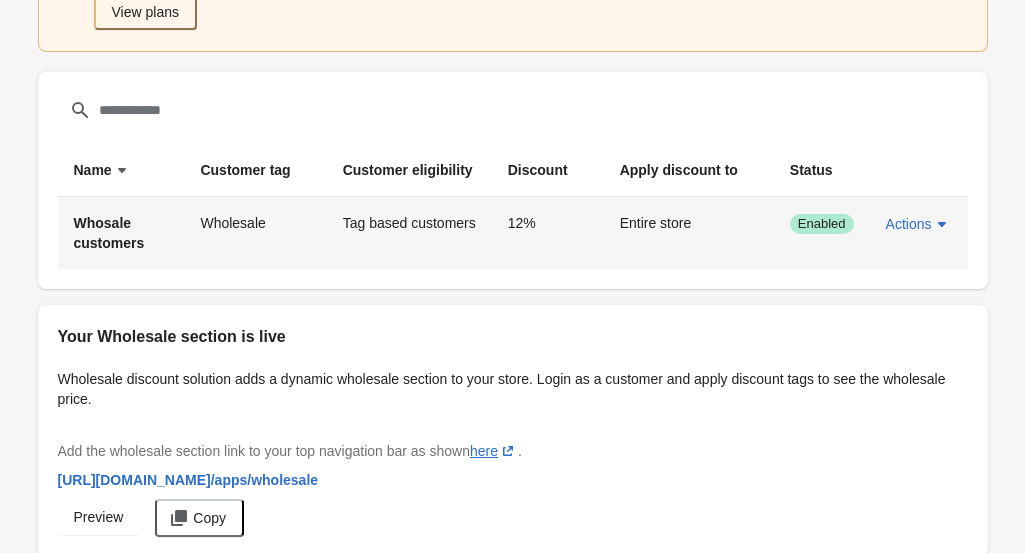 scroll, scrollTop: 183, scrollLeft: 0, axis: vertical 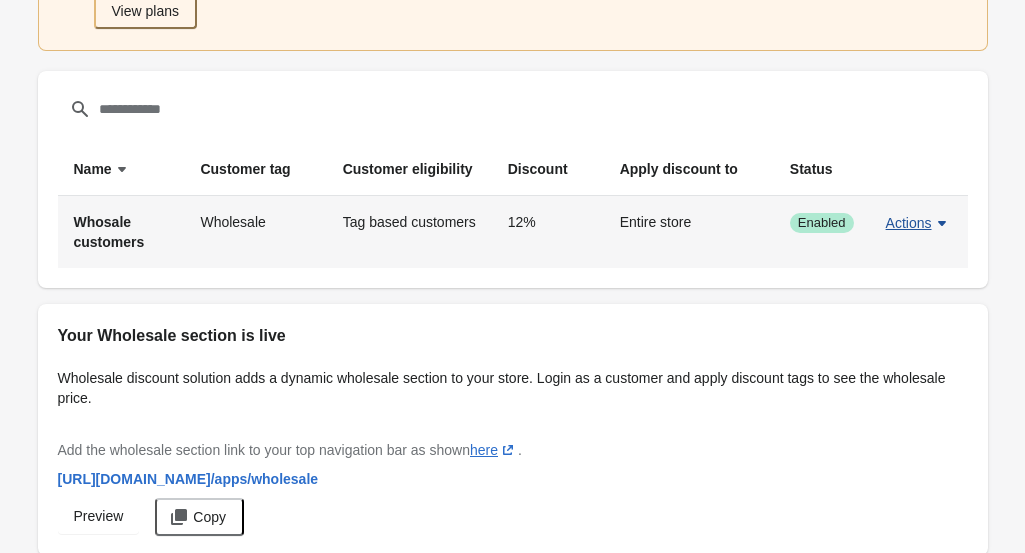 click on "Actions" at bounding box center [909, 223] 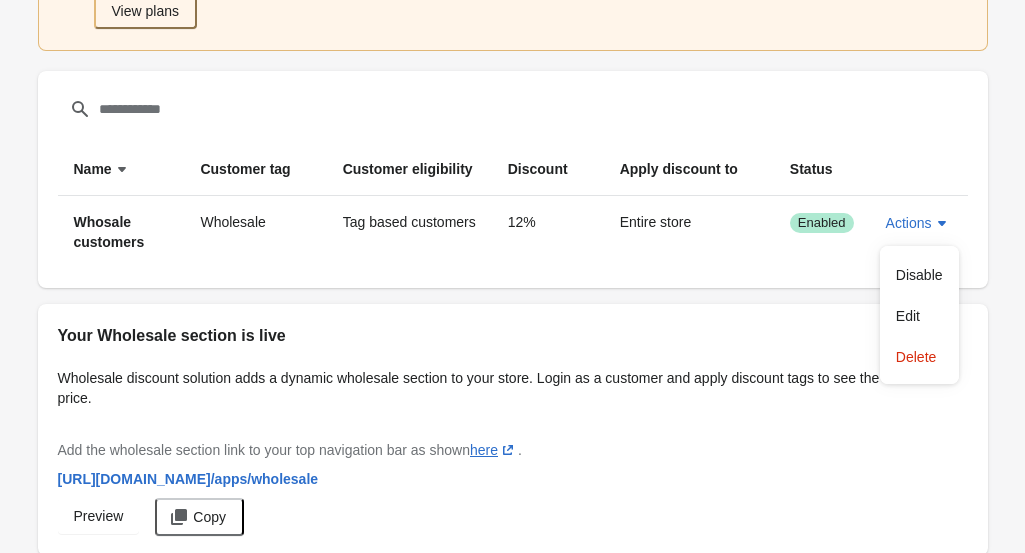 click on "Wholesale discount solution adds a dynamic wholesale section to your store. Login as a customer and apply discount tags to see the wholesale price." at bounding box center (513, 388) 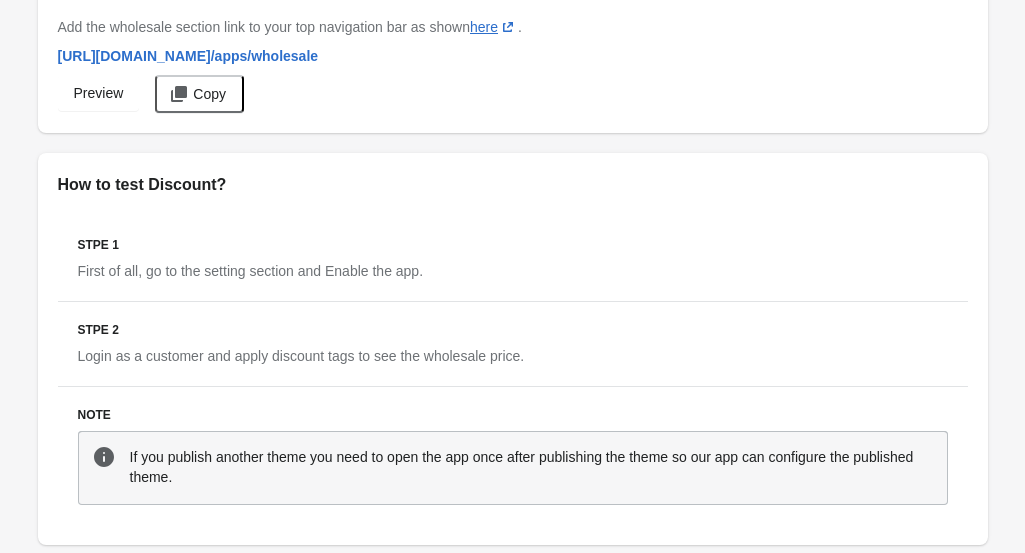 scroll, scrollTop: 609, scrollLeft: 0, axis: vertical 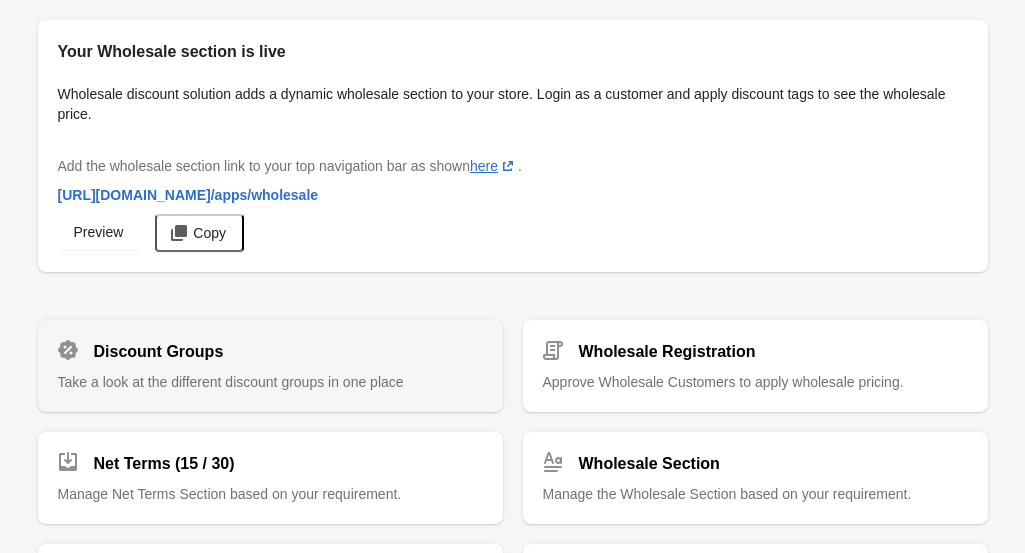 click on "Discount Groups" at bounding box center [262, 344] 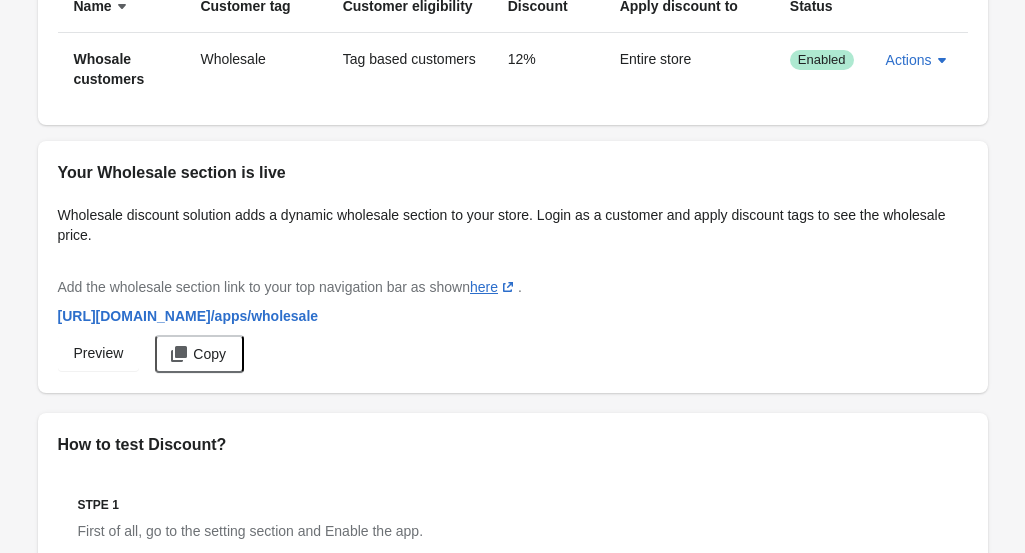 scroll, scrollTop: 724, scrollLeft: 0, axis: vertical 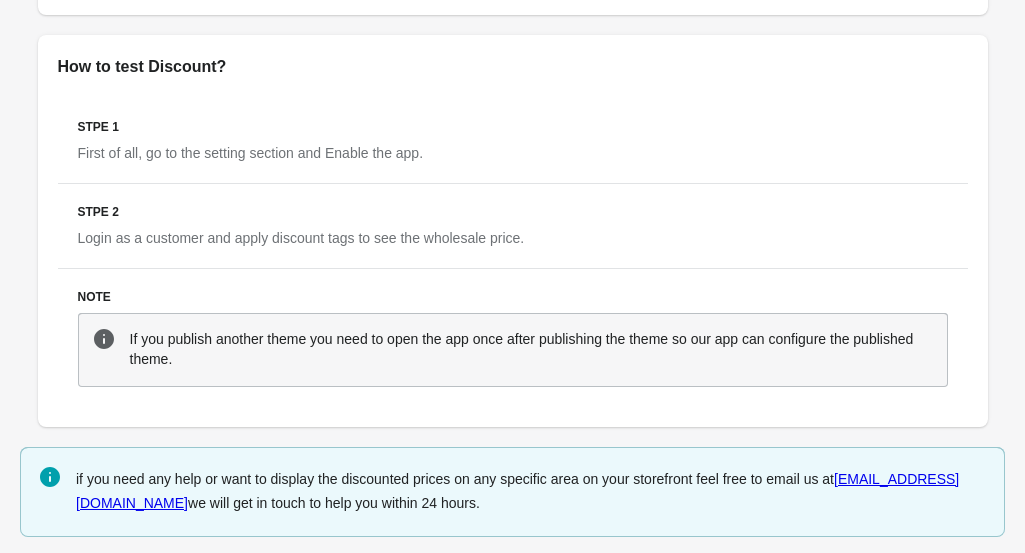 click on "First of all, go to the setting section and Enable the app." at bounding box center [251, 153] 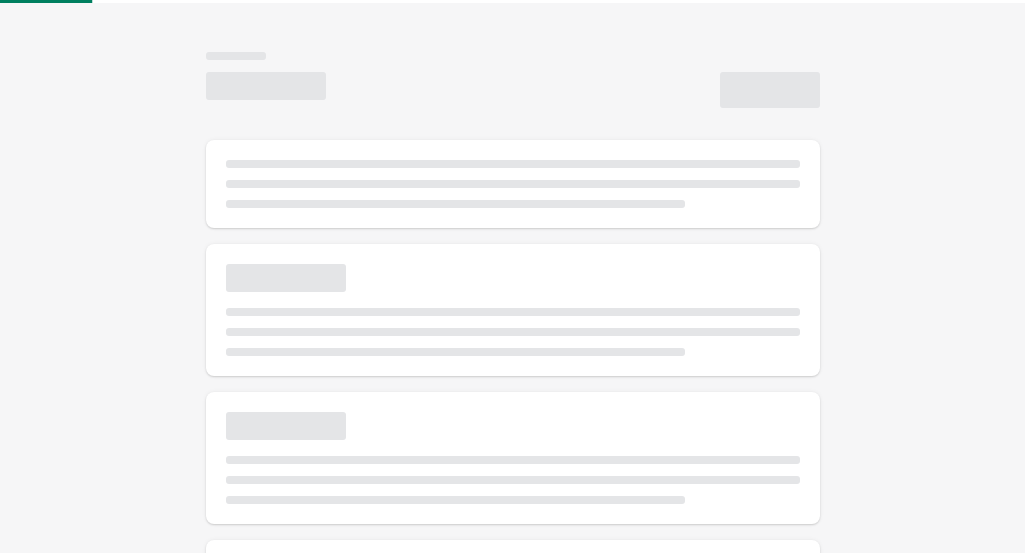 scroll, scrollTop: 0, scrollLeft: 0, axis: both 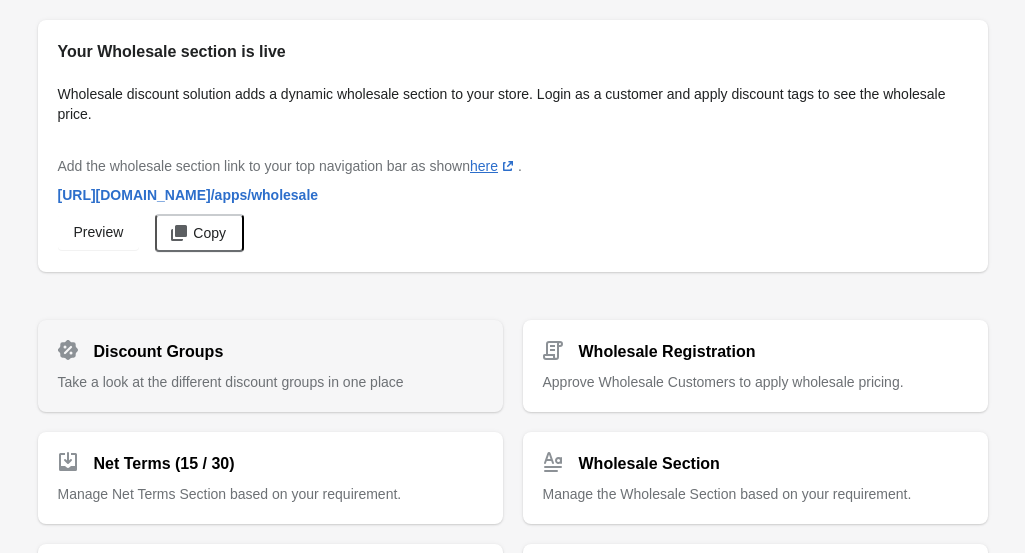 click on "Discount Groups" at bounding box center (159, 352) 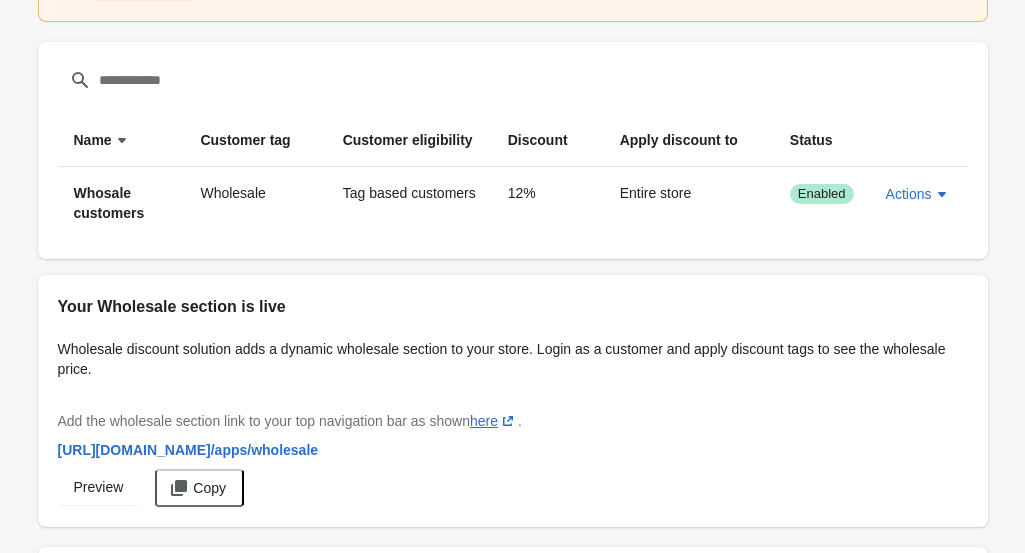 scroll, scrollTop: 213, scrollLeft: 0, axis: vertical 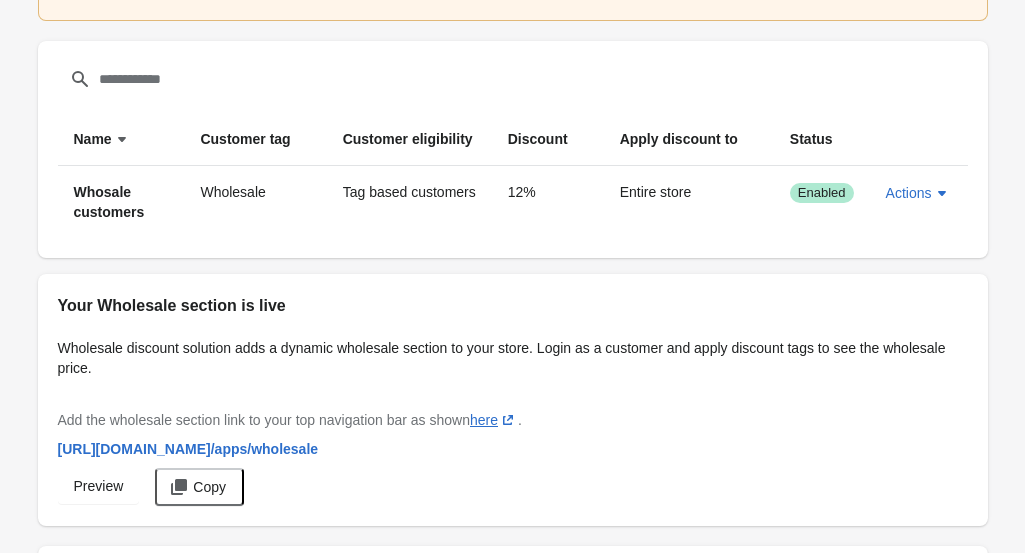 click on "Wholesale discount solution adds a dynamic wholesale section to your store. Login as a customer and apply discount tags to see the wholesale price. Add the wholesale section link to your top navigation bar as shown  here (opens a new window) . https://lukerchocolate.myshopify.com /apps/wholesale Preview Copy" at bounding box center [513, 406] 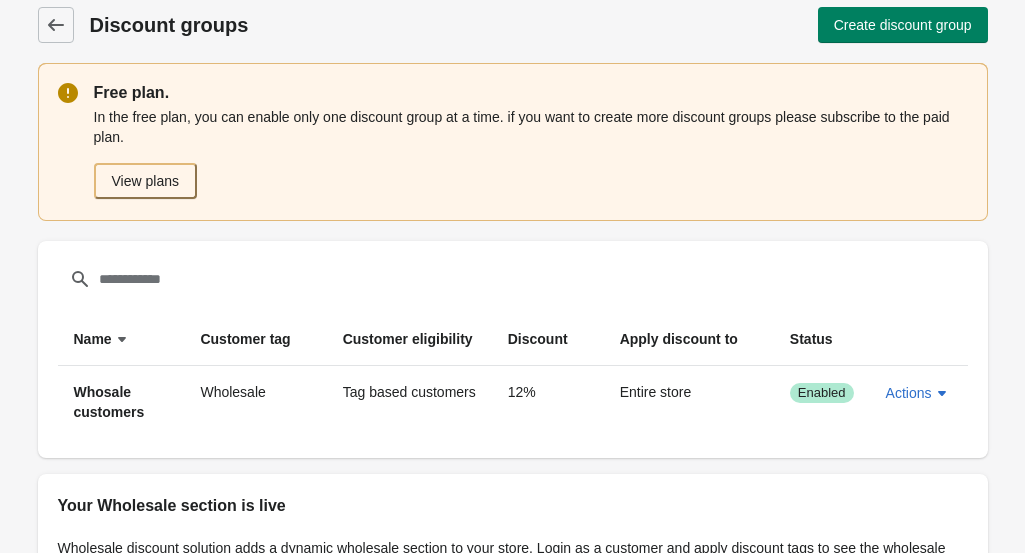 scroll, scrollTop: 0, scrollLeft: 0, axis: both 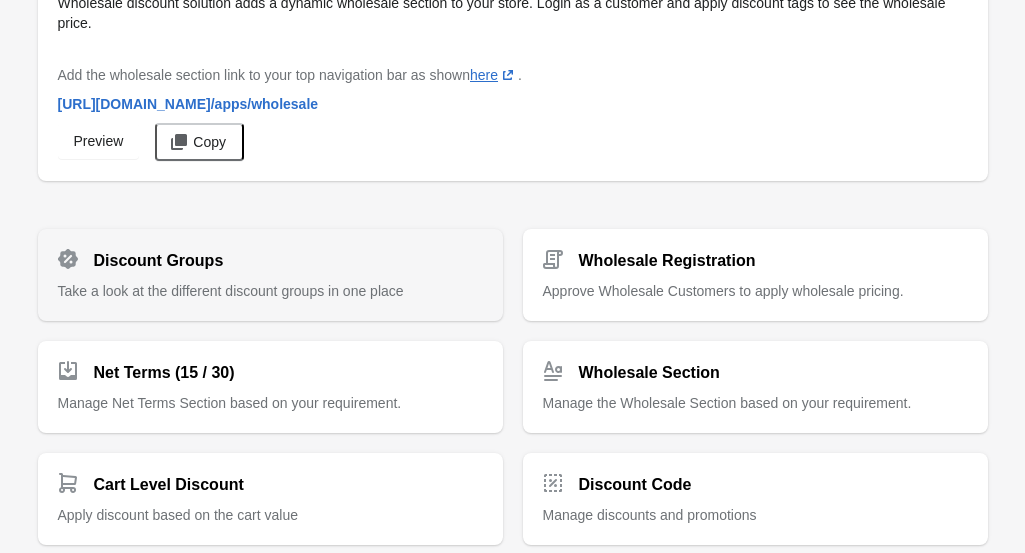 click on "Discount Groups Take a look at the different discount groups in one place" at bounding box center (270, 267) 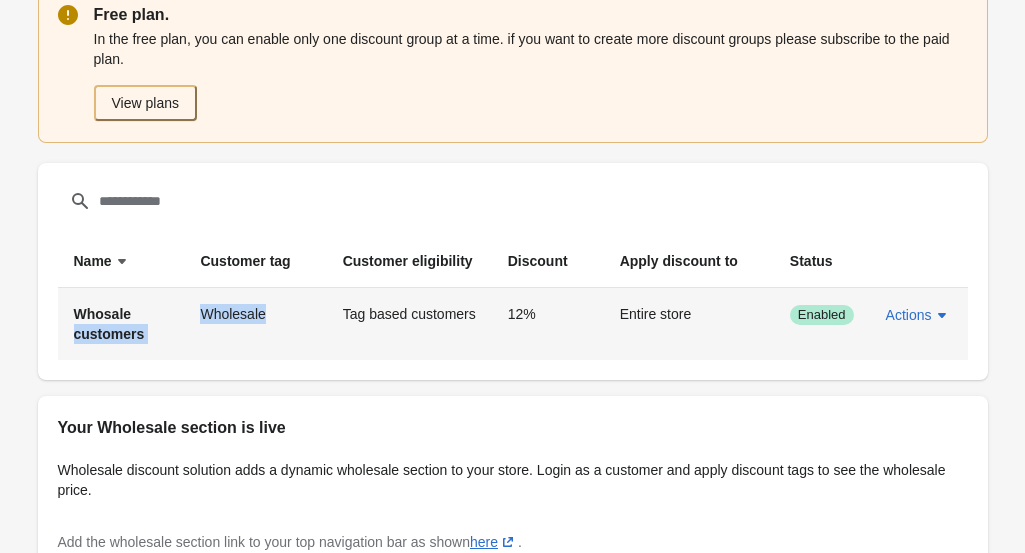 drag, startPoint x: 299, startPoint y: 317, endPoint x: 202, endPoint y: 315, distance: 97.020615 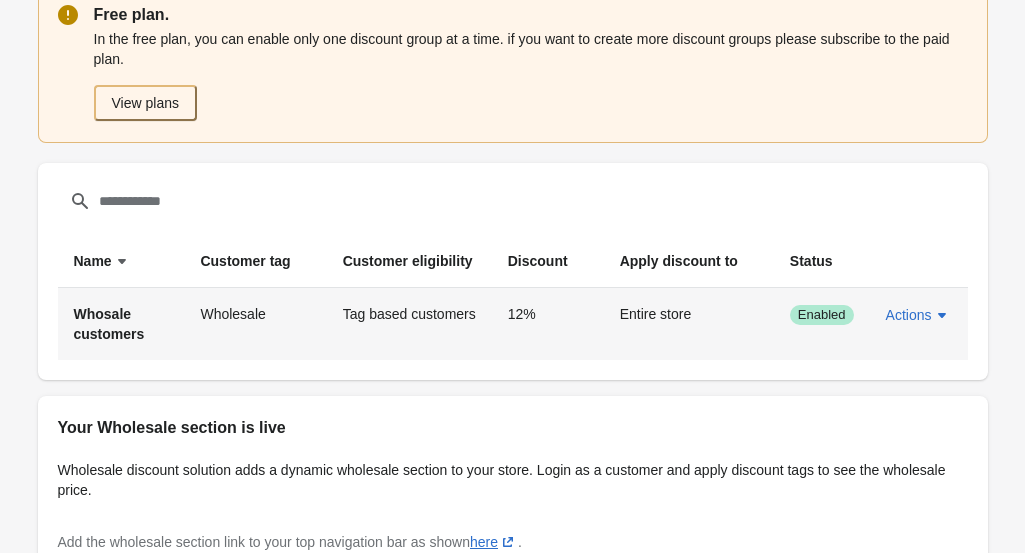 click on "Tag based customers" at bounding box center (409, 324) 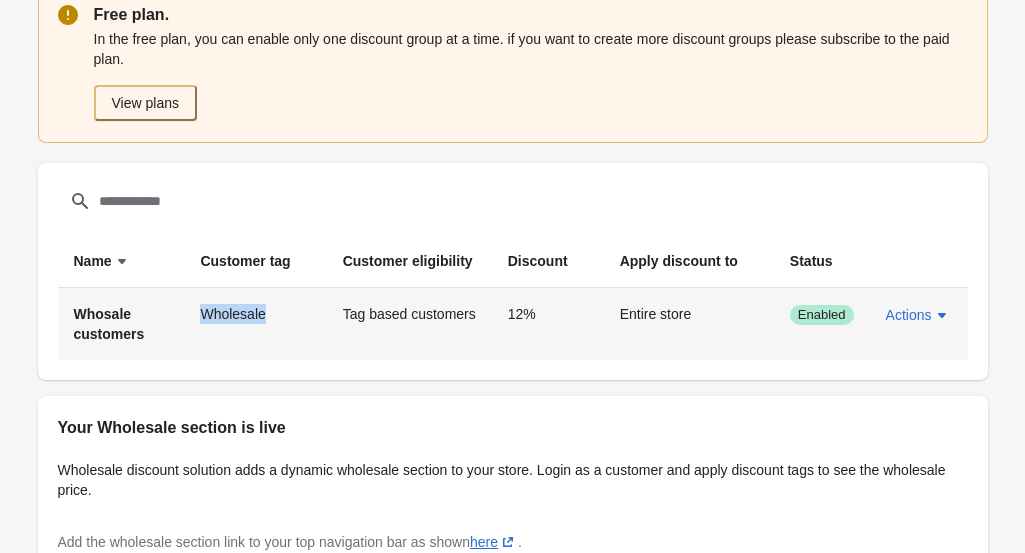 drag, startPoint x: 294, startPoint y: 309, endPoint x: 214, endPoint y: 313, distance: 80.09994 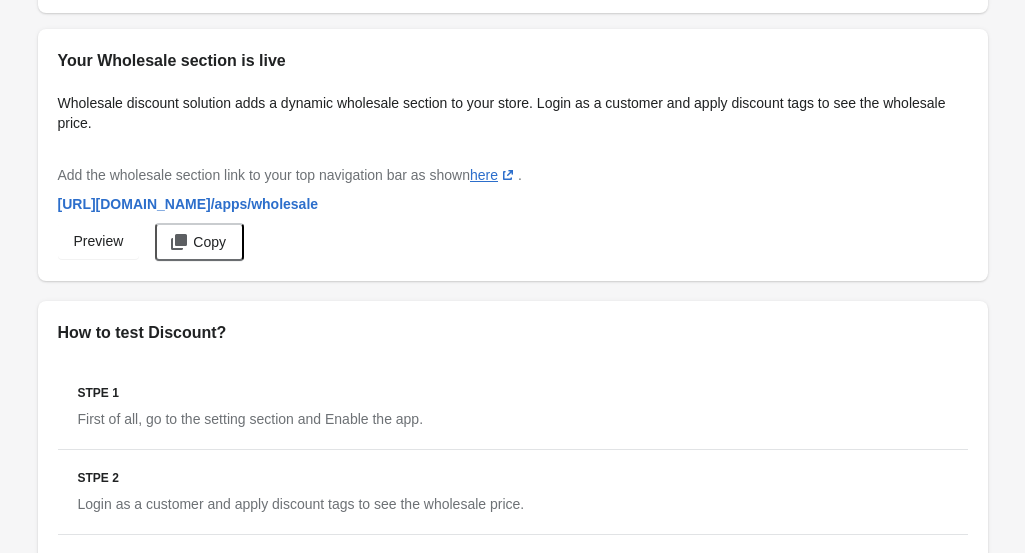scroll, scrollTop: 456, scrollLeft: 0, axis: vertical 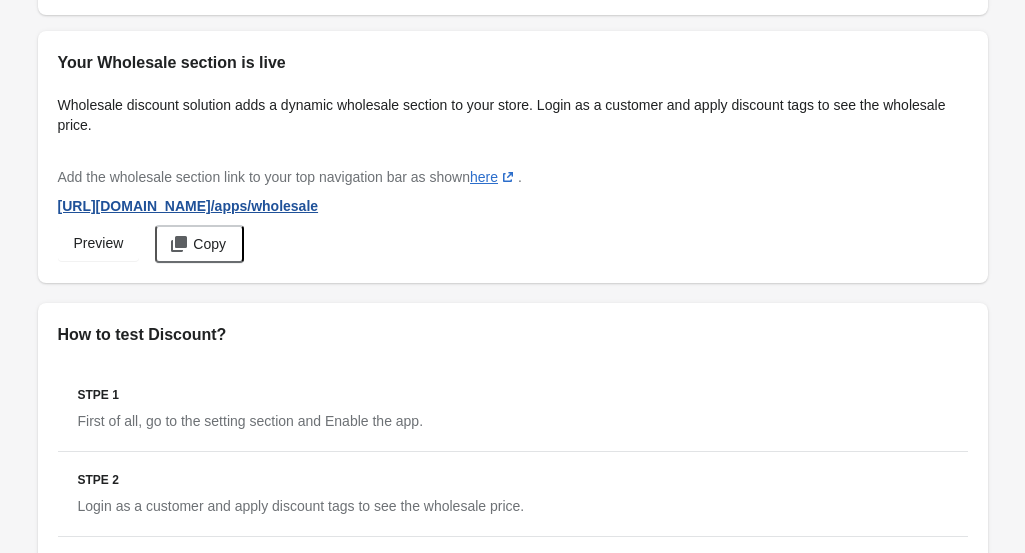 click on "https://lukerchocolate.myshopify.com /apps/wholesale" at bounding box center (188, 206) 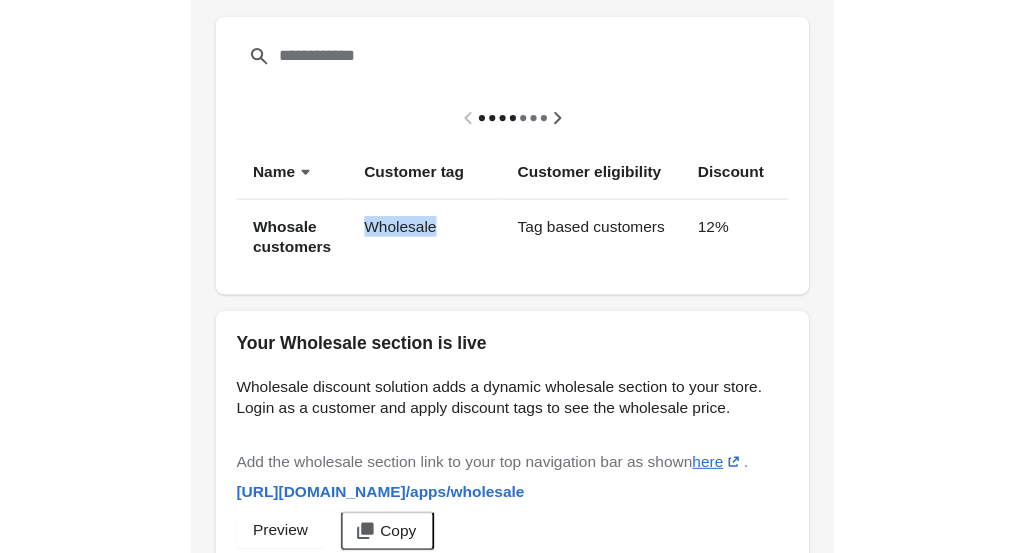scroll, scrollTop: 266, scrollLeft: 0, axis: vertical 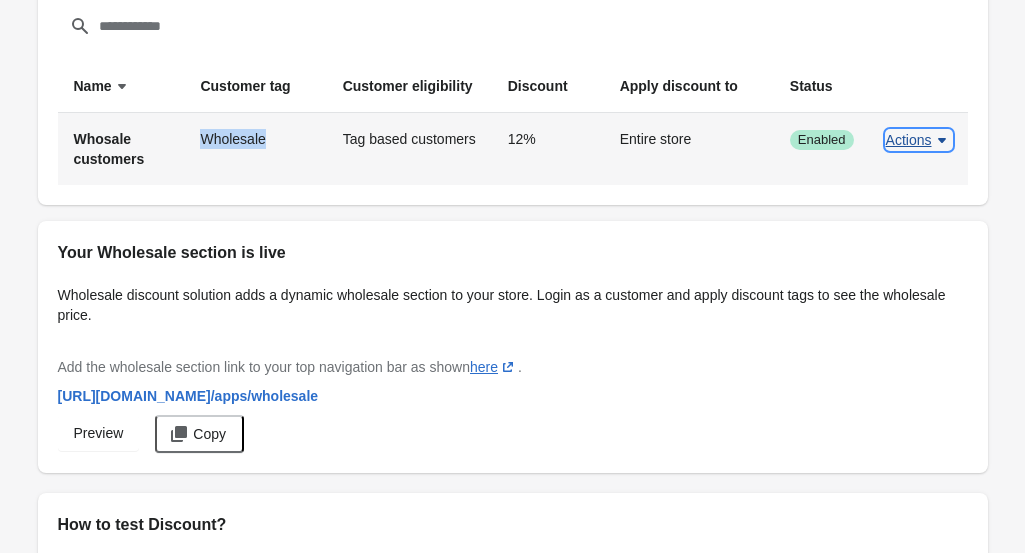 click on "Actions" at bounding box center (909, 140) 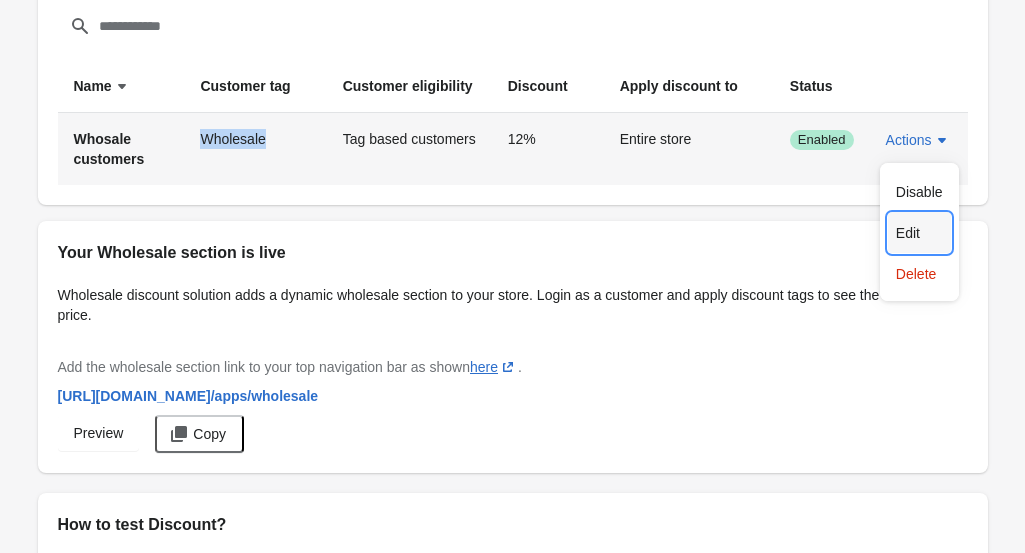 click on "Edit" at bounding box center (919, 233) 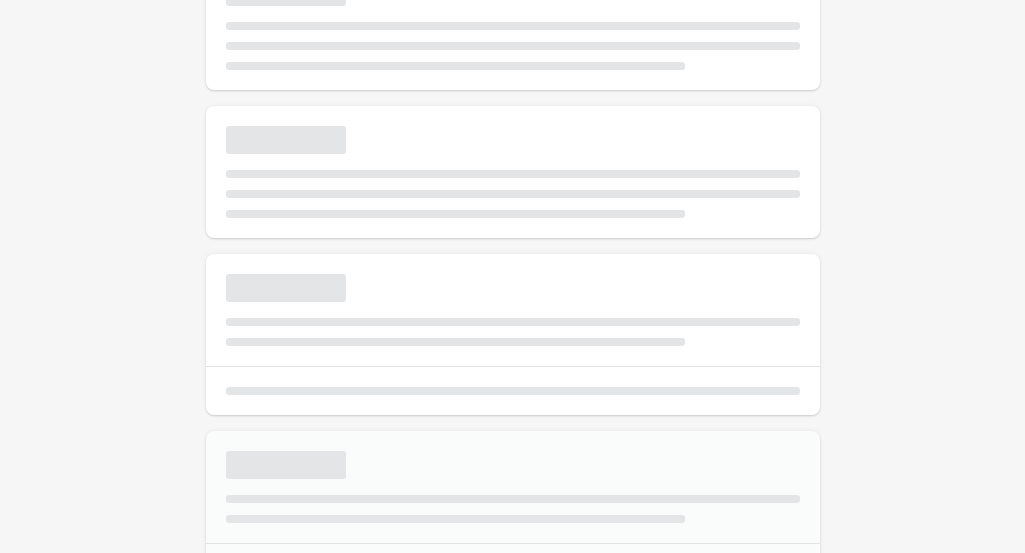 select on "*" 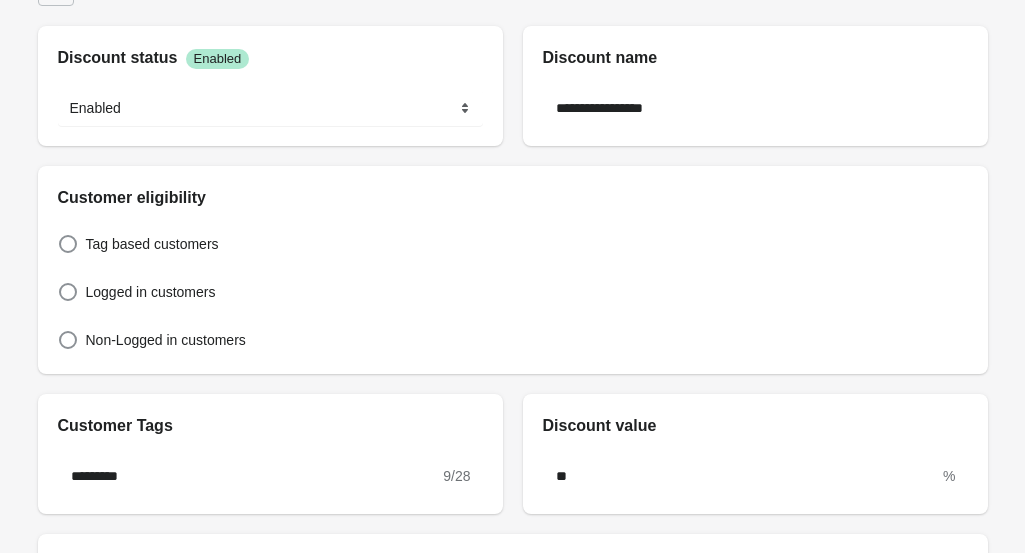 scroll, scrollTop: 0, scrollLeft: 0, axis: both 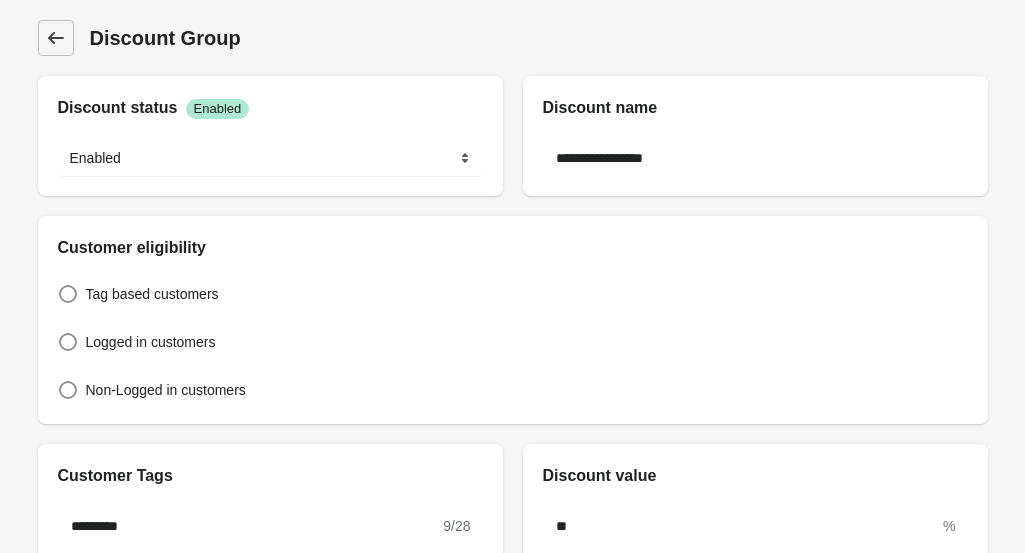 click 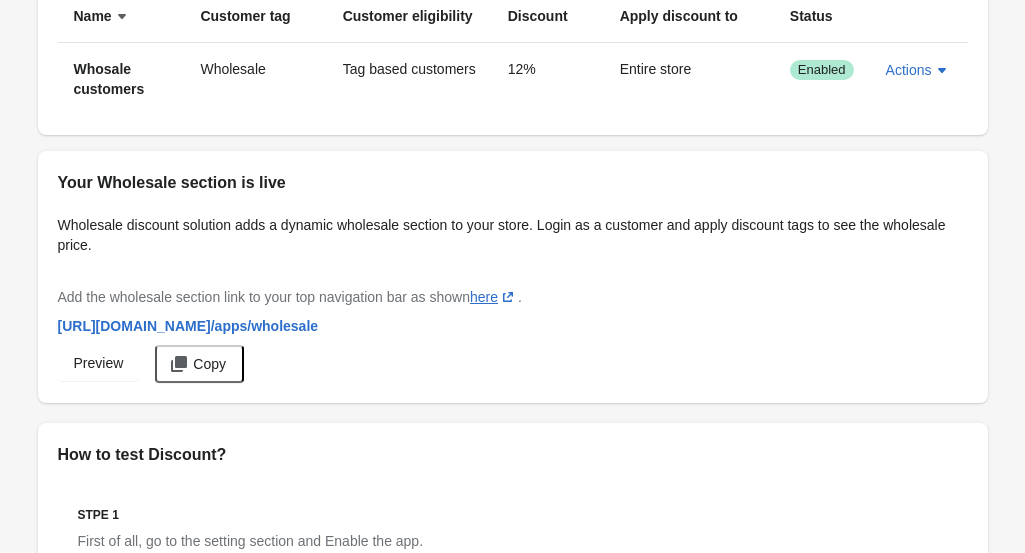 scroll, scrollTop: 0, scrollLeft: 0, axis: both 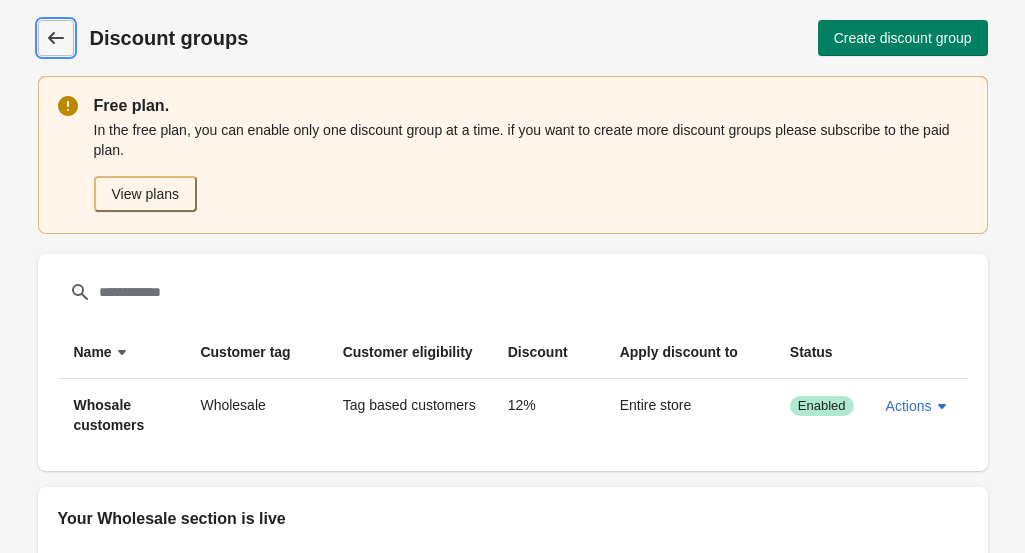 click 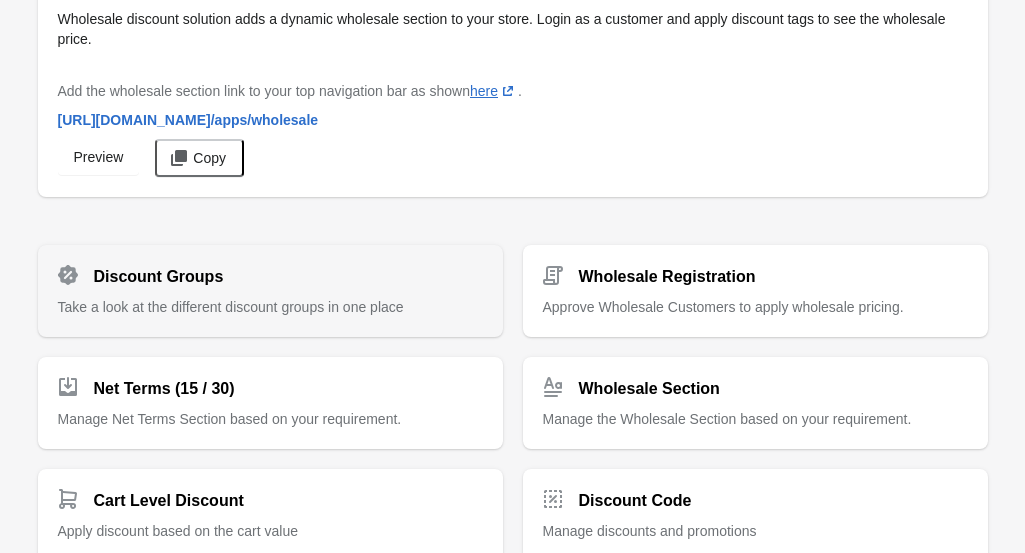 scroll, scrollTop: 74, scrollLeft: 0, axis: vertical 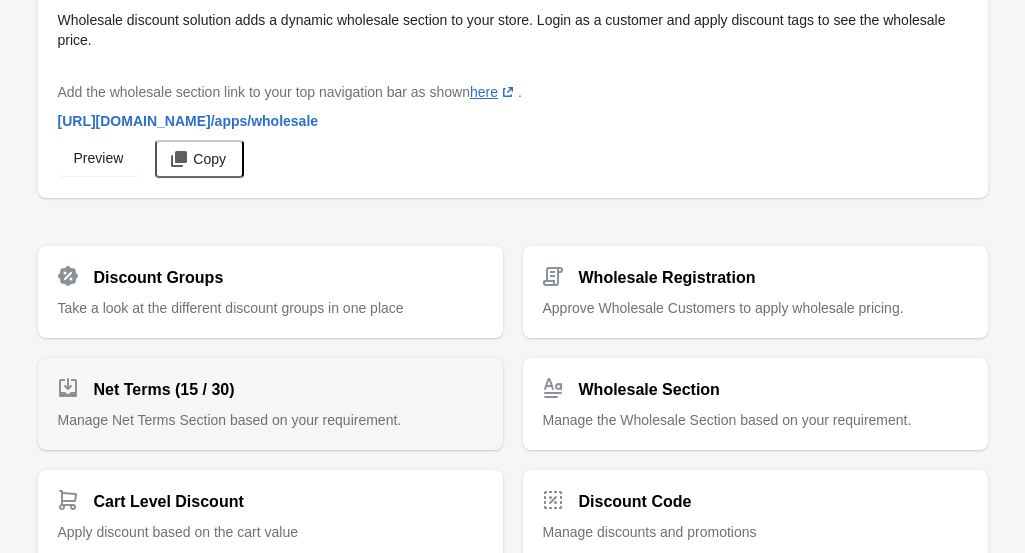 click on "Manage Net Terms Section based on your requirement." at bounding box center [270, 420] 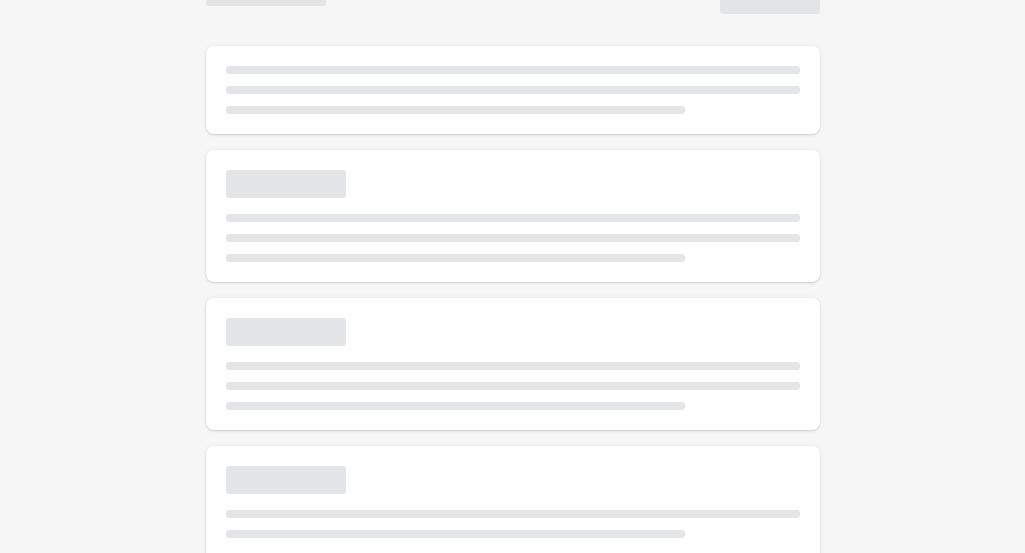 select on "*" 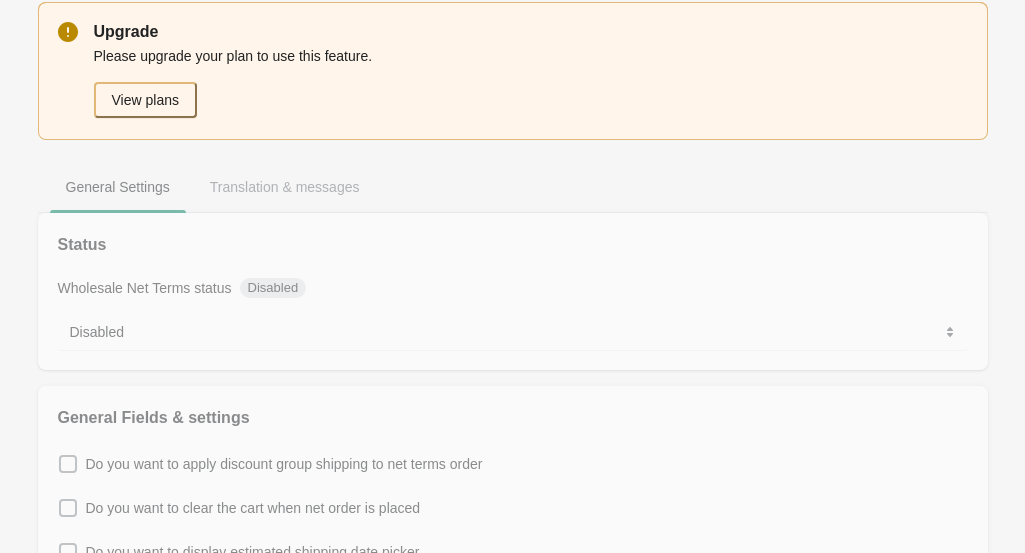 scroll, scrollTop: 0, scrollLeft: 0, axis: both 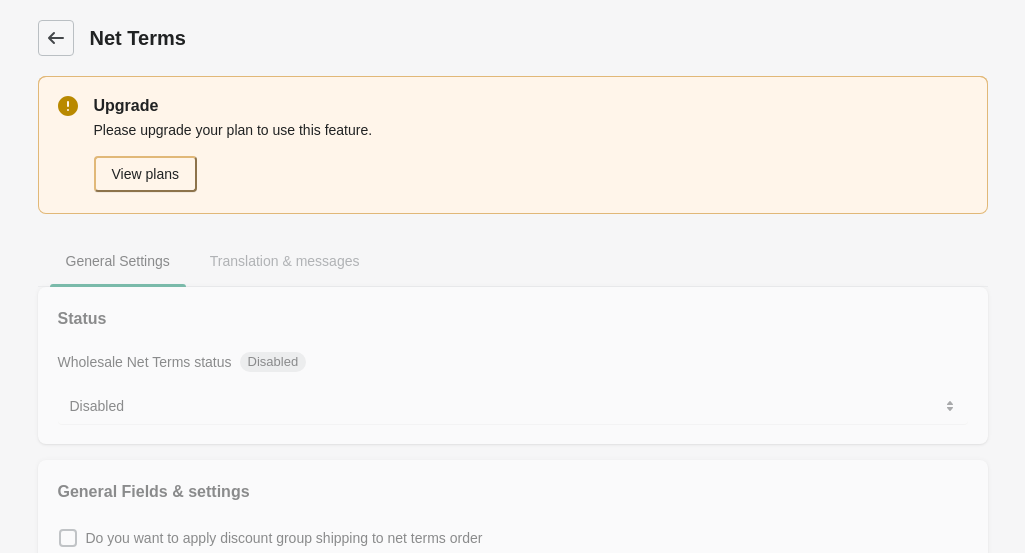 click 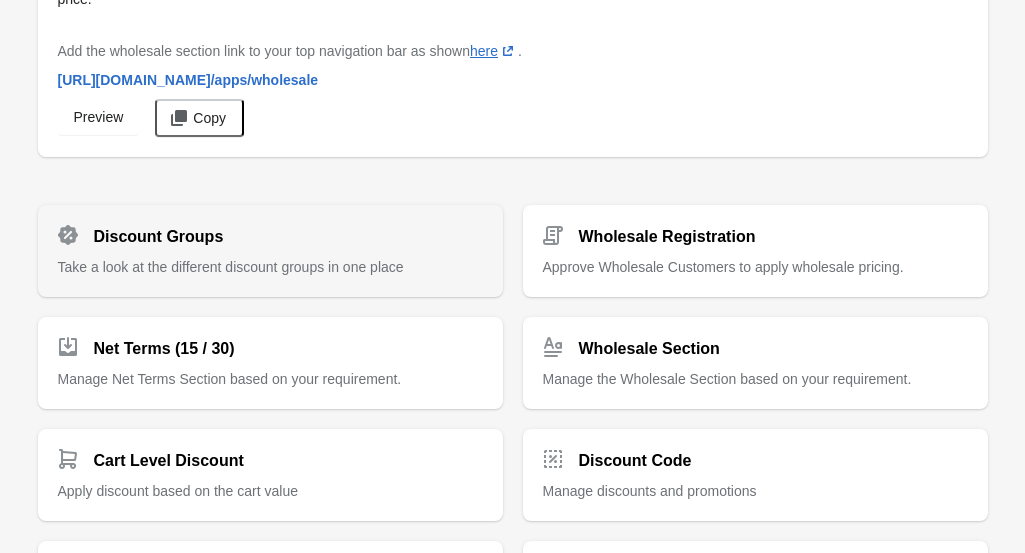 scroll, scrollTop: 116, scrollLeft: 0, axis: vertical 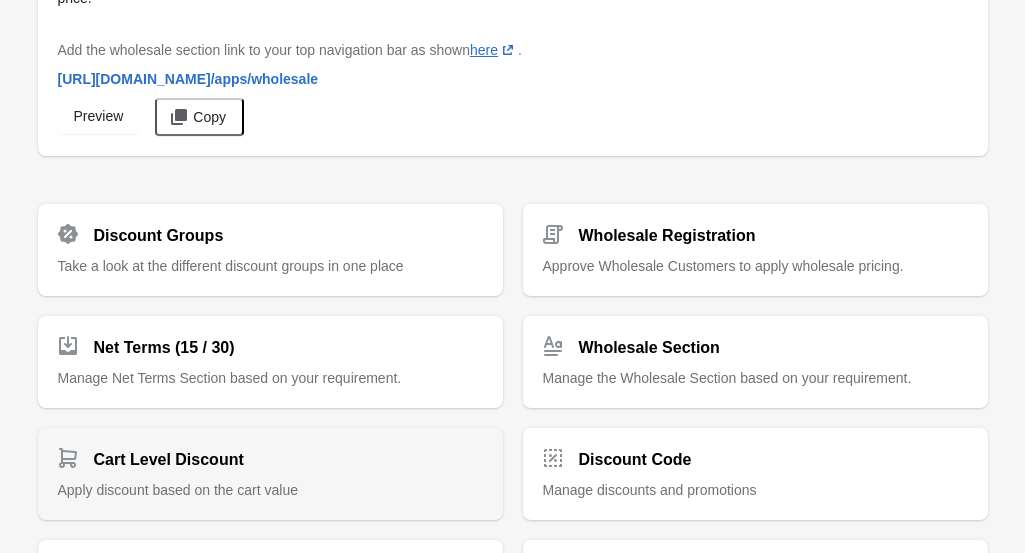 click on "Cart Level Discount" at bounding box center (262, 452) 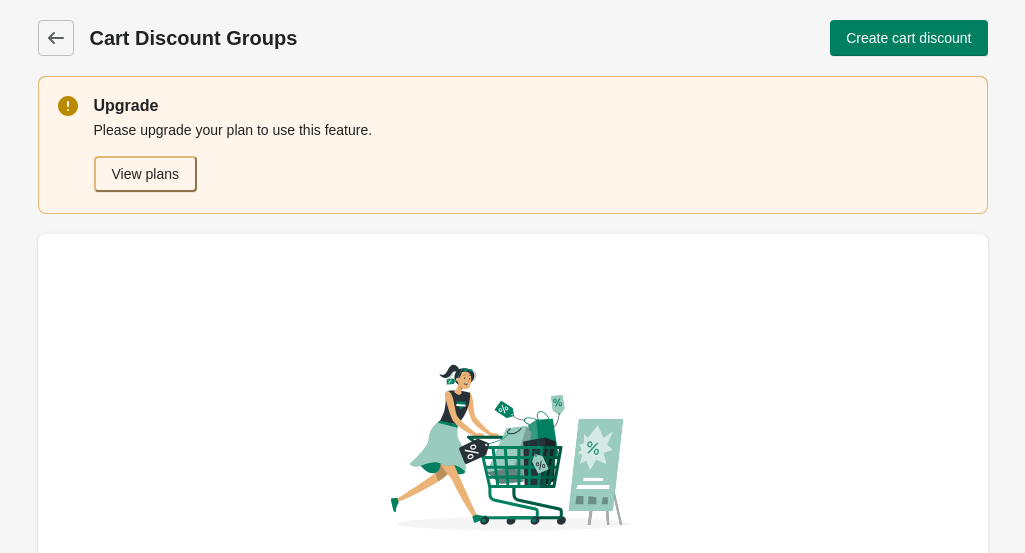 scroll, scrollTop: 378, scrollLeft: 0, axis: vertical 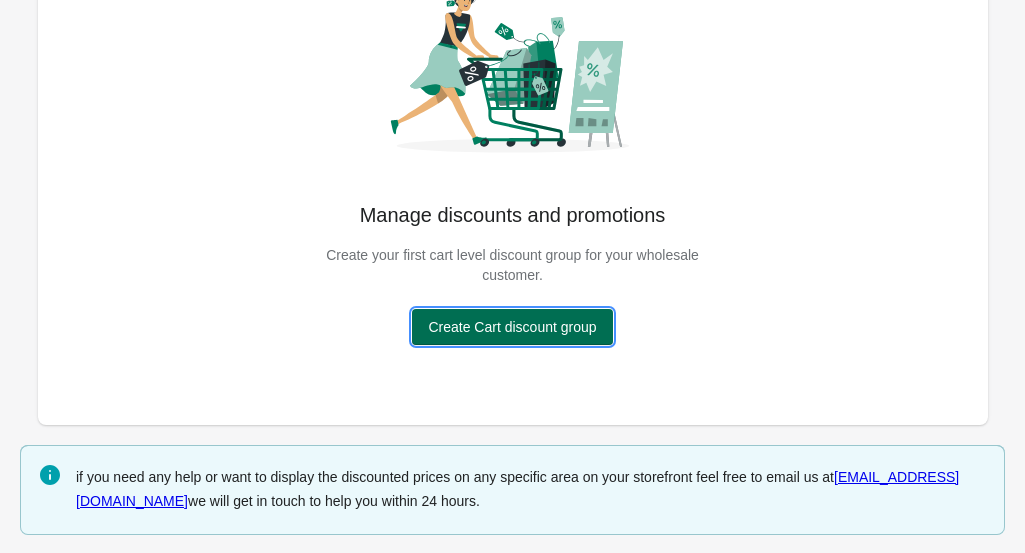 click on "Create Cart discount group" at bounding box center [512, 327] 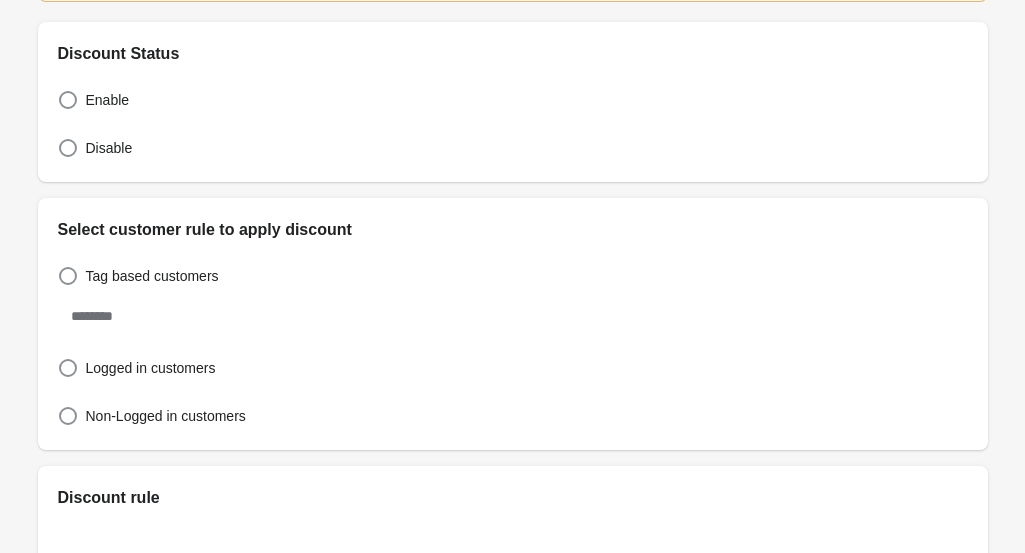 scroll, scrollTop: 0, scrollLeft: 0, axis: both 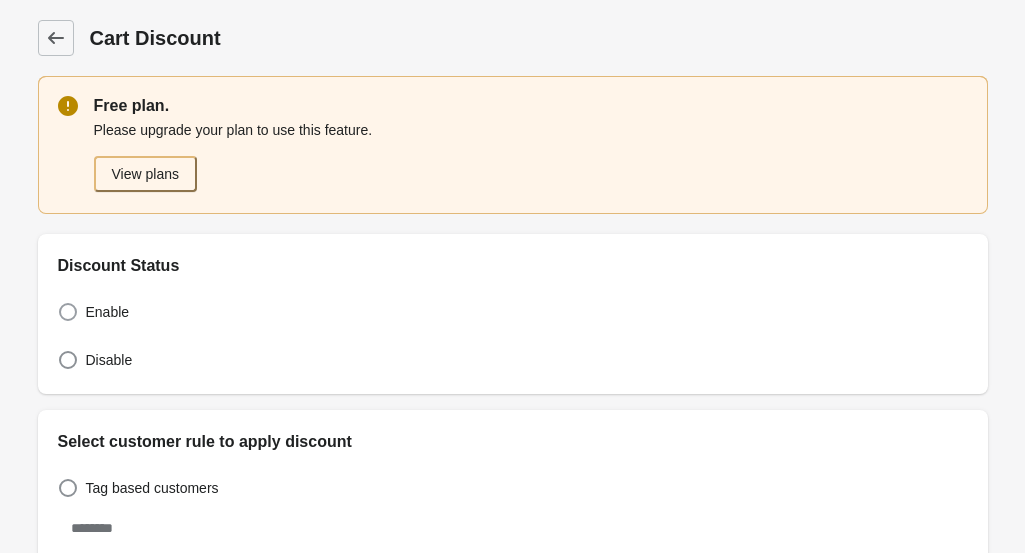 click on "Enable" at bounding box center (108, 312) 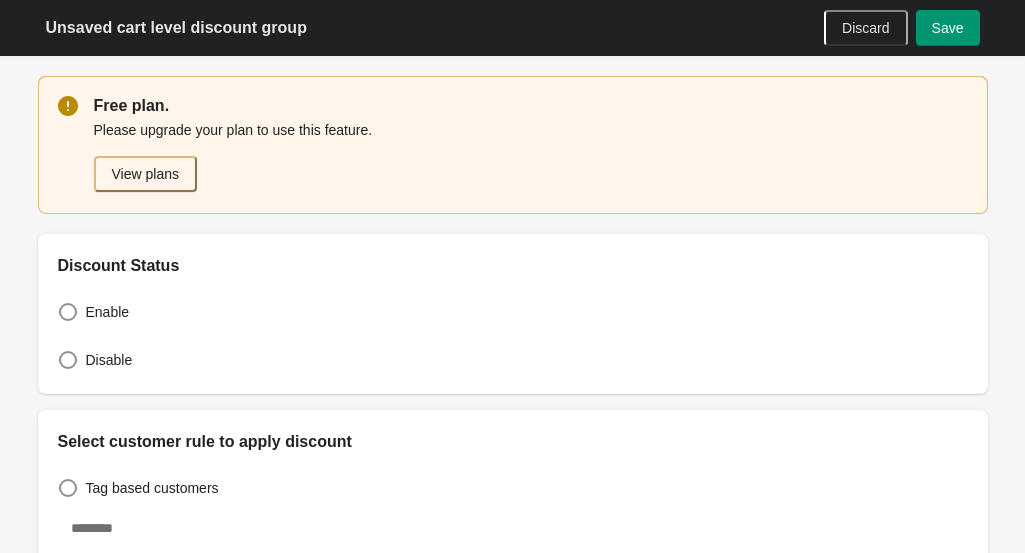 click on "Save" at bounding box center (948, 28) 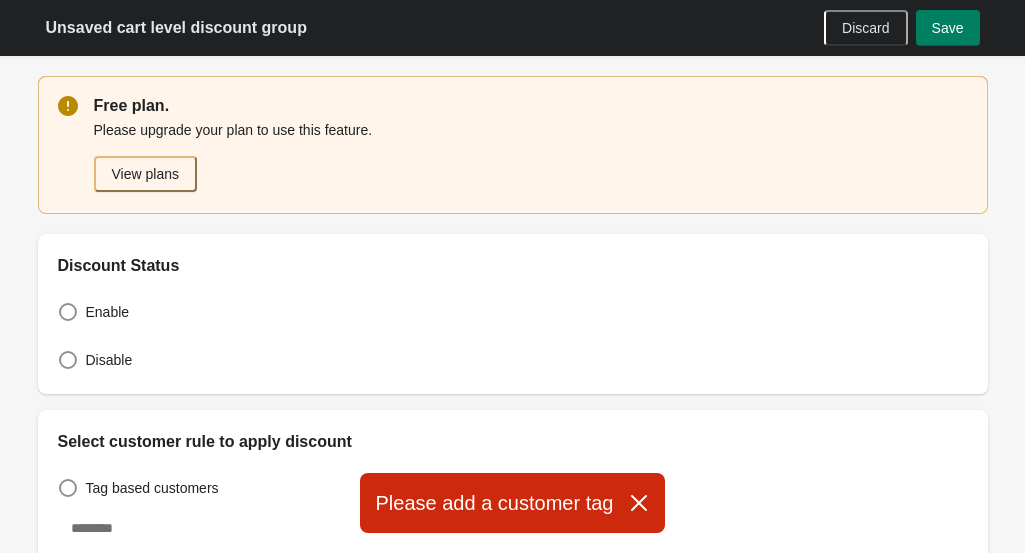 click 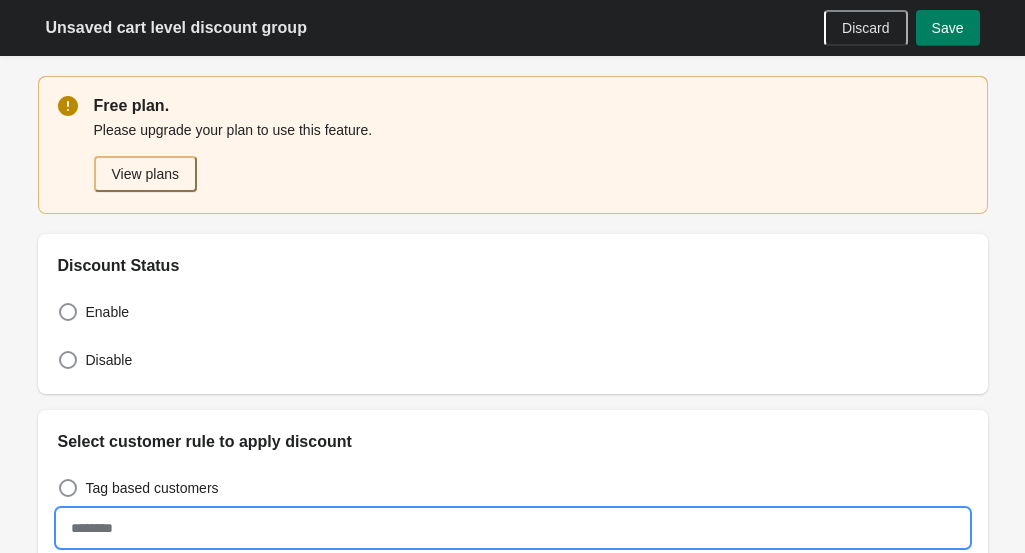 click at bounding box center (513, 528) 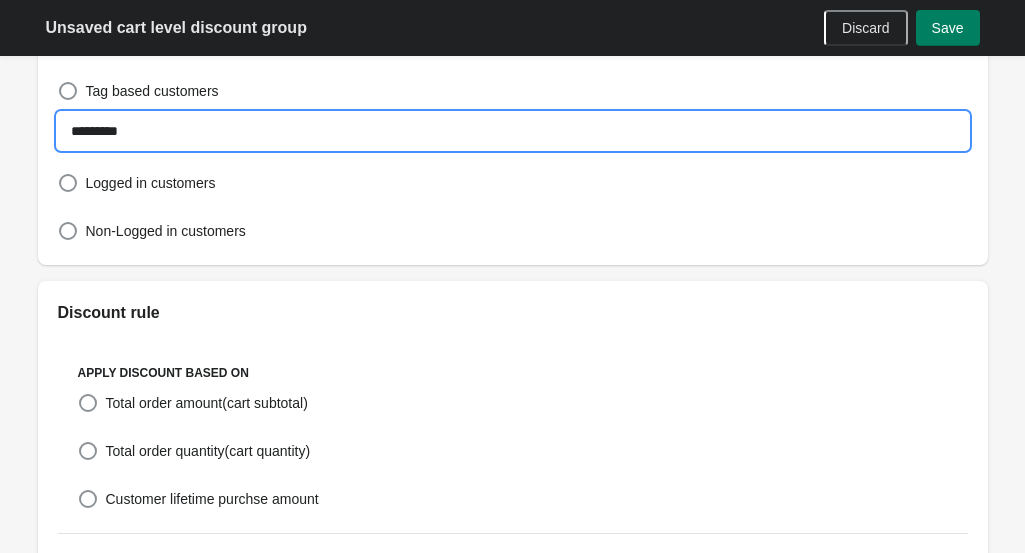 scroll, scrollTop: 437, scrollLeft: 0, axis: vertical 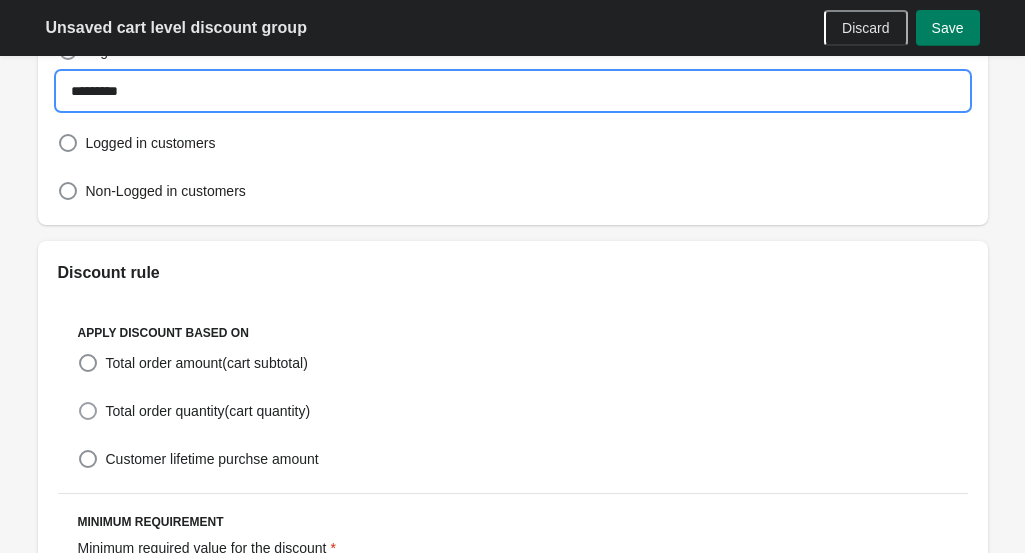 type on "*********" 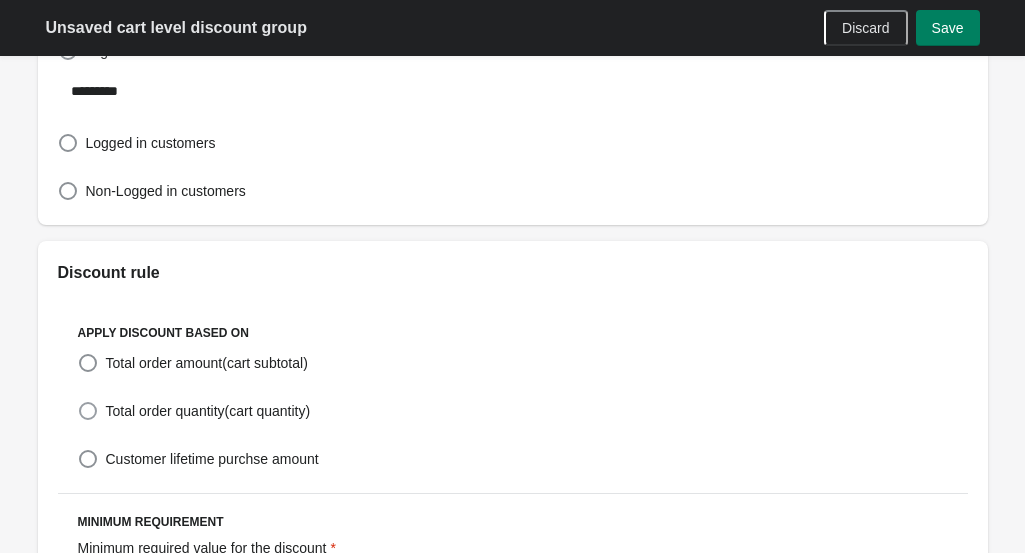 click on "Total order quantity(cart quantity)" at bounding box center [194, 411] 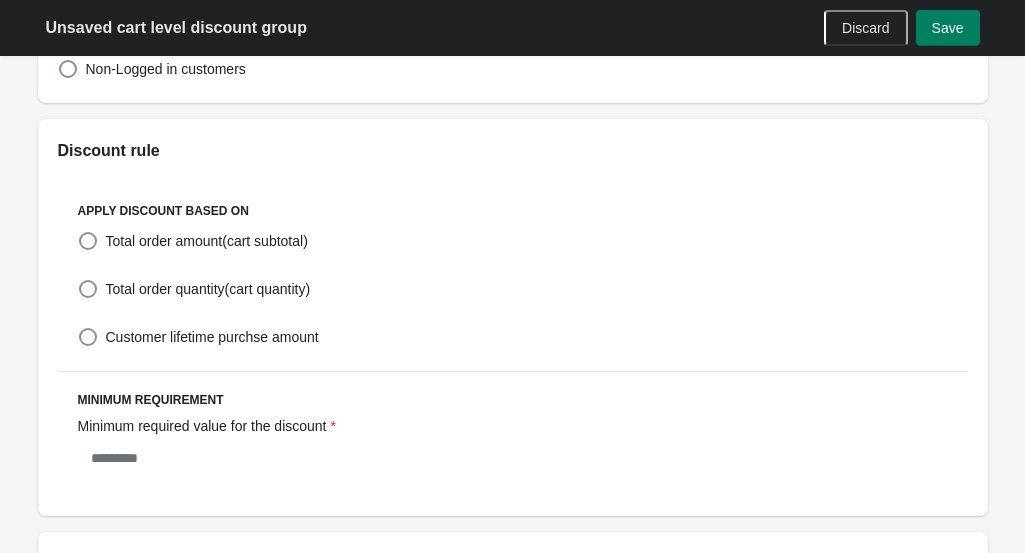 scroll, scrollTop: 562, scrollLeft: 0, axis: vertical 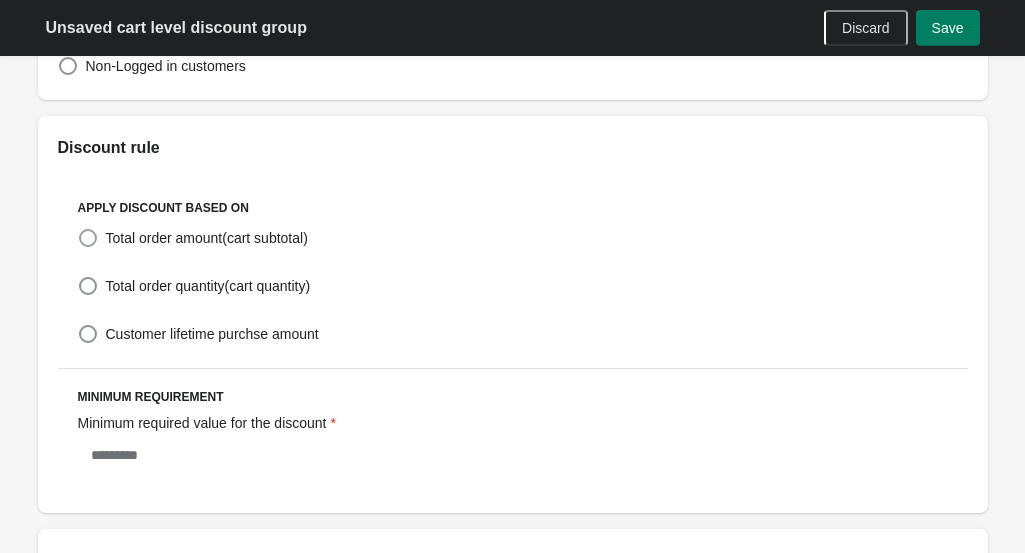 click on "Total order amount(cart subtotal)" at bounding box center [193, 238] 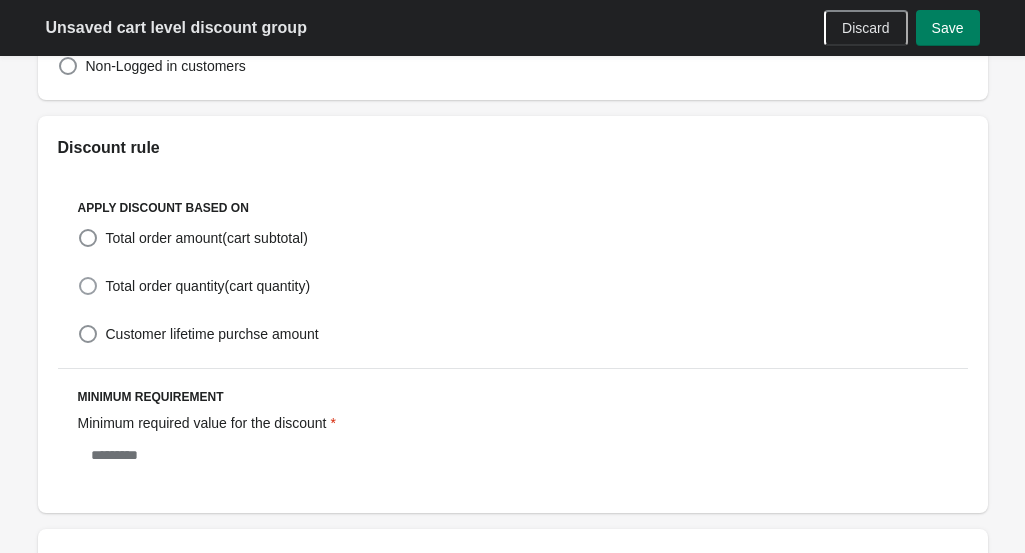 click on "Total order quantity(cart quantity)" at bounding box center (208, 286) 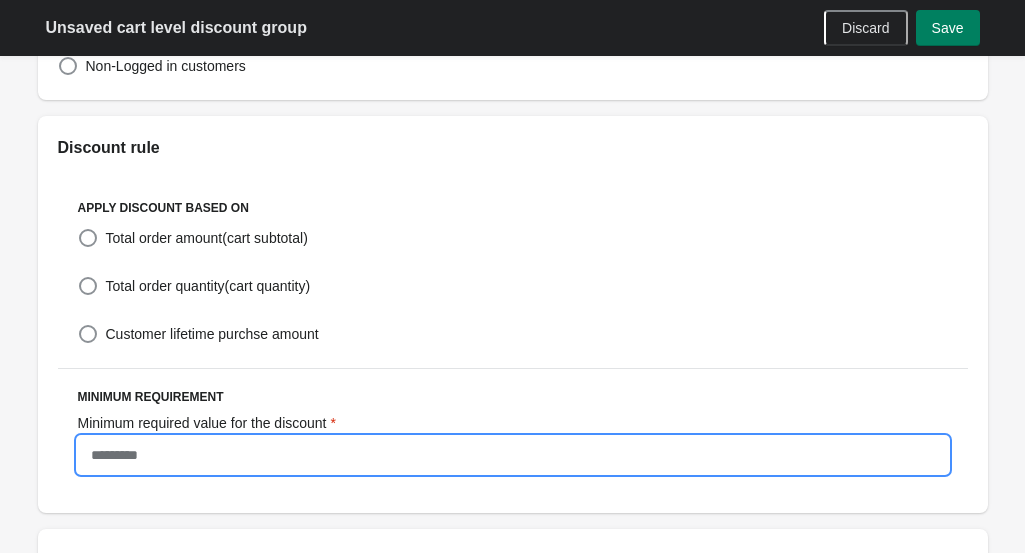 click on "Minimum required value for the discount" at bounding box center [513, 455] 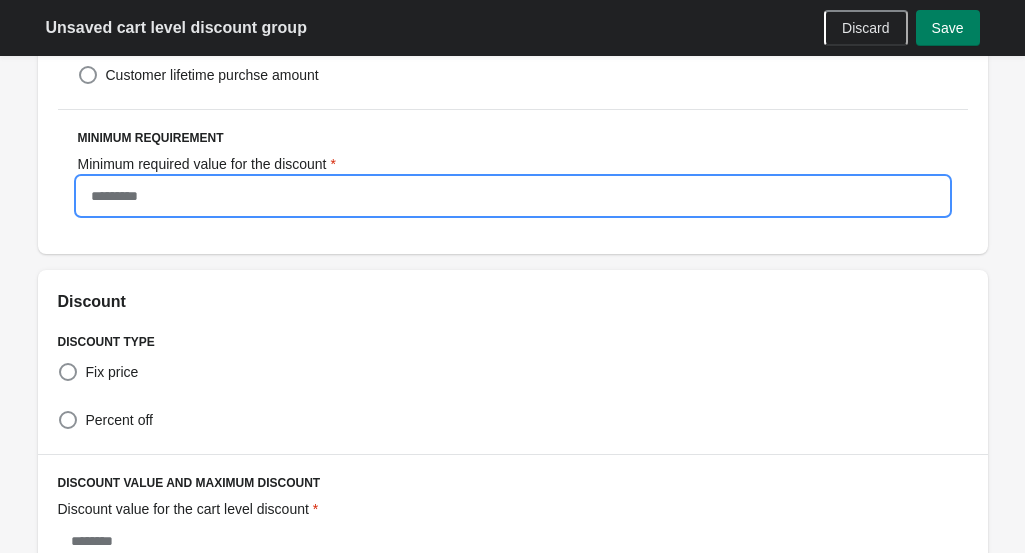 scroll, scrollTop: 831, scrollLeft: 0, axis: vertical 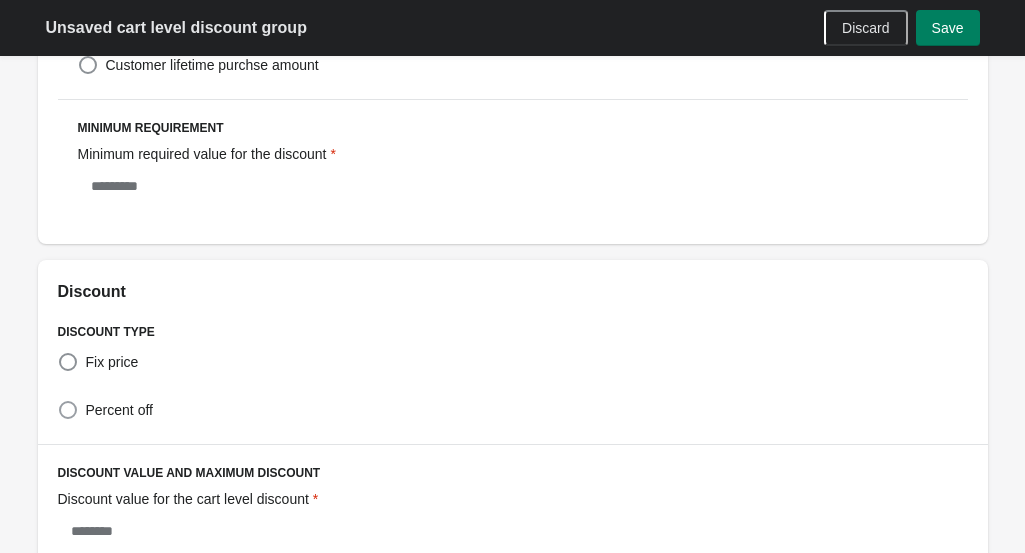 click on "Percent off" at bounding box center [119, 410] 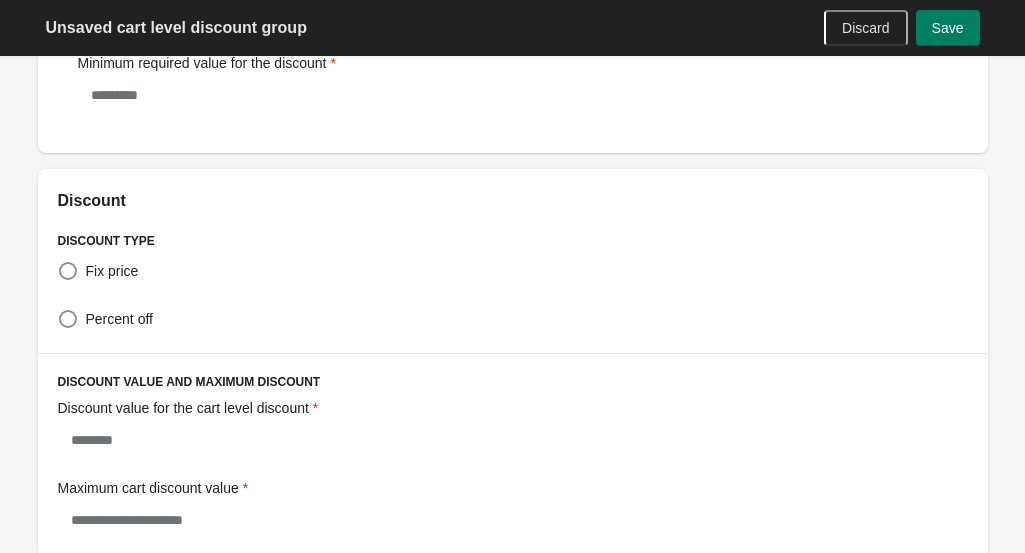 scroll, scrollTop: 923, scrollLeft: 0, axis: vertical 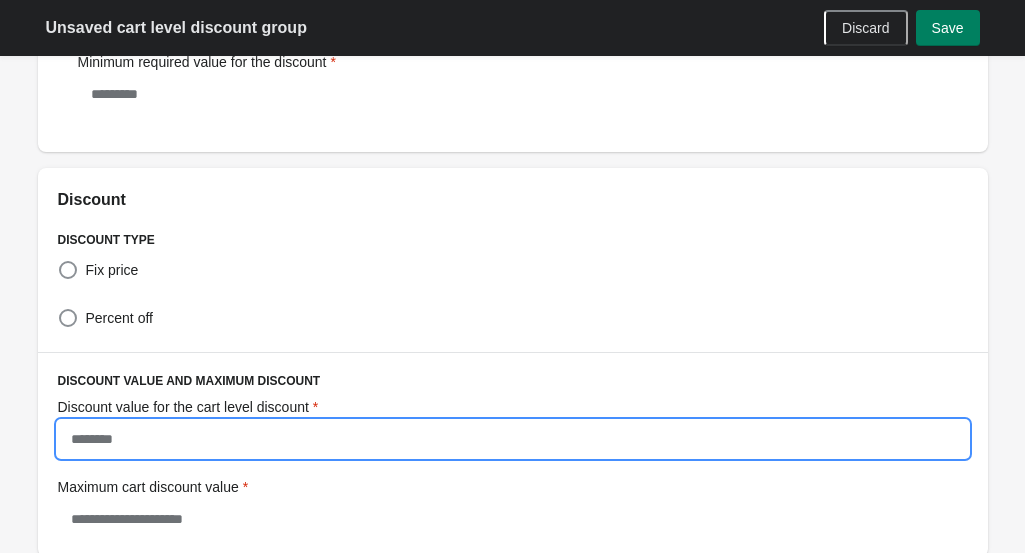 click on "Discount value for the cart level discount" at bounding box center [513, 439] 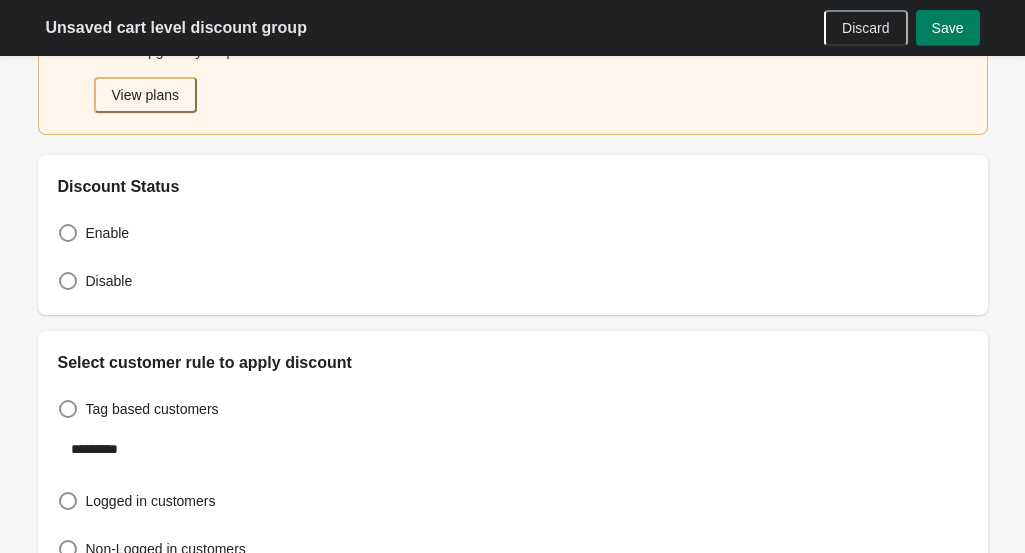 scroll, scrollTop: 0, scrollLeft: 0, axis: both 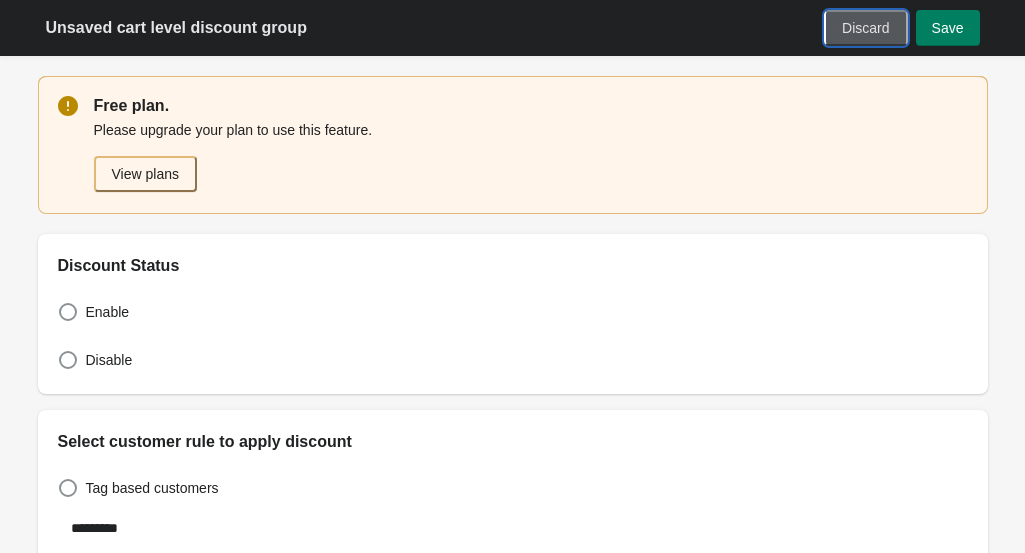 click on "Discard" at bounding box center [865, 28] 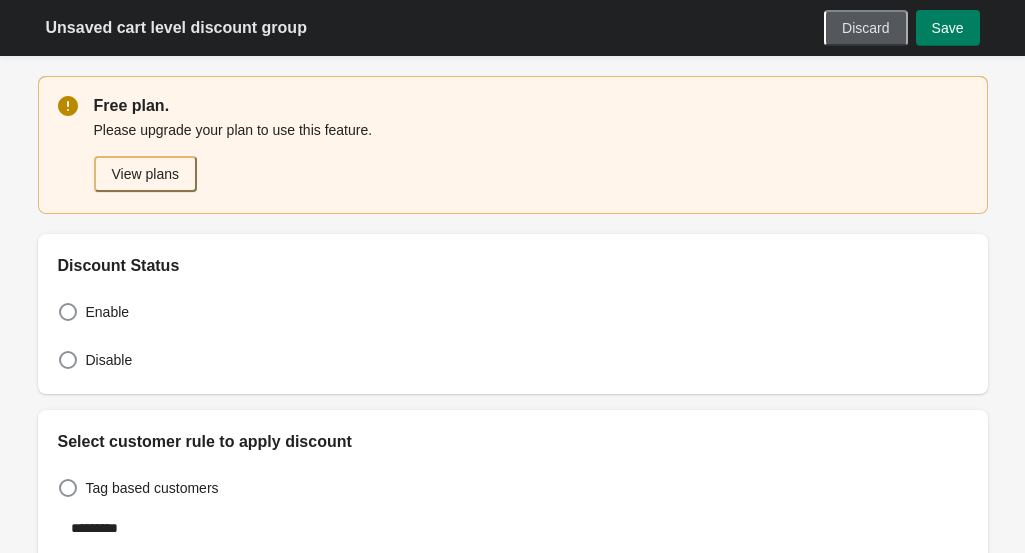 type 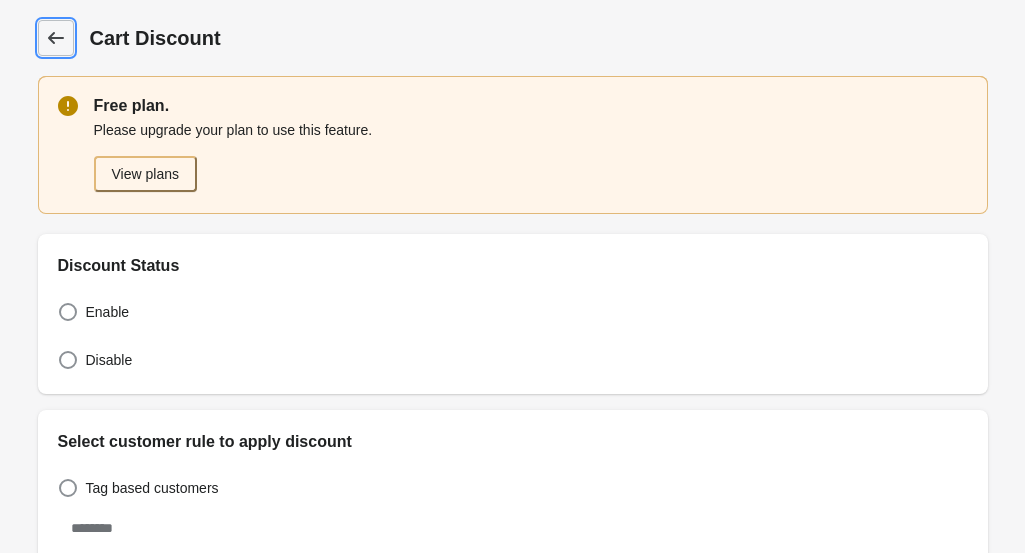 click 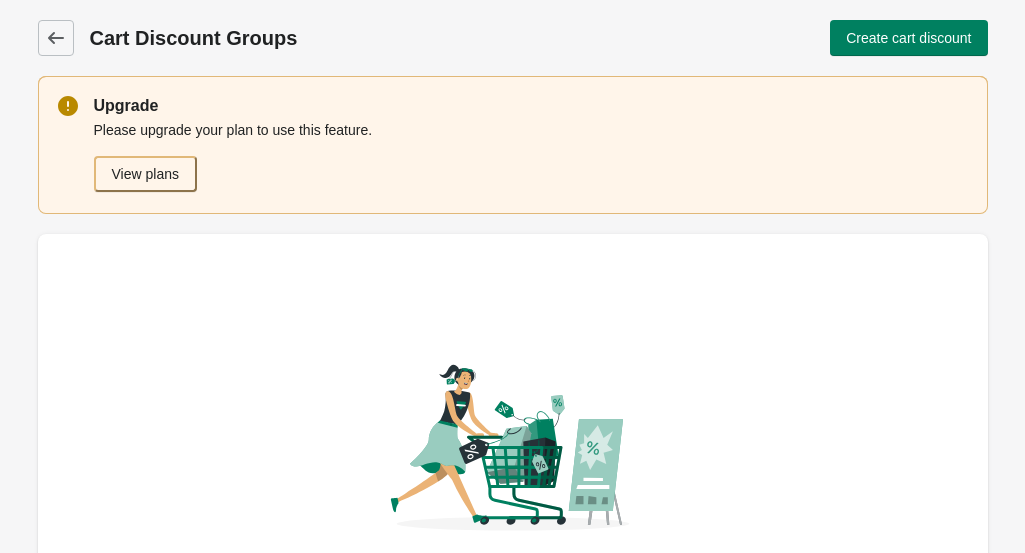 click 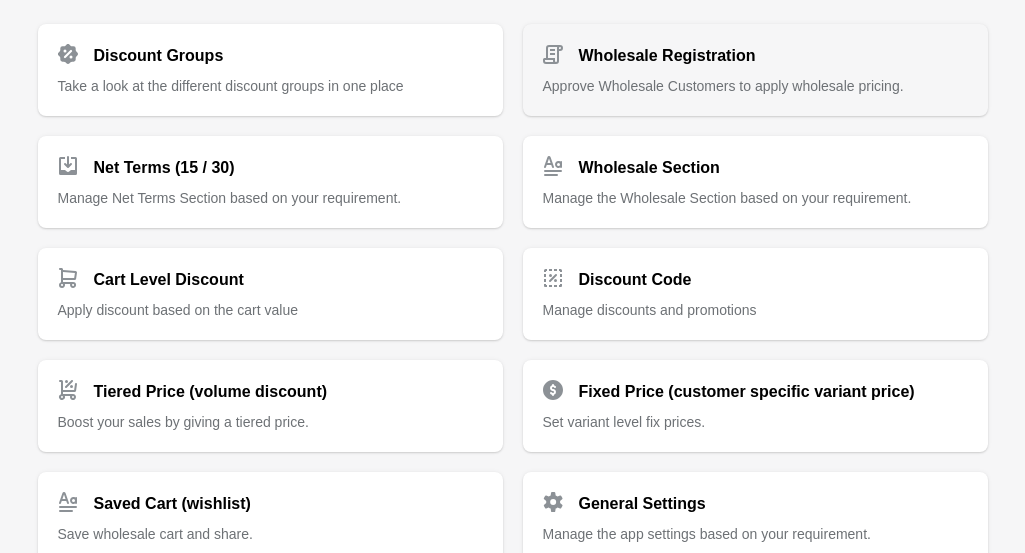 scroll, scrollTop: 297, scrollLeft: 0, axis: vertical 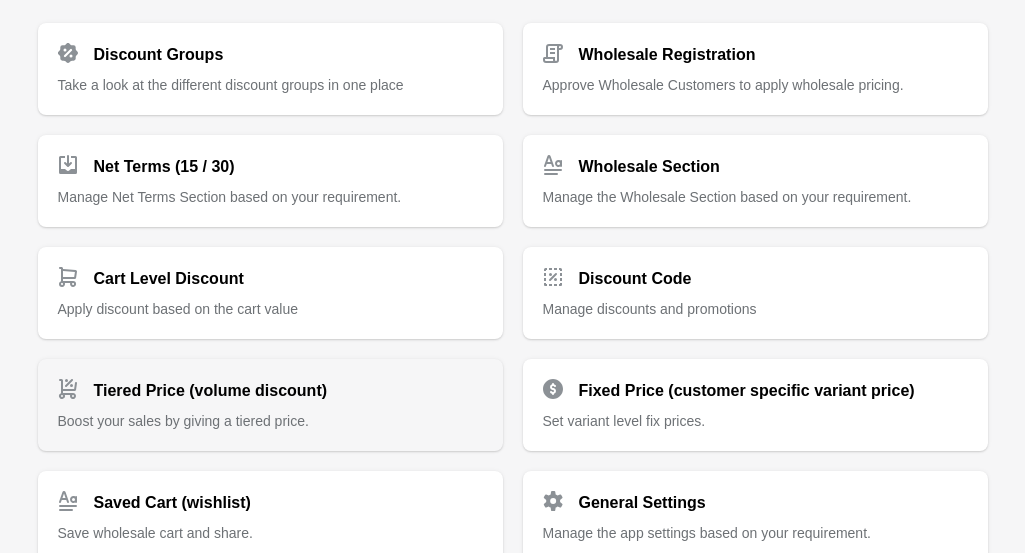 click on "Tiered Price (volume discount)" at bounding box center [211, 391] 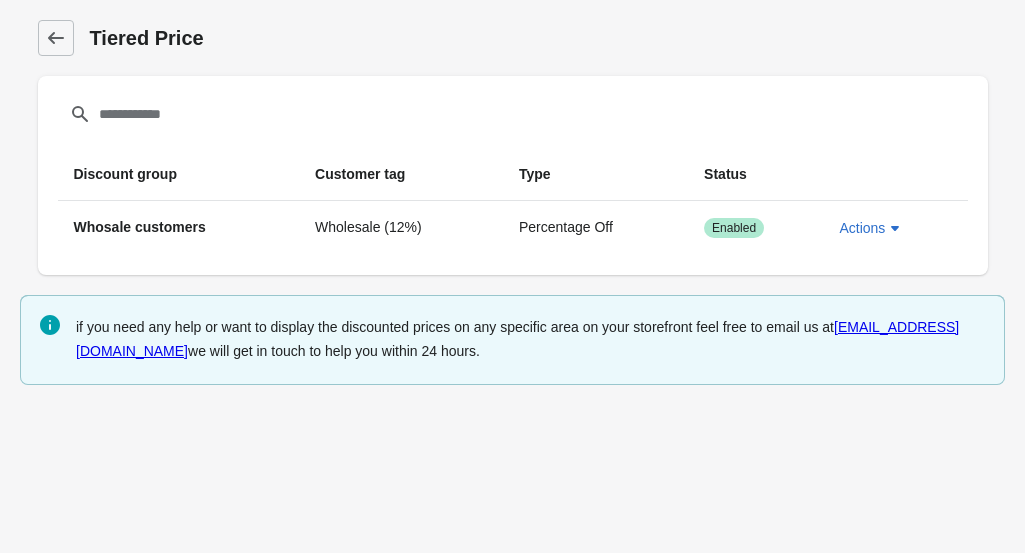scroll, scrollTop: 0, scrollLeft: 0, axis: both 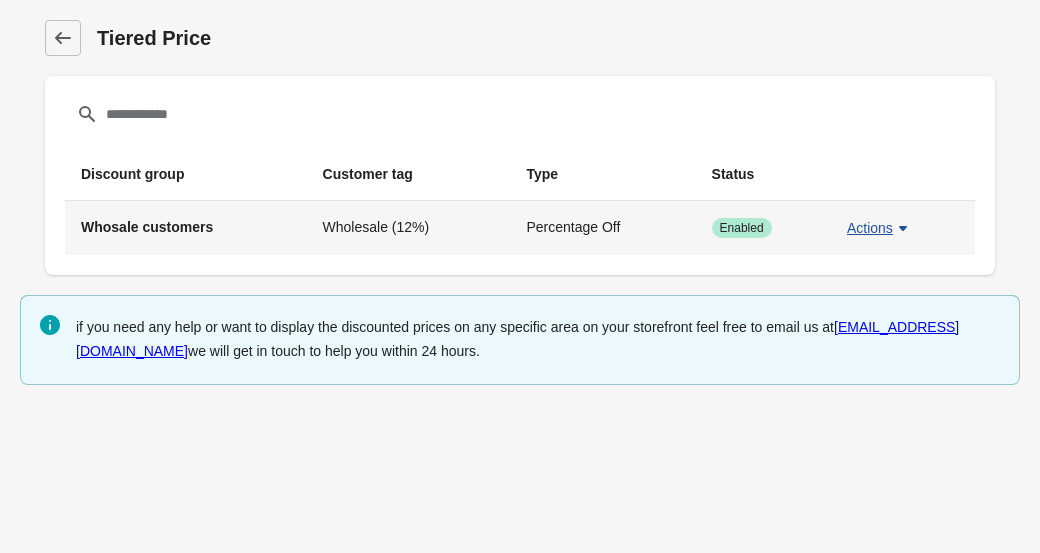 click on "Actions" at bounding box center [870, 228] 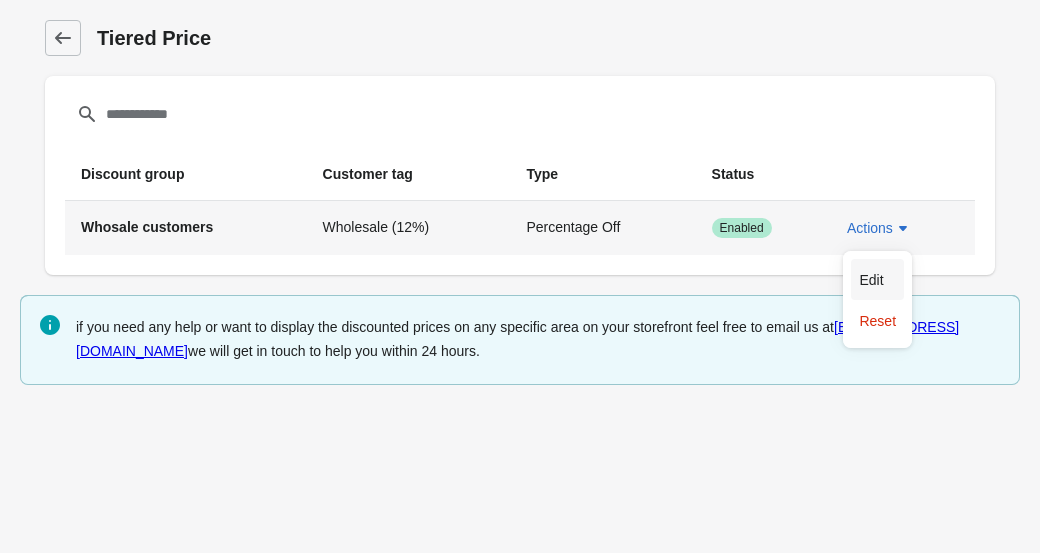 click on "Edit" at bounding box center [877, 279] 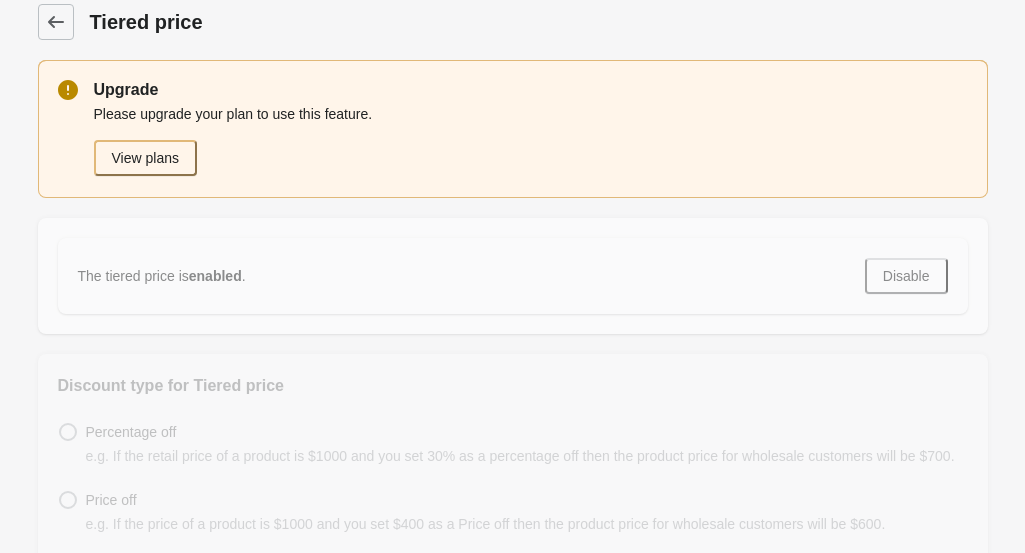 scroll, scrollTop: 0, scrollLeft: 0, axis: both 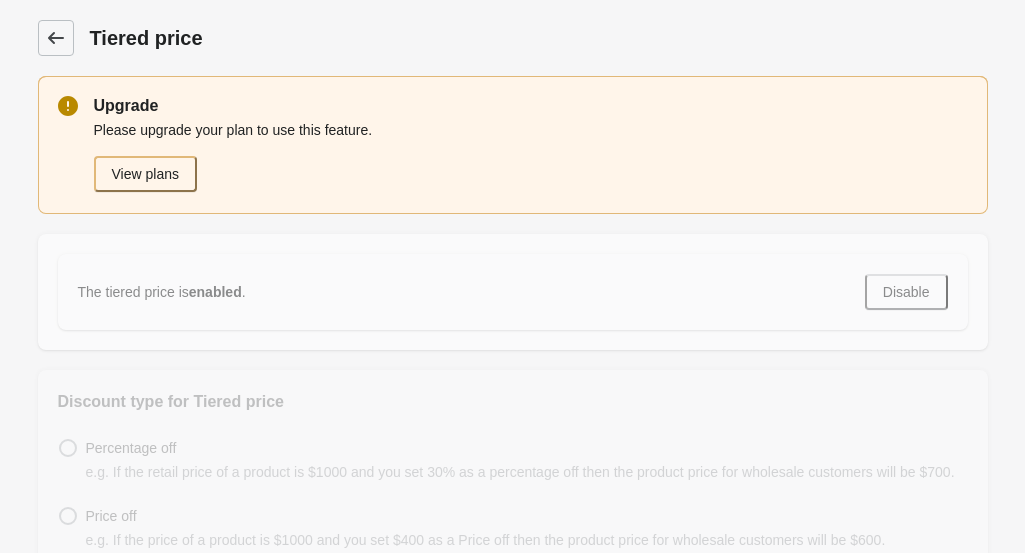 click 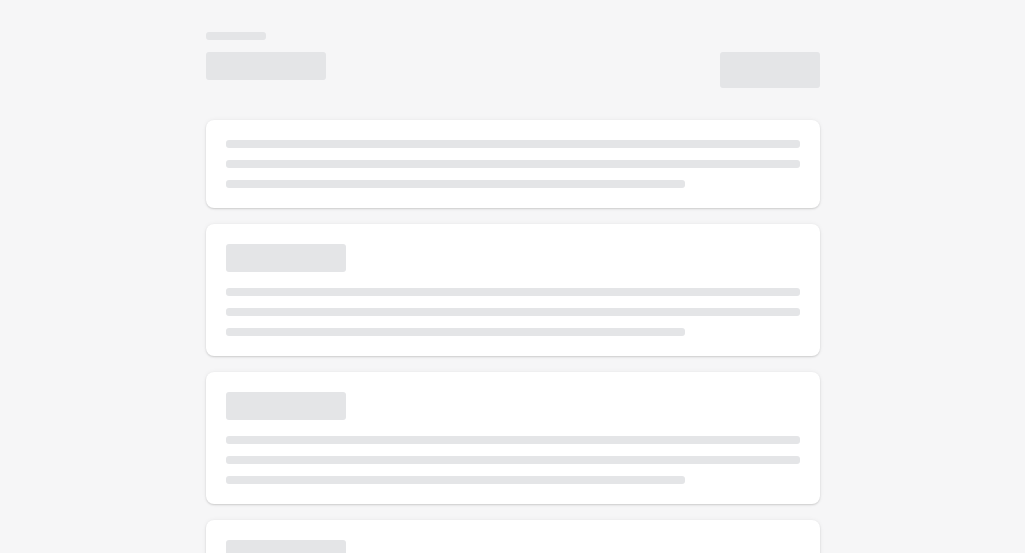 select on "*" 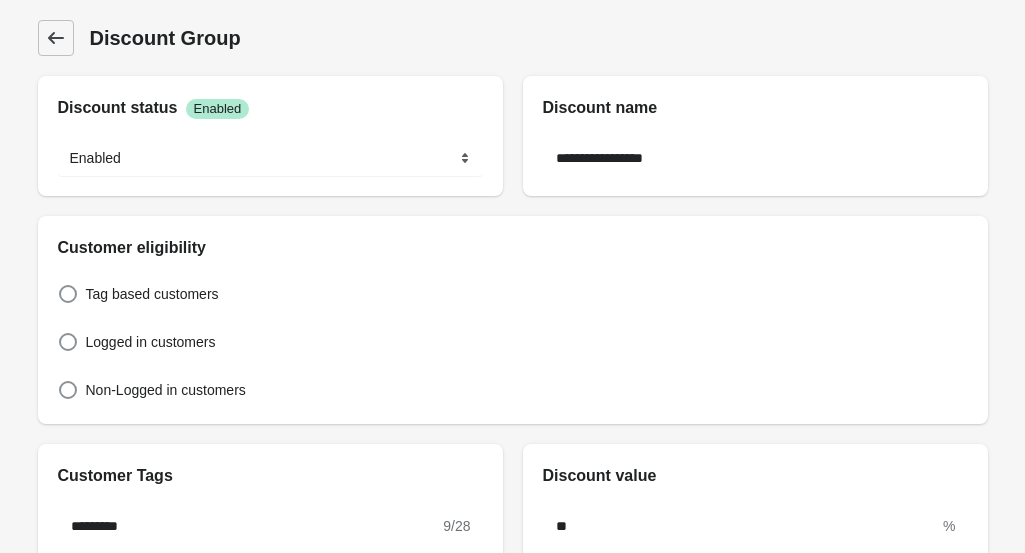 click 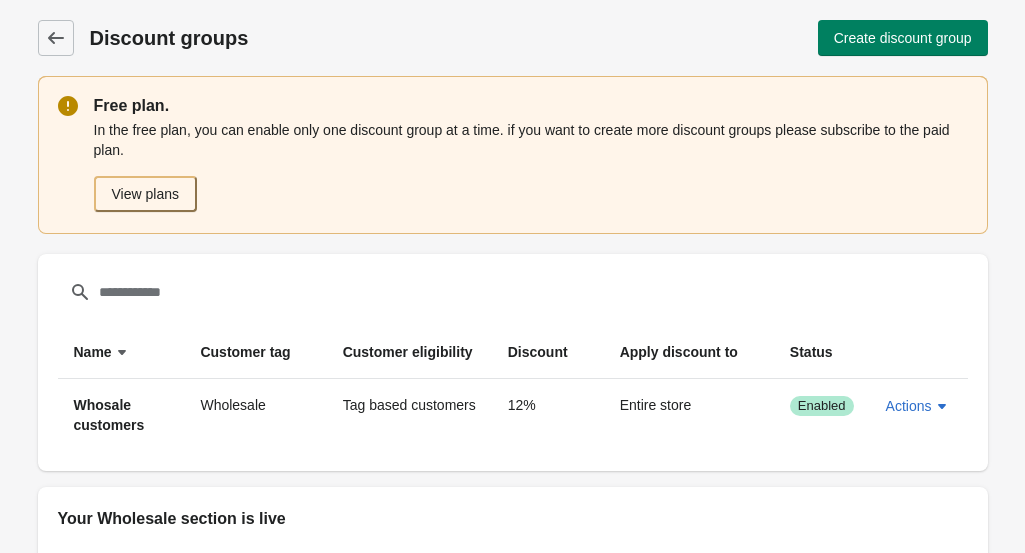 scroll, scrollTop: 323, scrollLeft: 0, axis: vertical 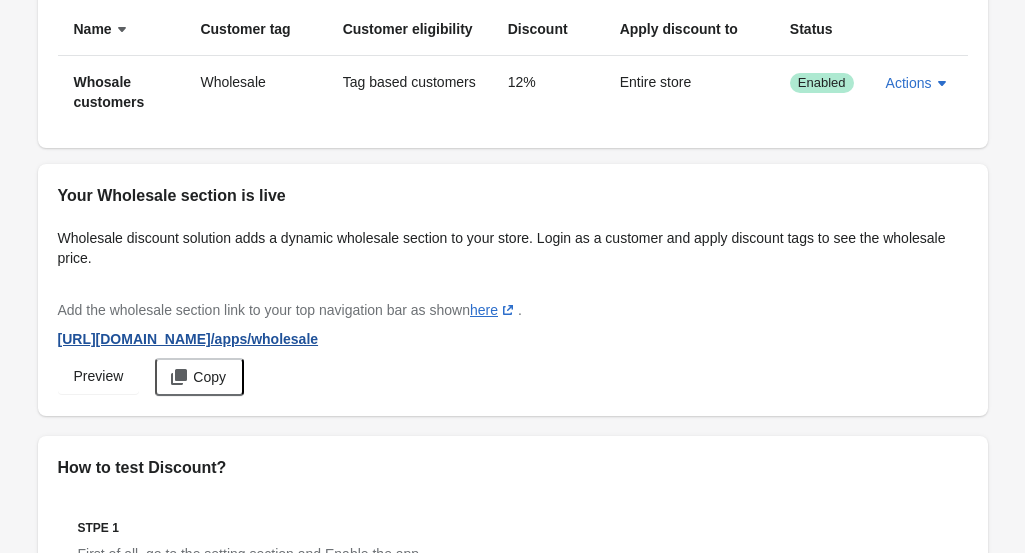 click on "https://lukerchocolate.myshopify.com /apps/wholesale" at bounding box center (188, 339) 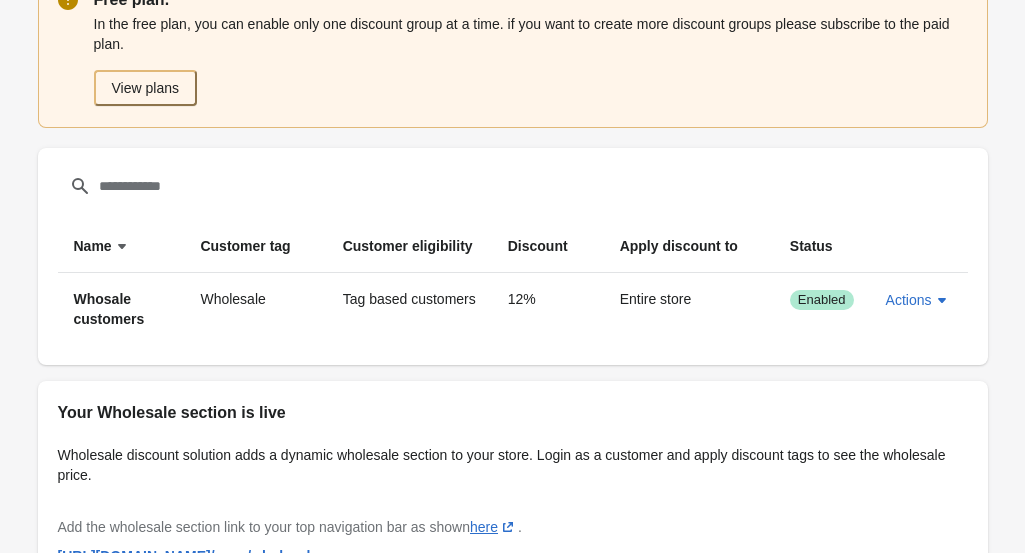 scroll, scrollTop: 71, scrollLeft: 0, axis: vertical 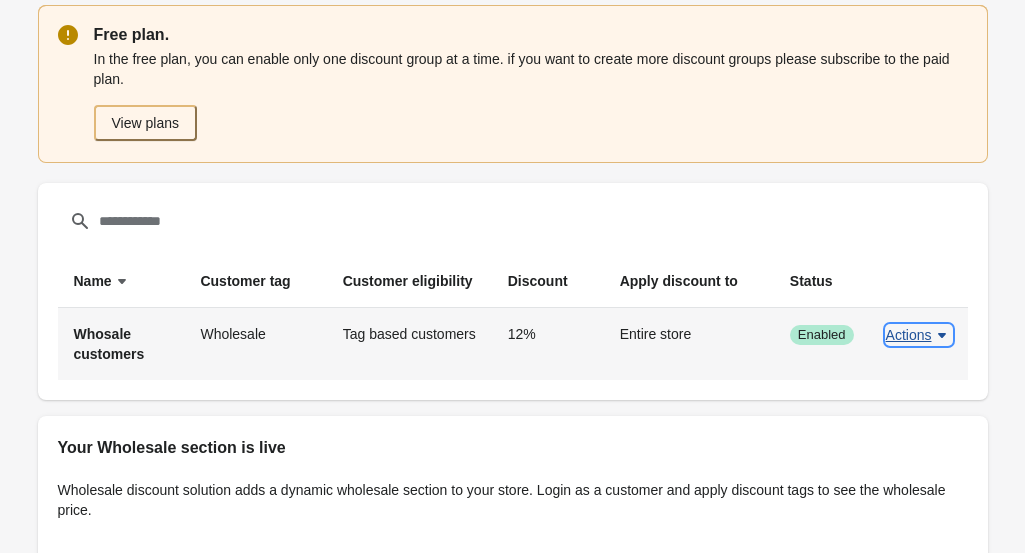 click on "Actions" at bounding box center (909, 335) 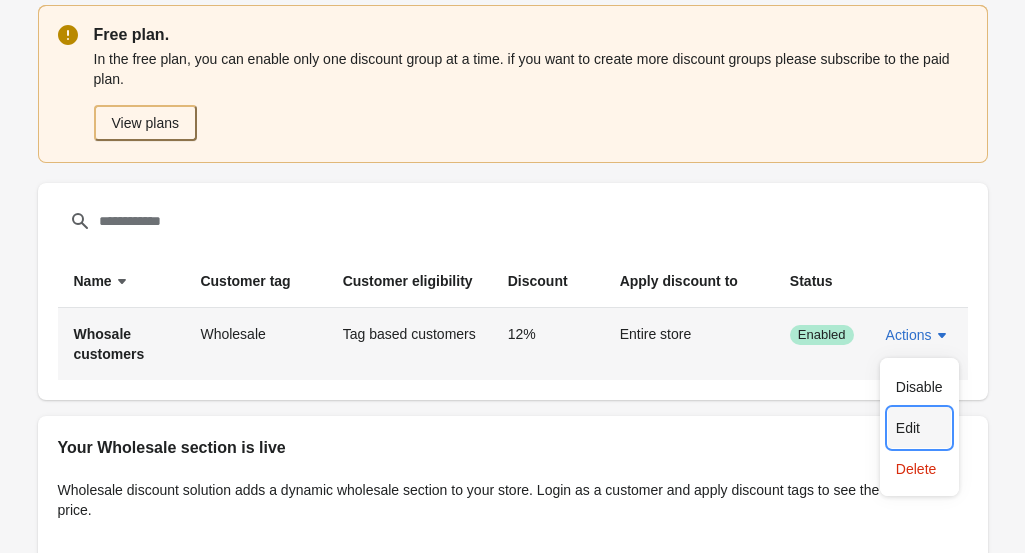 click on "Edit" at bounding box center (919, 428) 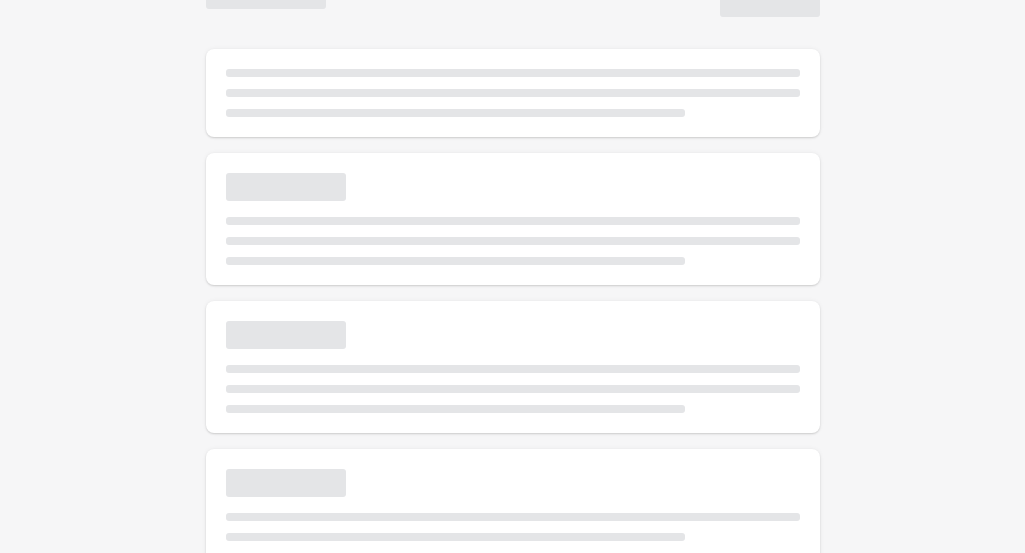select on "*" 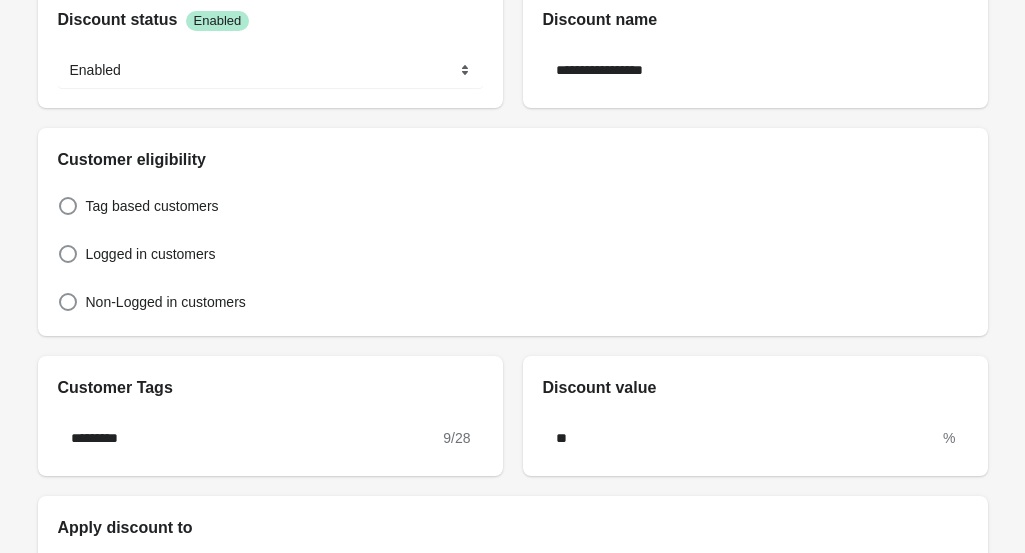 scroll, scrollTop: 0, scrollLeft: 0, axis: both 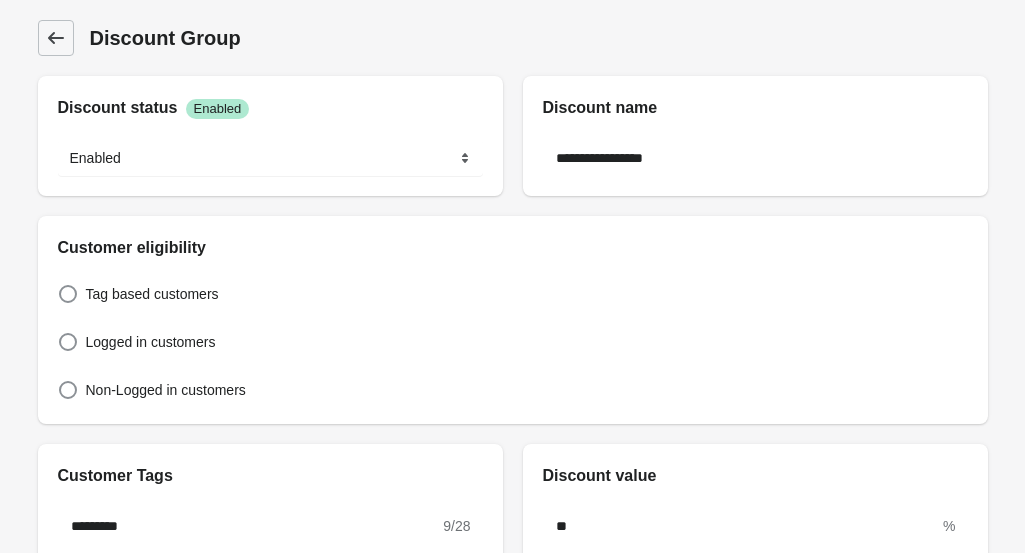 click 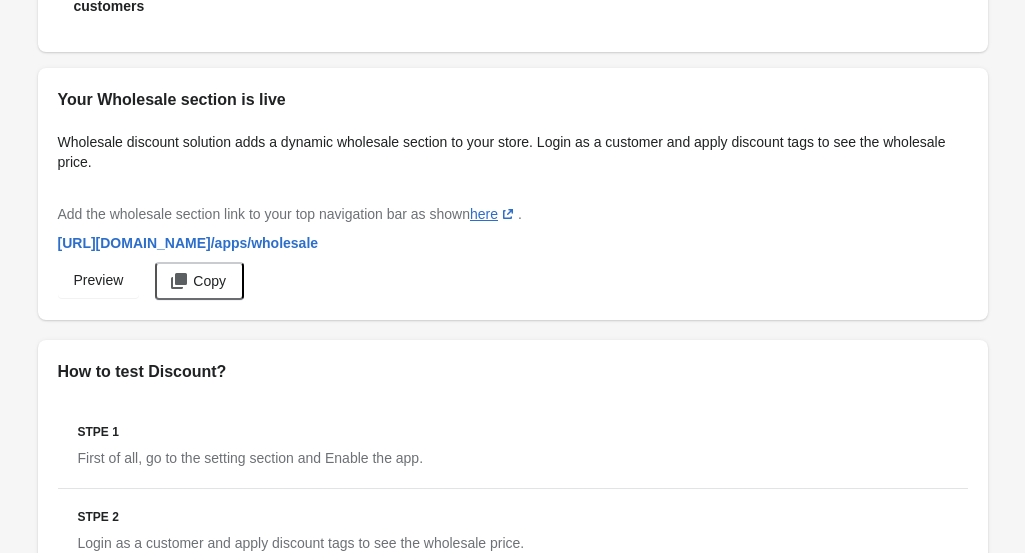scroll, scrollTop: 0, scrollLeft: 0, axis: both 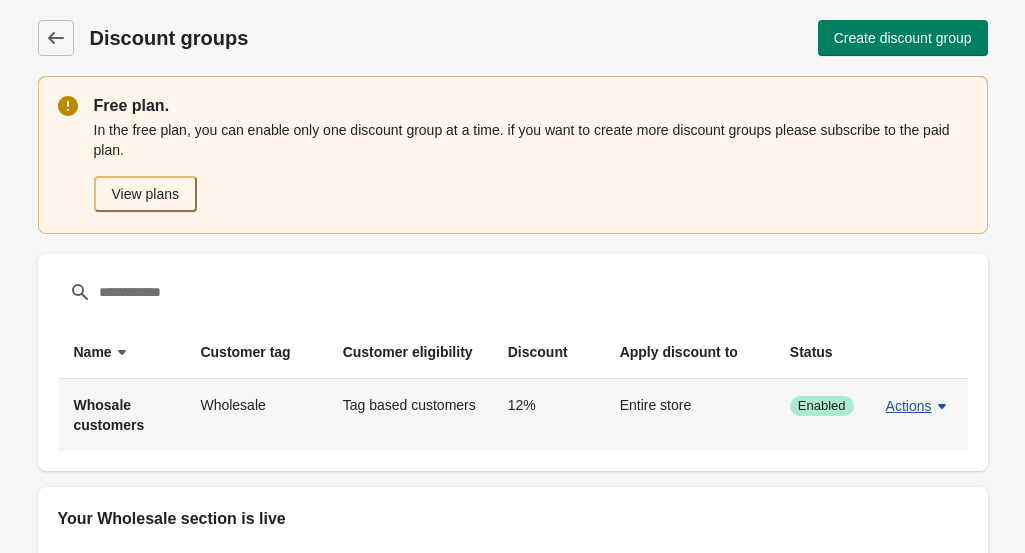 click on "Actions" at bounding box center [909, 406] 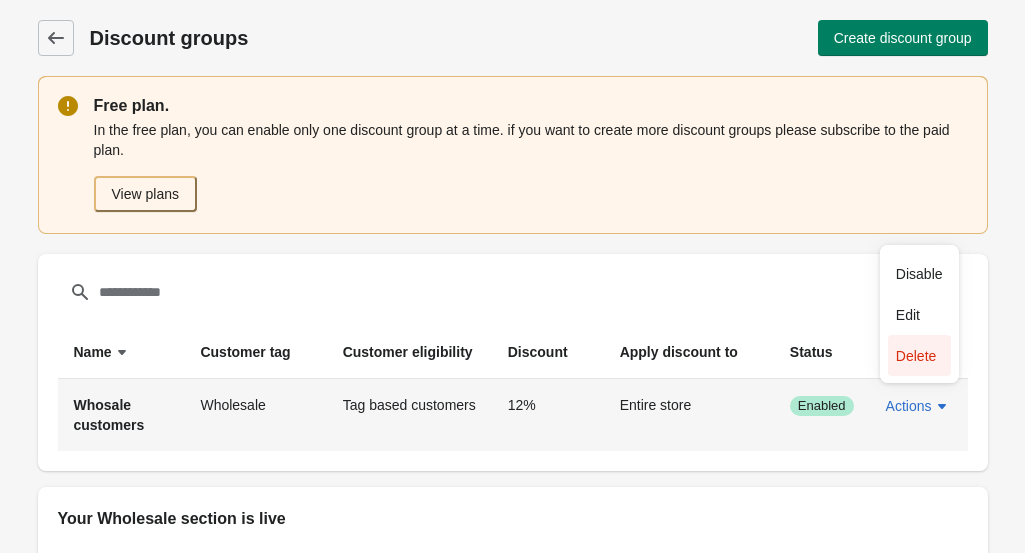 click on "Delete" at bounding box center [919, 355] 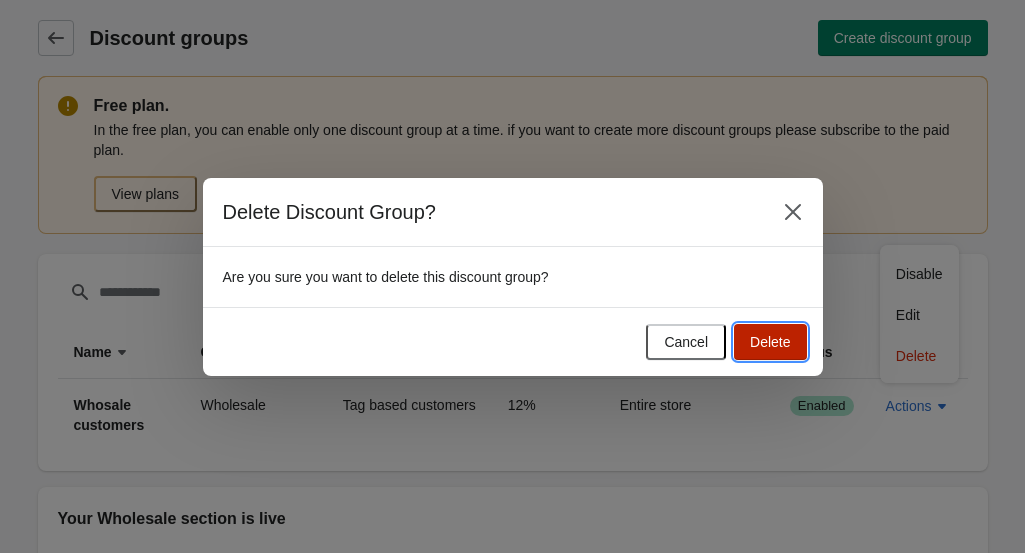 click on "Delete" at bounding box center [770, 342] 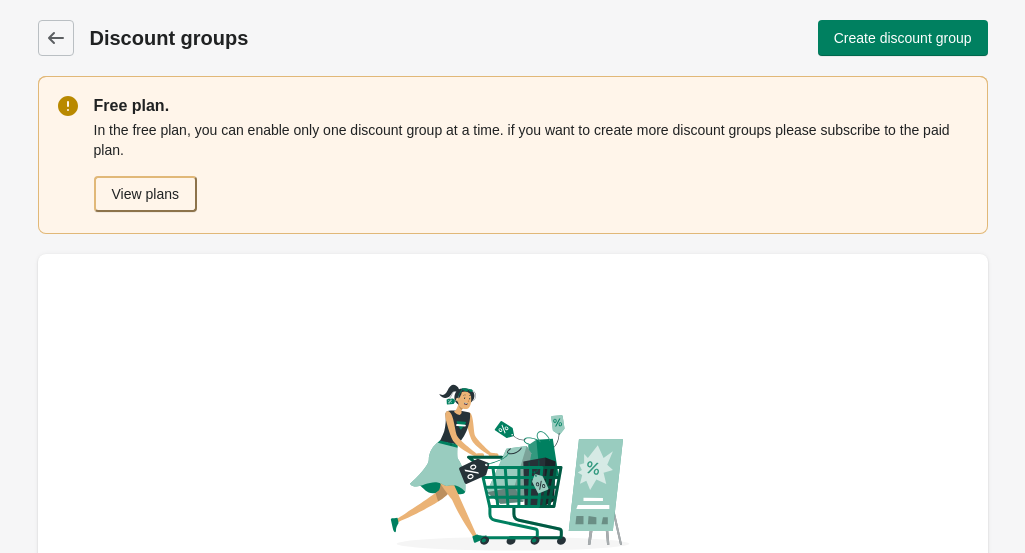 scroll, scrollTop: 158, scrollLeft: 0, axis: vertical 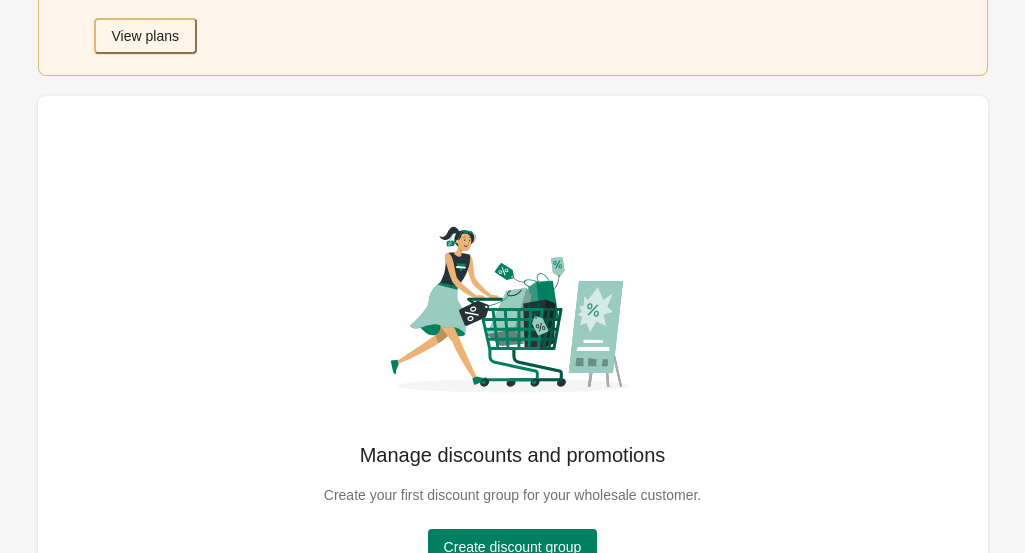 click on "Manage discounts and promotions Create your first discount group for your wholesale customer. Create discount group" at bounding box center (513, 350) 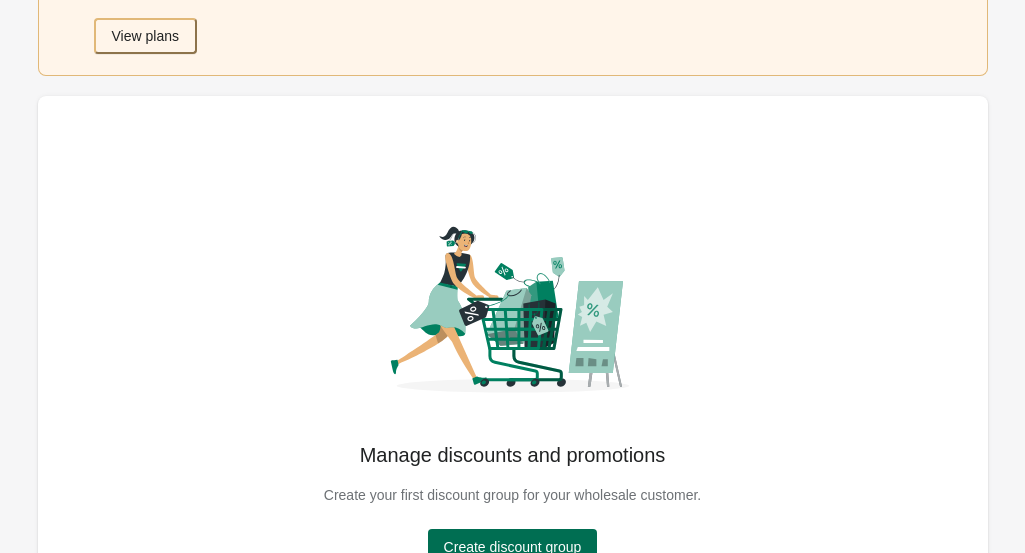 click on "Create discount group" at bounding box center [513, 547] 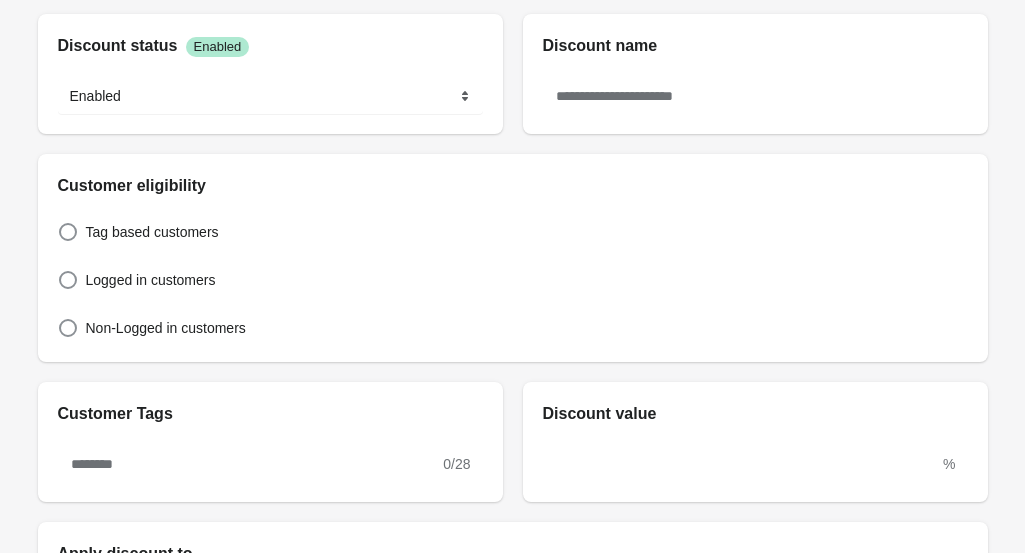 scroll, scrollTop: 0, scrollLeft: 0, axis: both 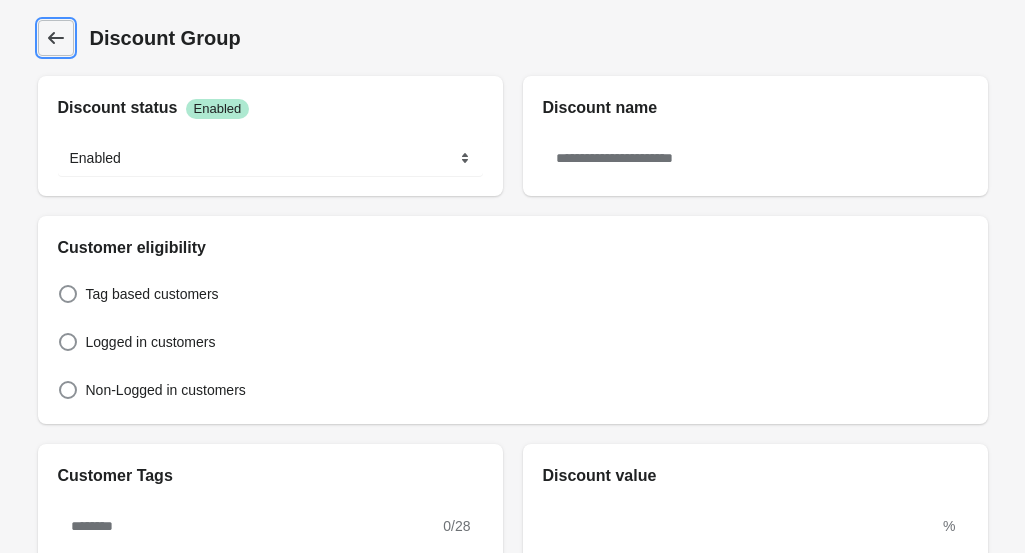 click 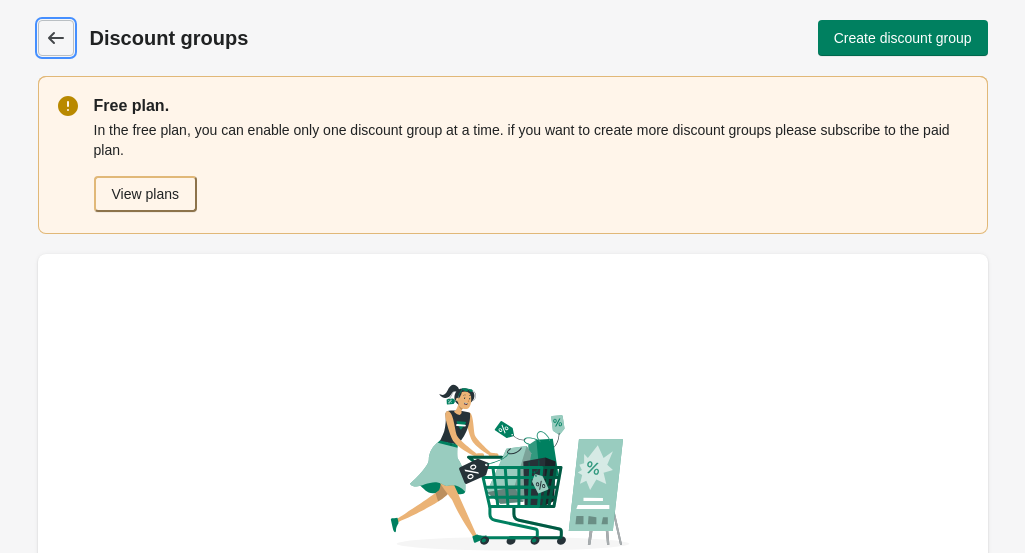 click on "Discount groups" at bounding box center (56, 38) 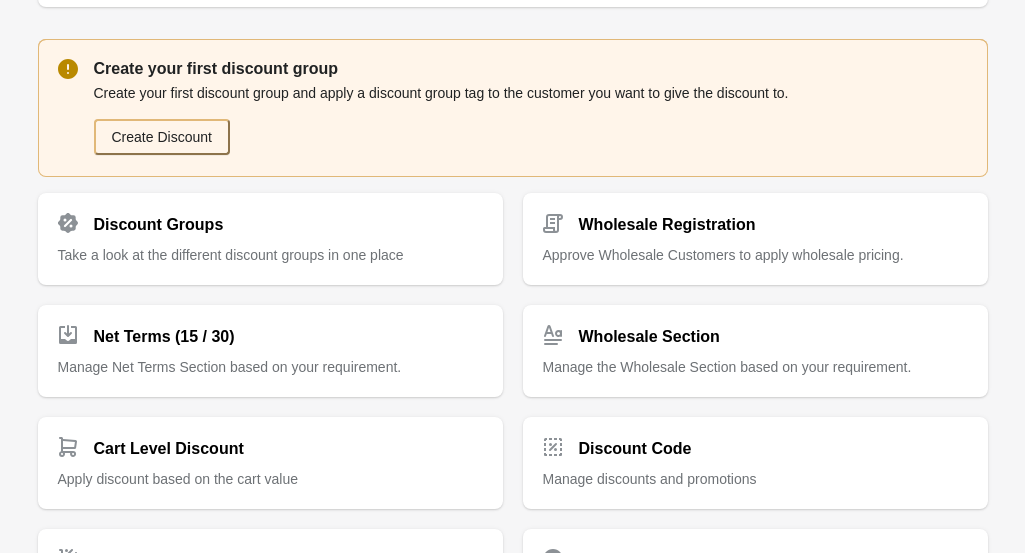 scroll, scrollTop: 267, scrollLeft: 0, axis: vertical 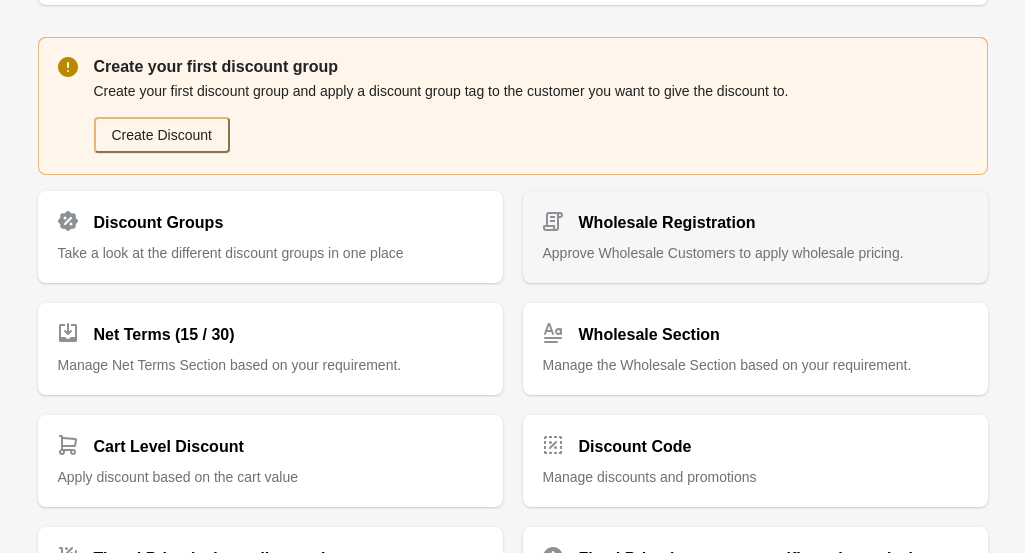 click on "Wholesale Registration   Approve Wholesale Customers to apply wholesale pricing." at bounding box center (755, 229) 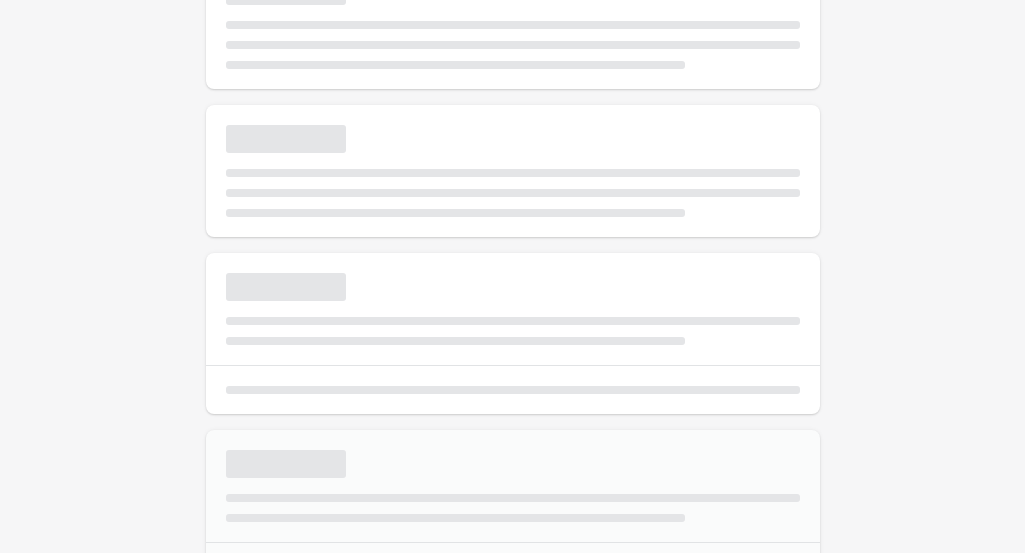 select on "*" 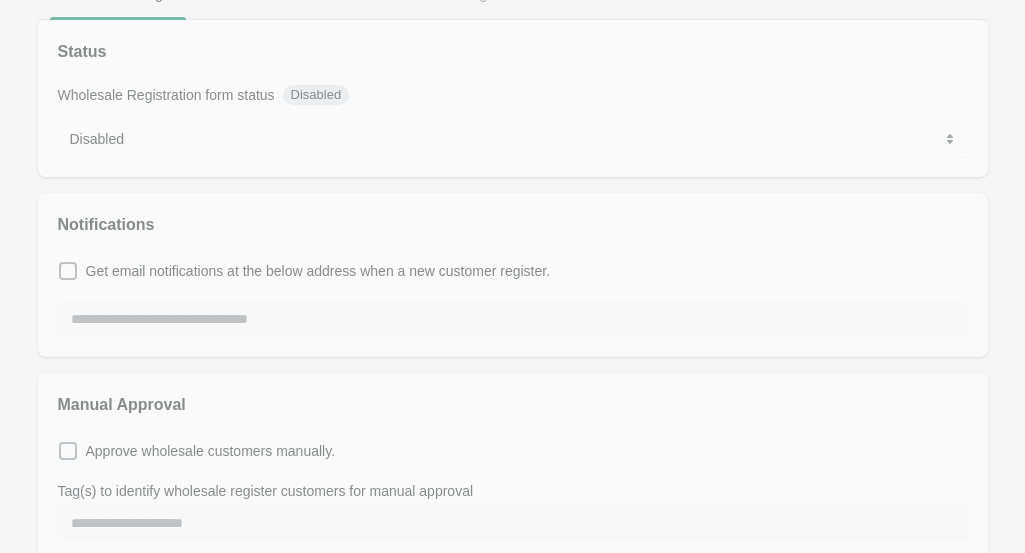 scroll, scrollTop: 0, scrollLeft: 0, axis: both 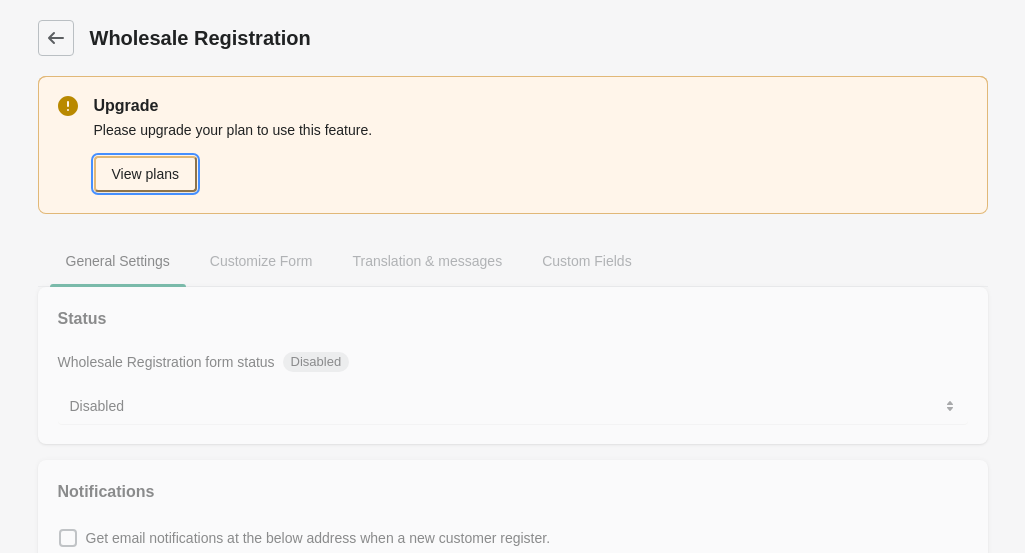 click on "View plans" at bounding box center [145, 174] 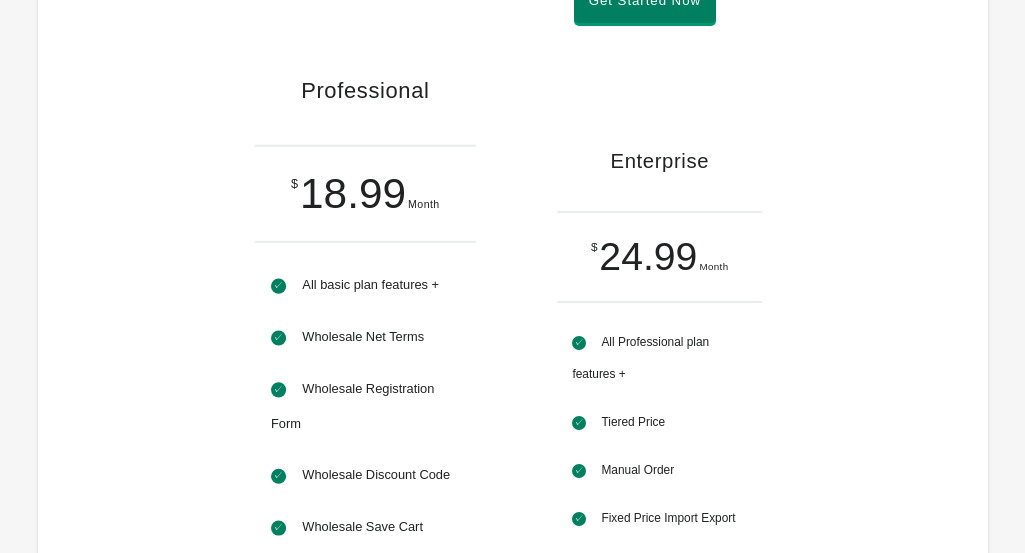 scroll, scrollTop: 1097, scrollLeft: 0, axis: vertical 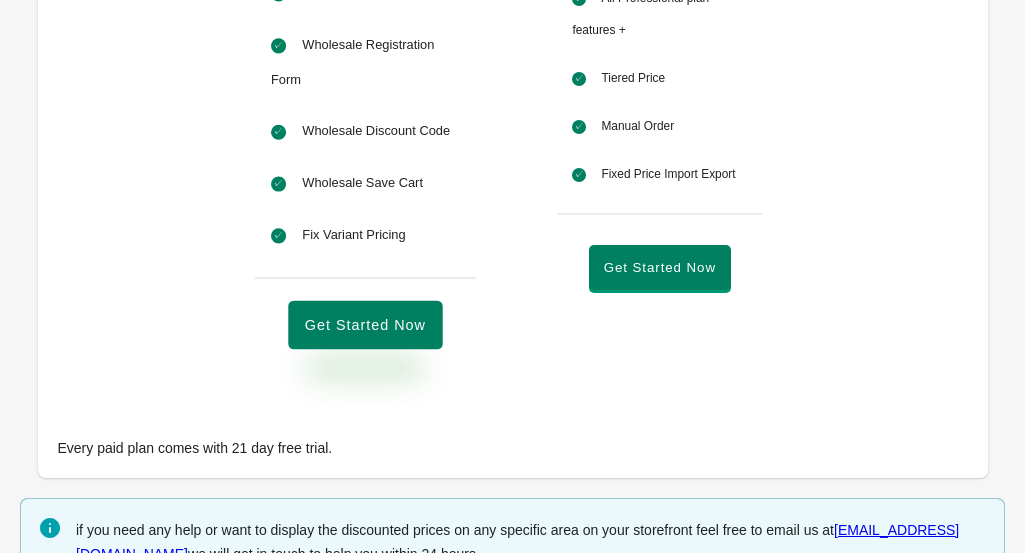click on "Get Started Now" at bounding box center [365, 326] 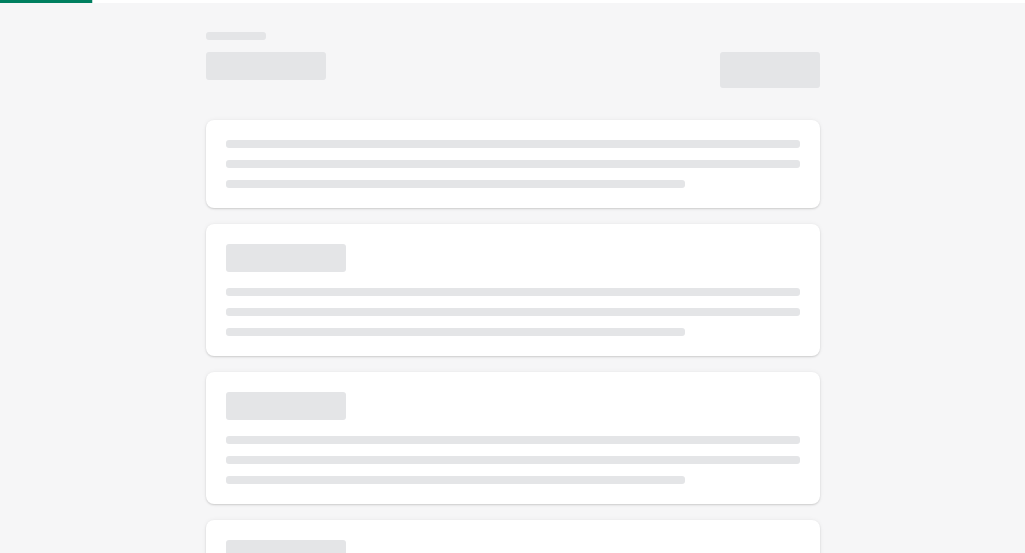 scroll, scrollTop: 0, scrollLeft: 0, axis: both 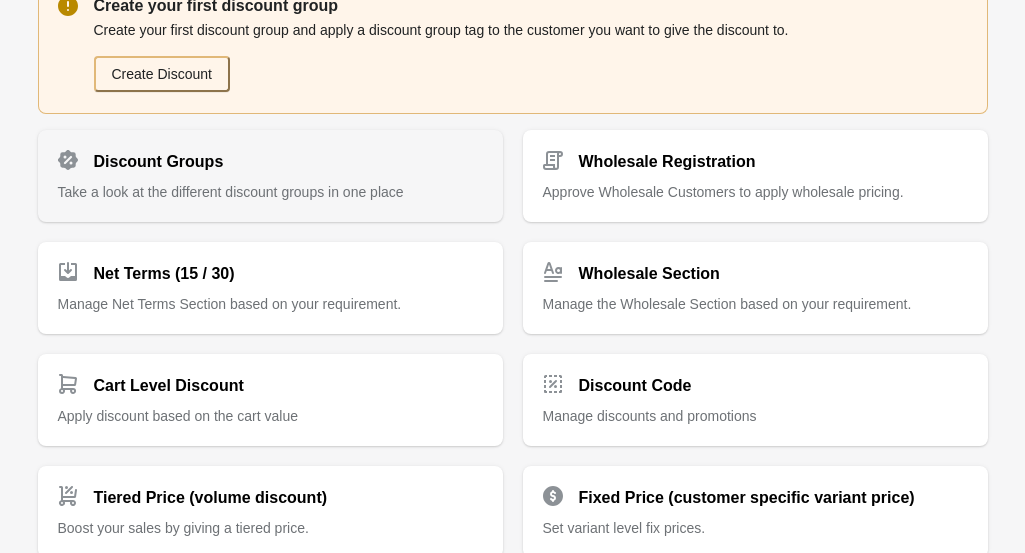 click on "Take a look at the different discount groups in one place" at bounding box center (231, 192) 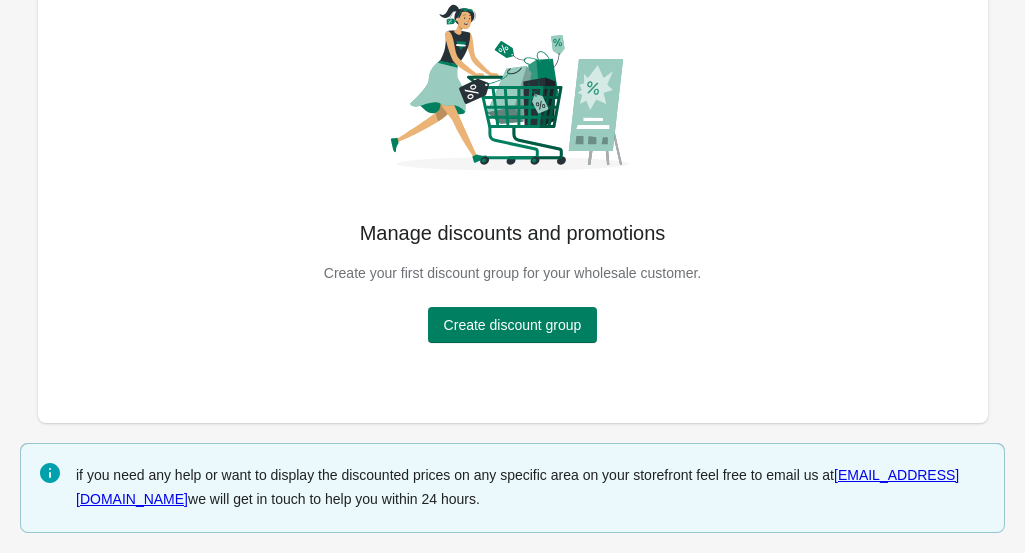 scroll, scrollTop: 0, scrollLeft: 0, axis: both 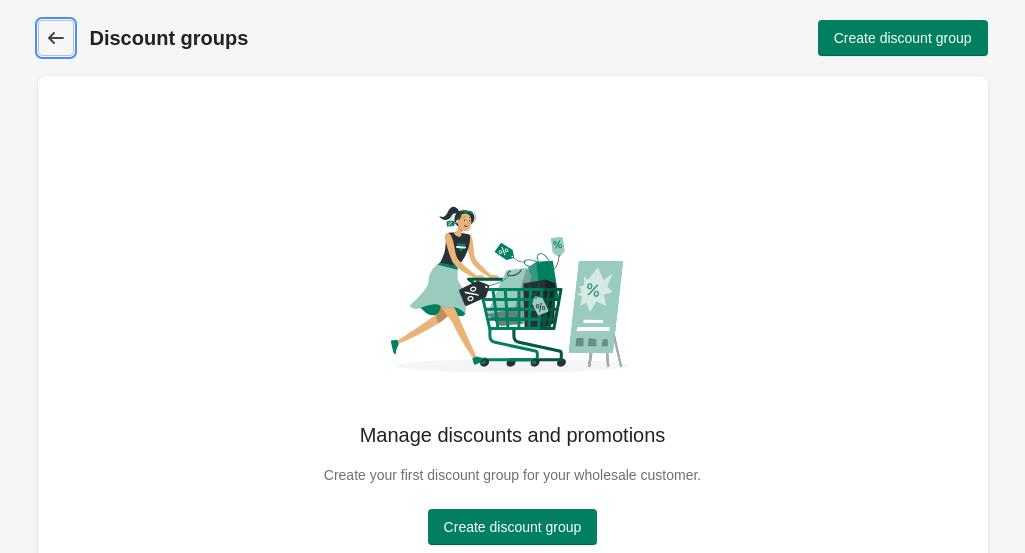 click on "Discount groups" at bounding box center [56, 38] 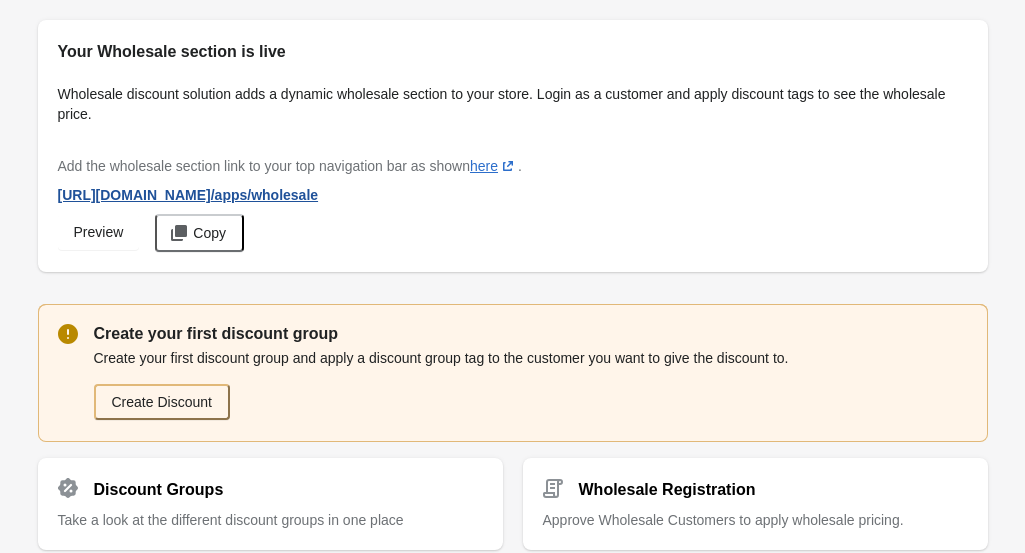 scroll, scrollTop: 327, scrollLeft: 0, axis: vertical 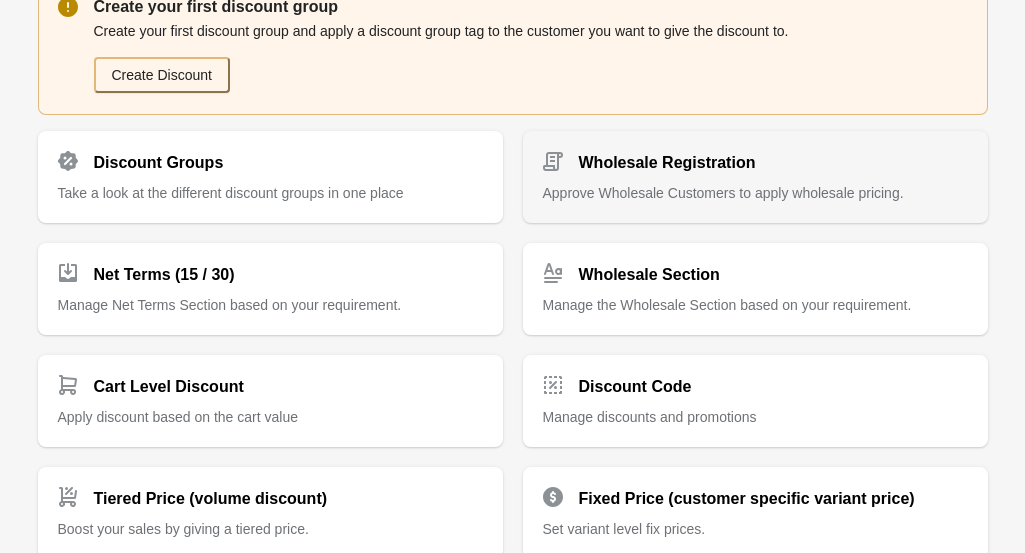 click on "Wholesale Registration" at bounding box center (667, 163) 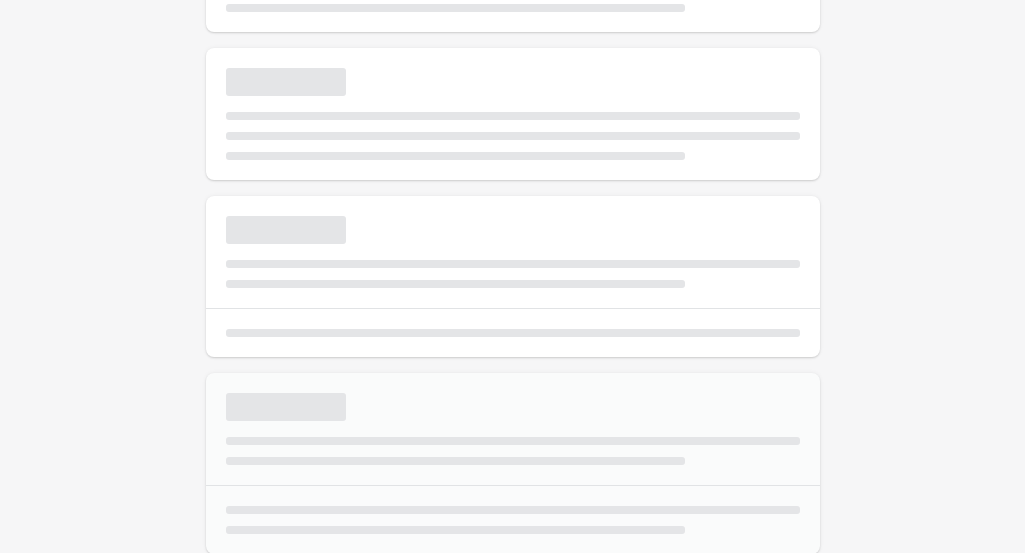 select on "*" 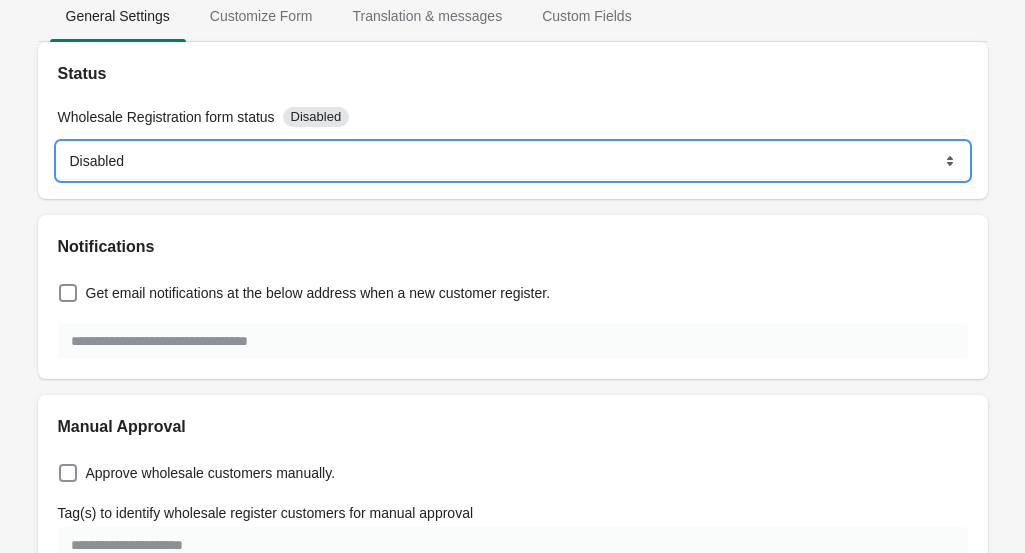 click on "******* ********" at bounding box center [513, 161] 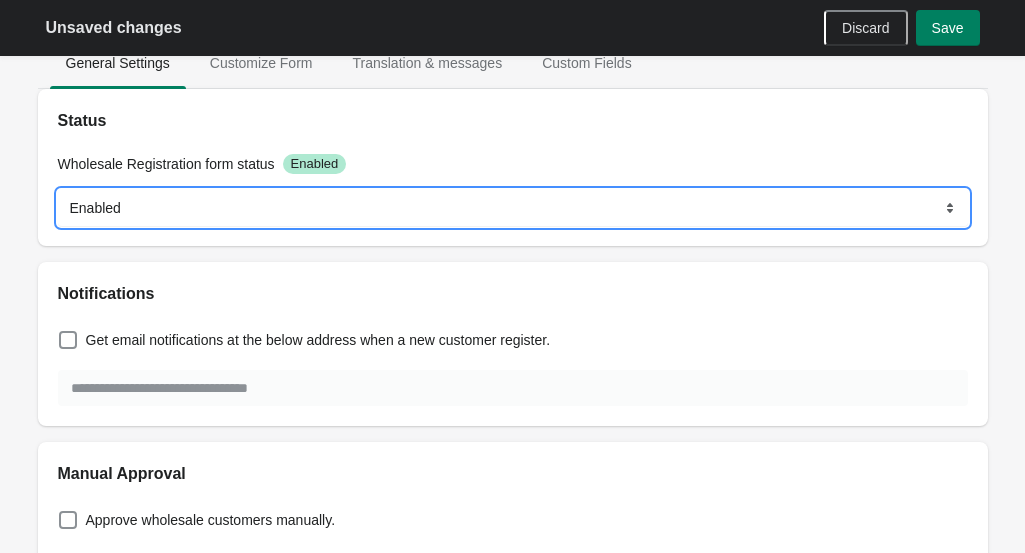 scroll, scrollTop: 279, scrollLeft: 0, axis: vertical 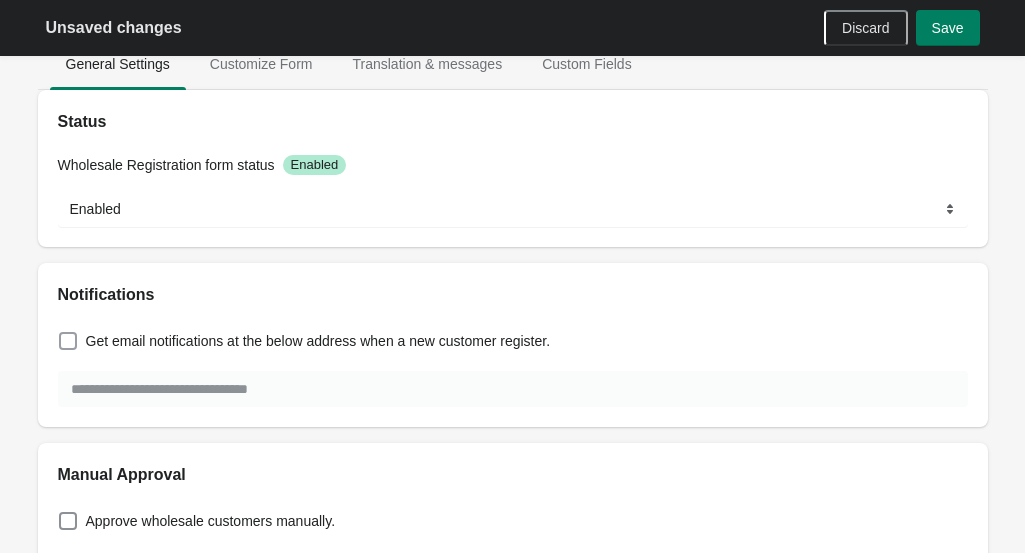 click on "Get email notifications at the below address when a new customer register." at bounding box center [318, 341] 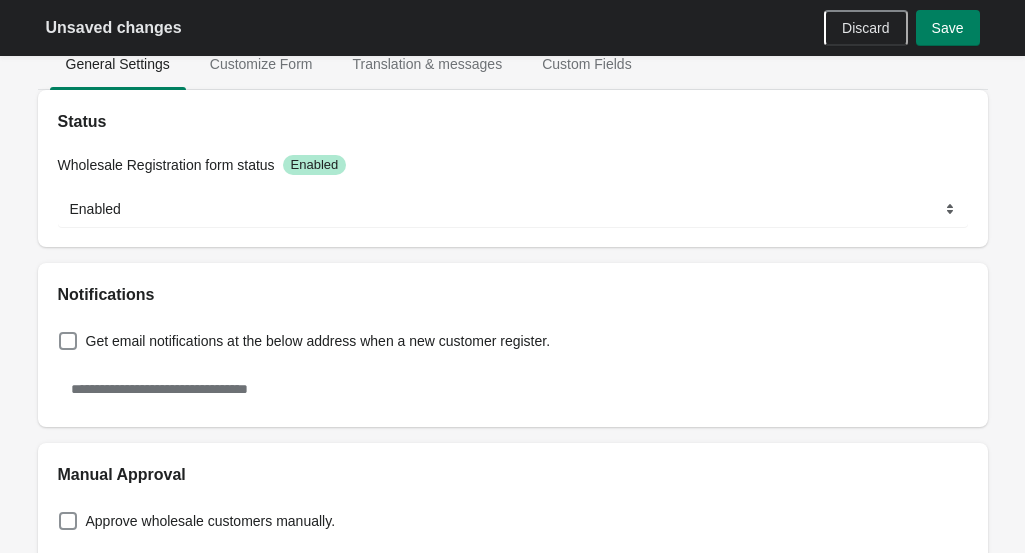 click on "Get email notifications at the below address when a new customer register." at bounding box center (513, 359) 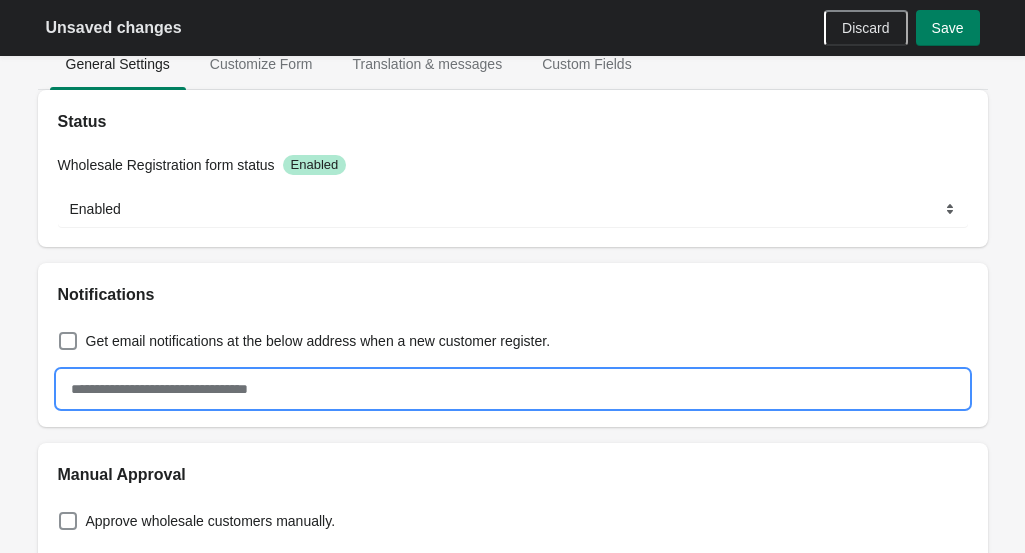 click at bounding box center (513, 389) 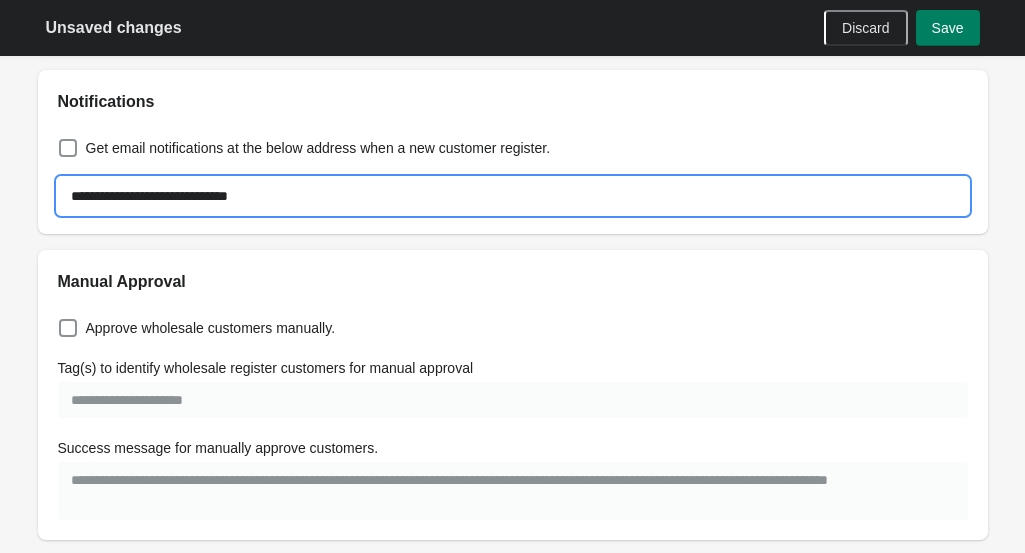 scroll, scrollTop: 473, scrollLeft: 0, axis: vertical 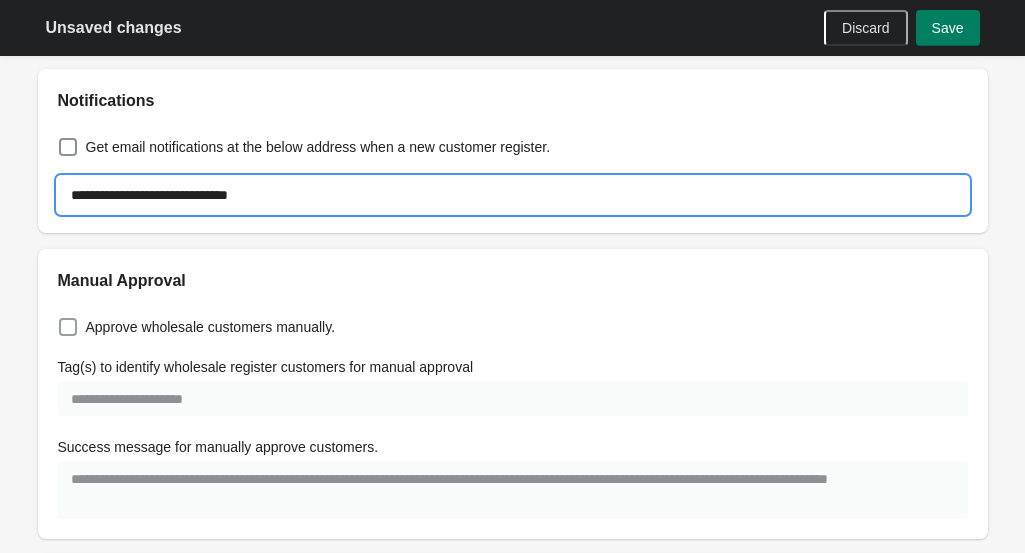 type on "**********" 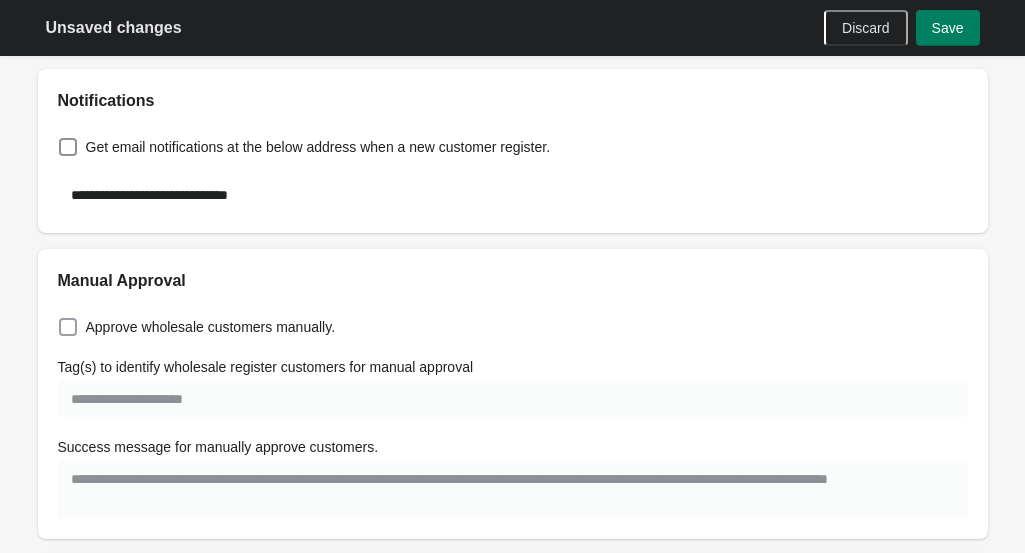 click on "Approve wholesale customers manually." at bounding box center (211, 327) 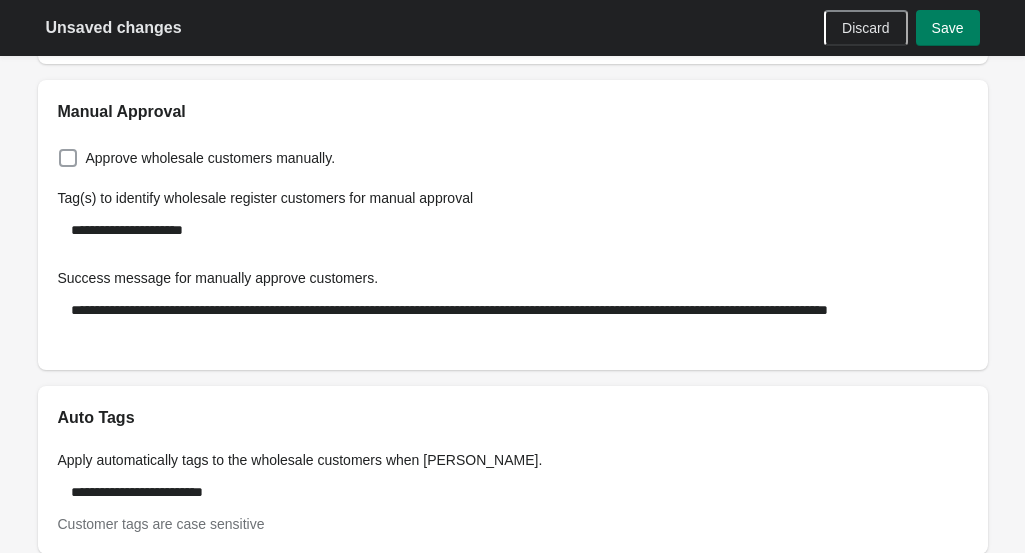 scroll, scrollTop: 643, scrollLeft: 0, axis: vertical 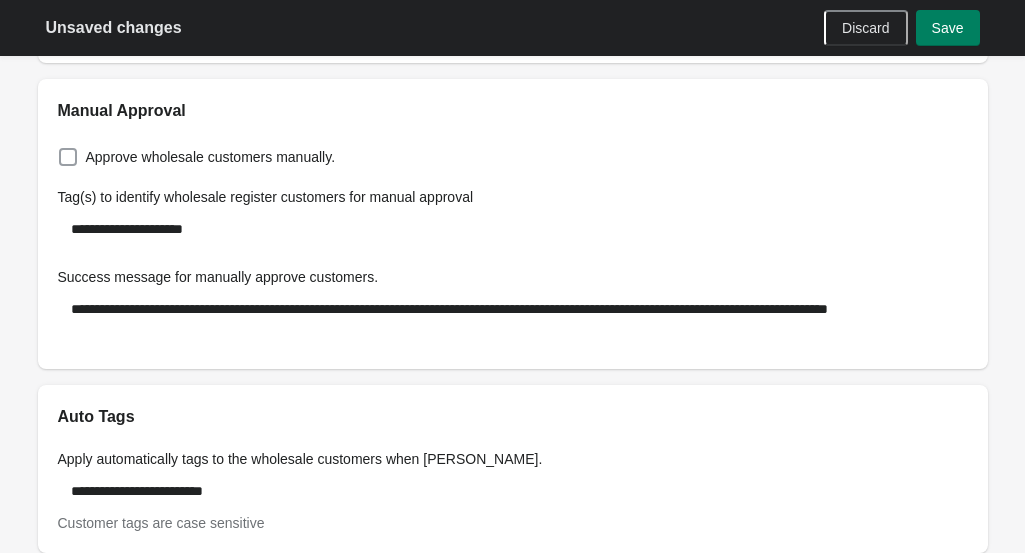 click at bounding box center (68, 157) 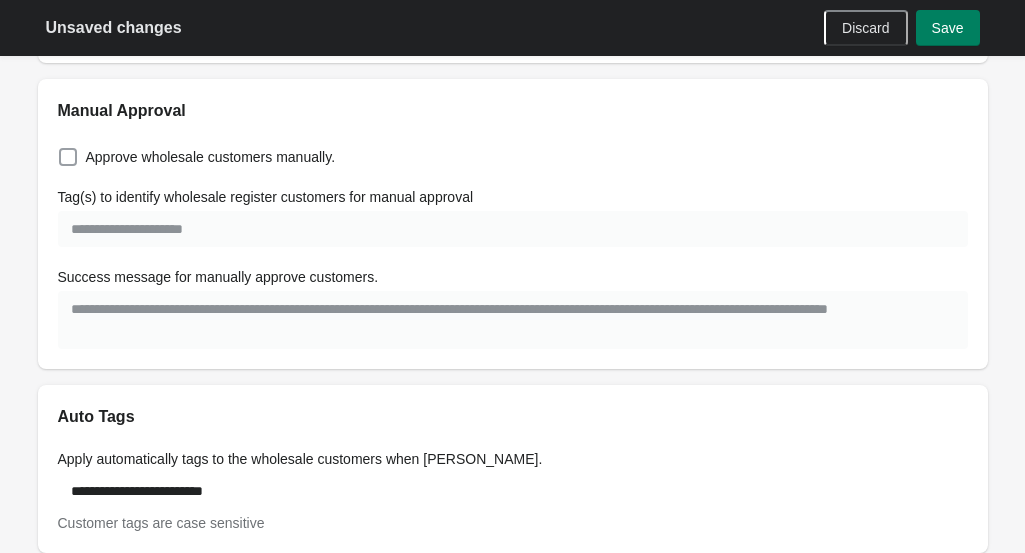 click at bounding box center [68, 157] 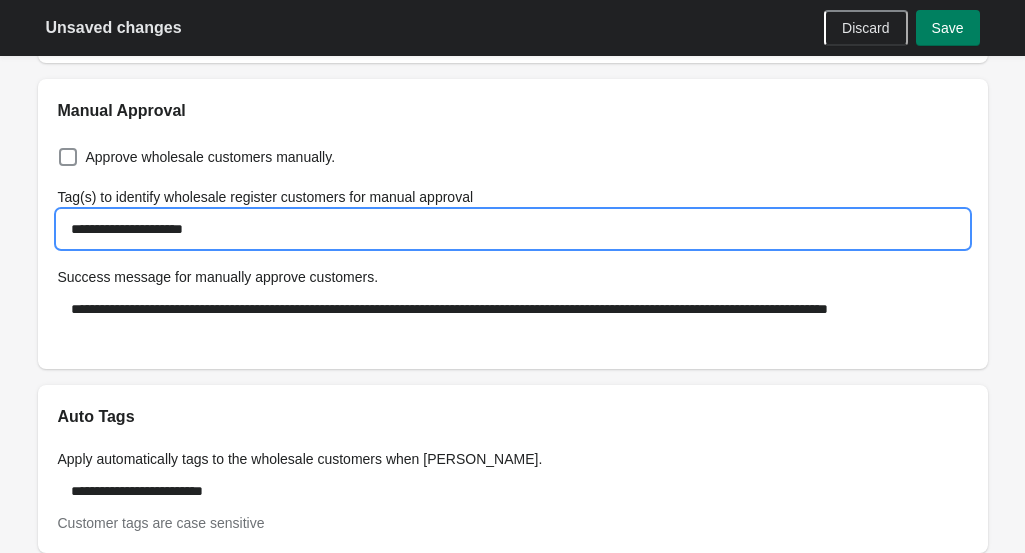 drag, startPoint x: 100, startPoint y: 232, endPoint x: 28, endPoint y: 221, distance: 72.835434 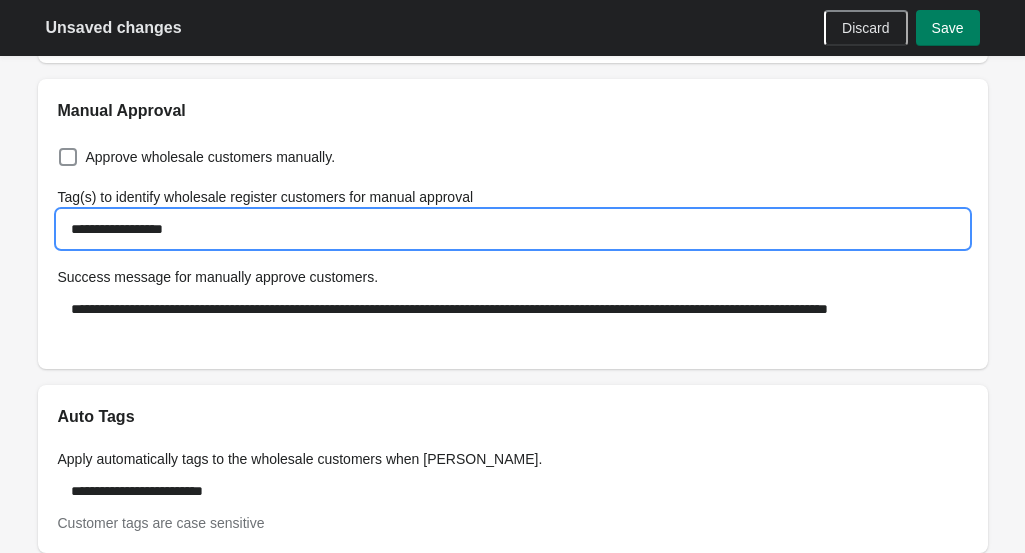 click on "**********" at bounding box center [513, 229] 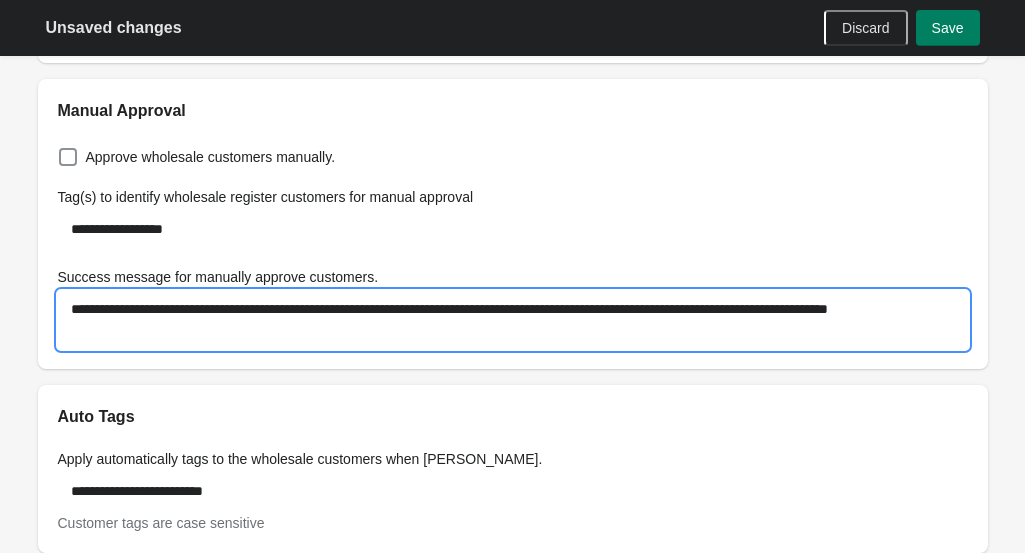 drag, startPoint x: 219, startPoint y: 333, endPoint x: 34, endPoint y: 278, distance: 193.0026 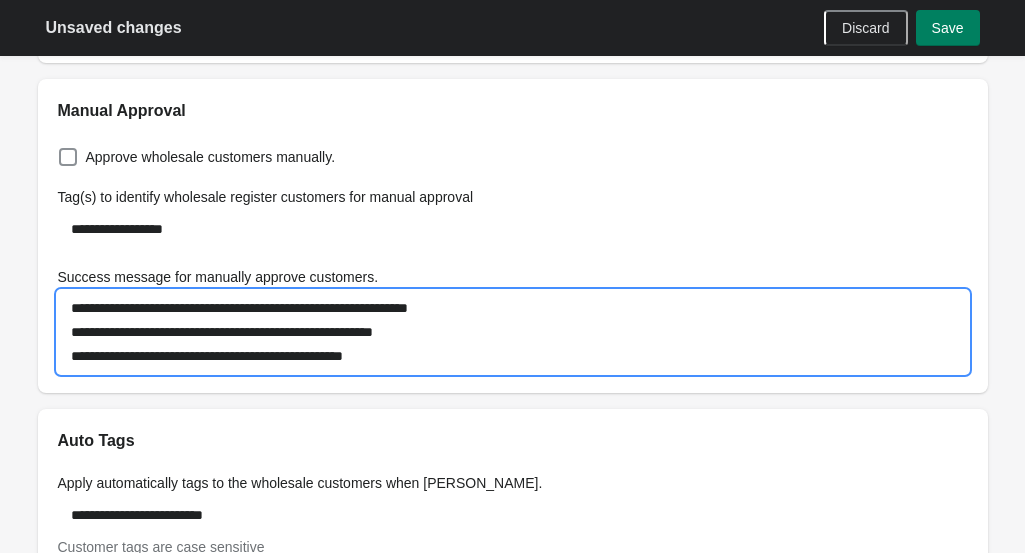 scroll, scrollTop: 0, scrollLeft: 0, axis: both 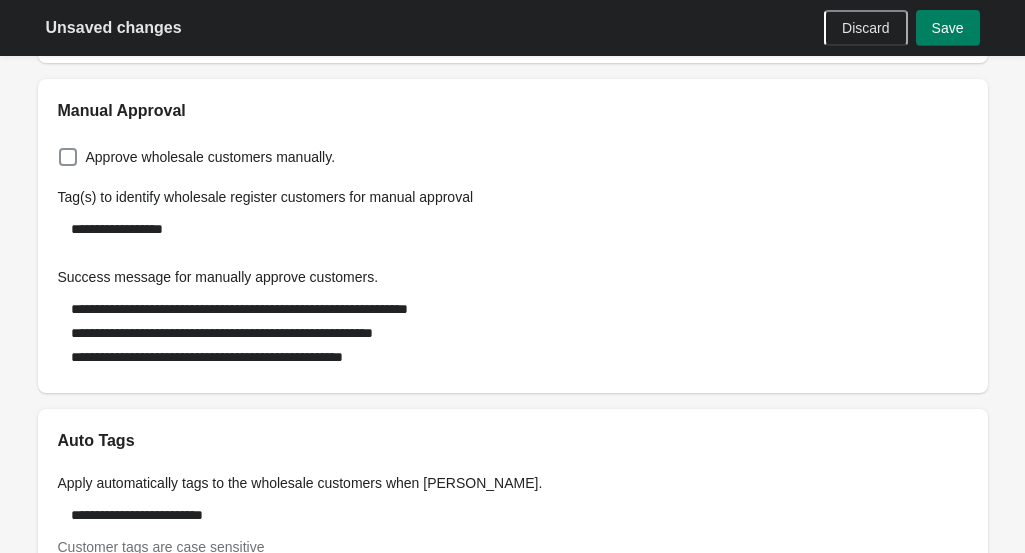 click on "Success message for manually approve customers." at bounding box center [513, 277] 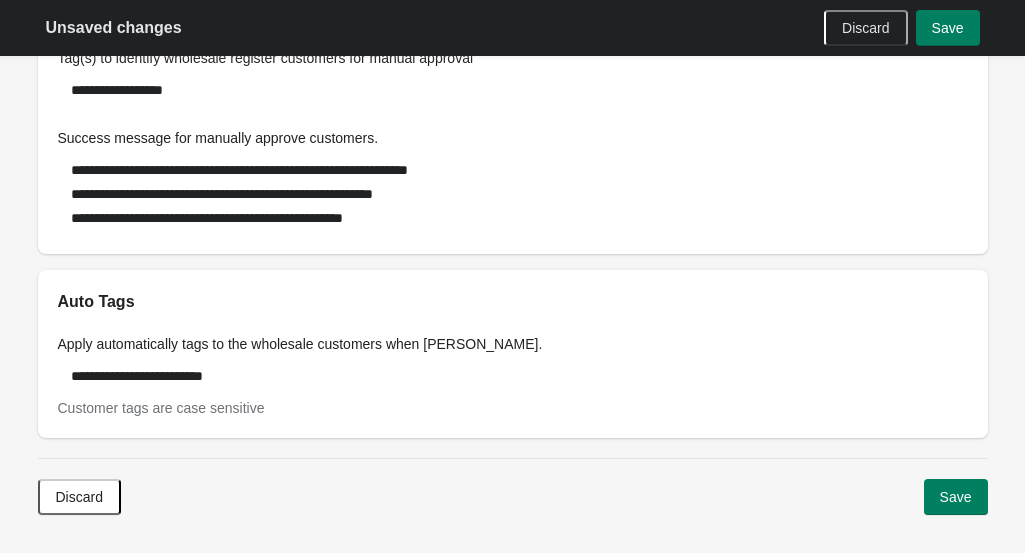 scroll, scrollTop: 783, scrollLeft: 0, axis: vertical 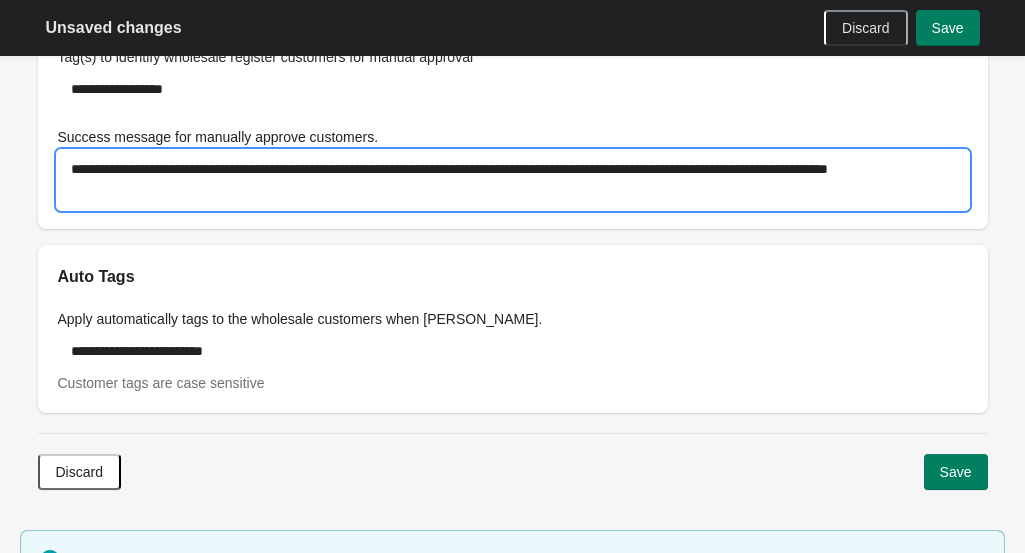 click on "**********" at bounding box center (513, 180) 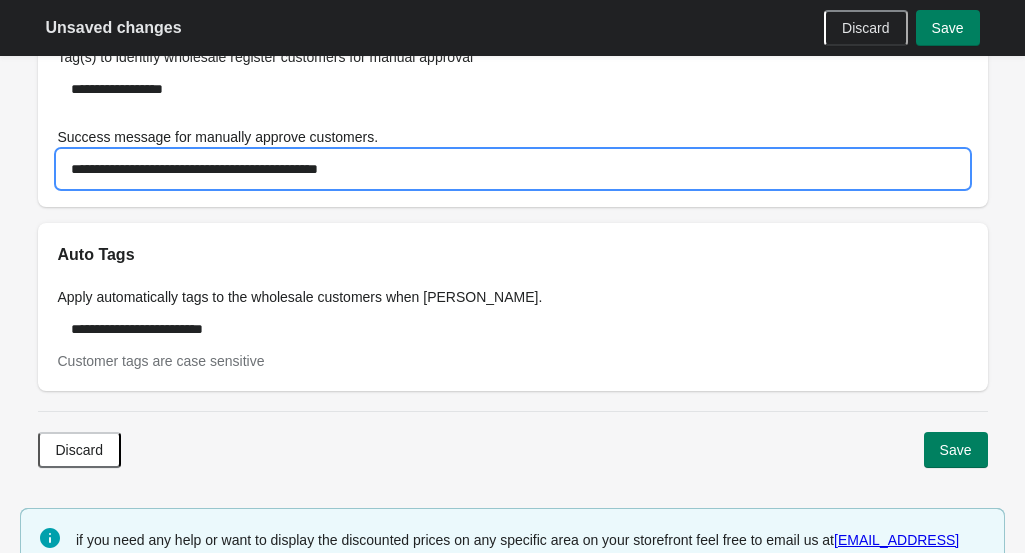 drag, startPoint x: 121, startPoint y: 167, endPoint x: 67, endPoint y: 157, distance: 54.91812 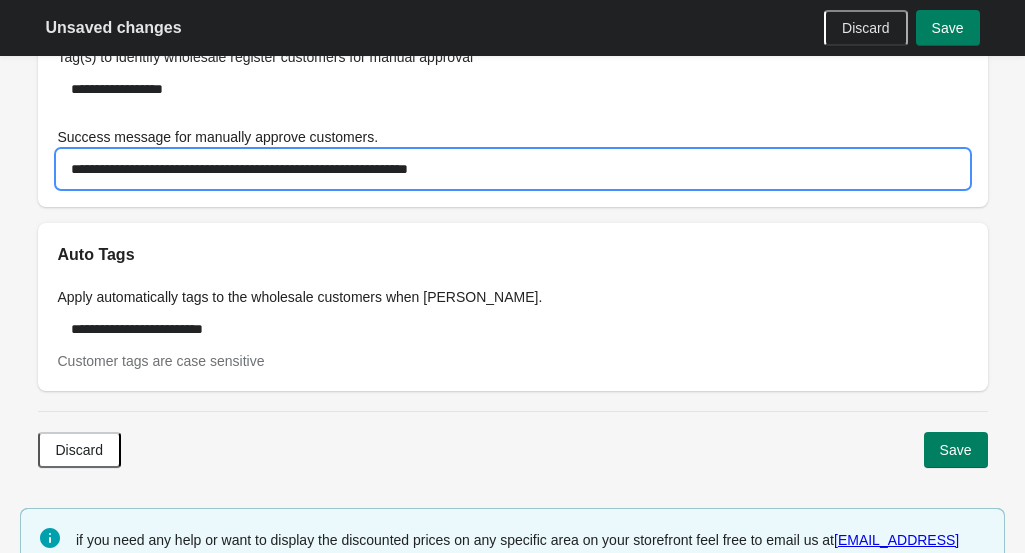 scroll, scrollTop: 1, scrollLeft: 0, axis: vertical 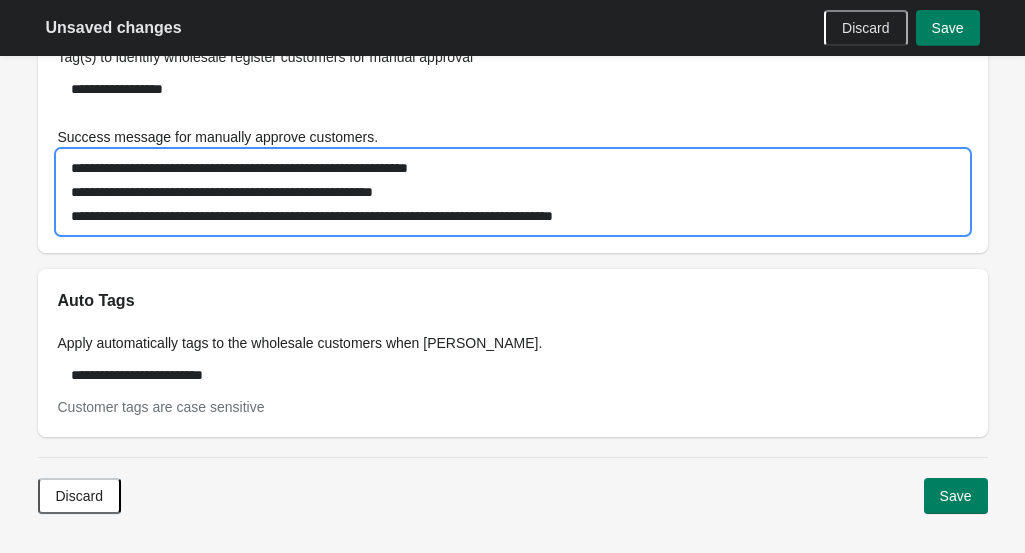 drag, startPoint x: 394, startPoint y: 219, endPoint x: 4, endPoint y: 211, distance: 390.08203 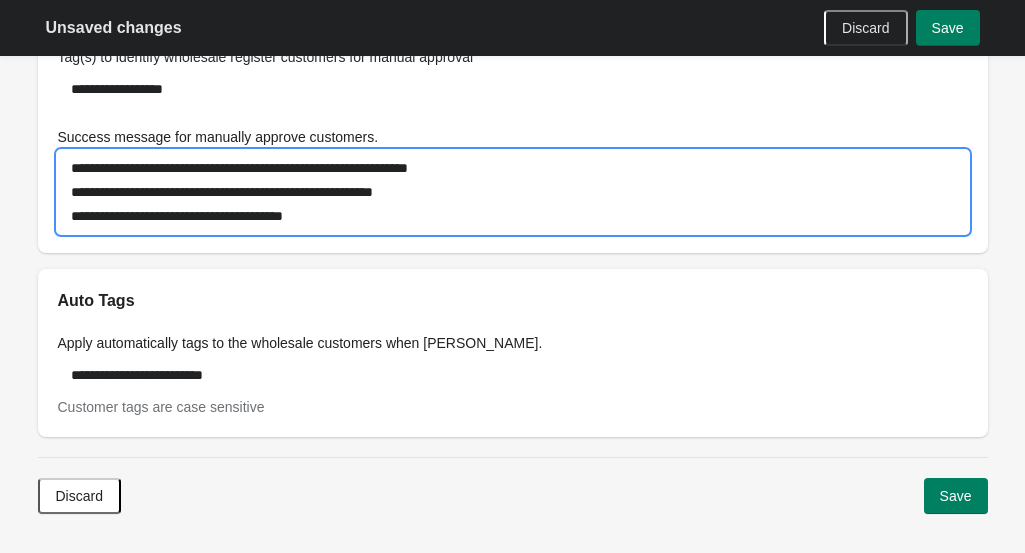 type on "**********" 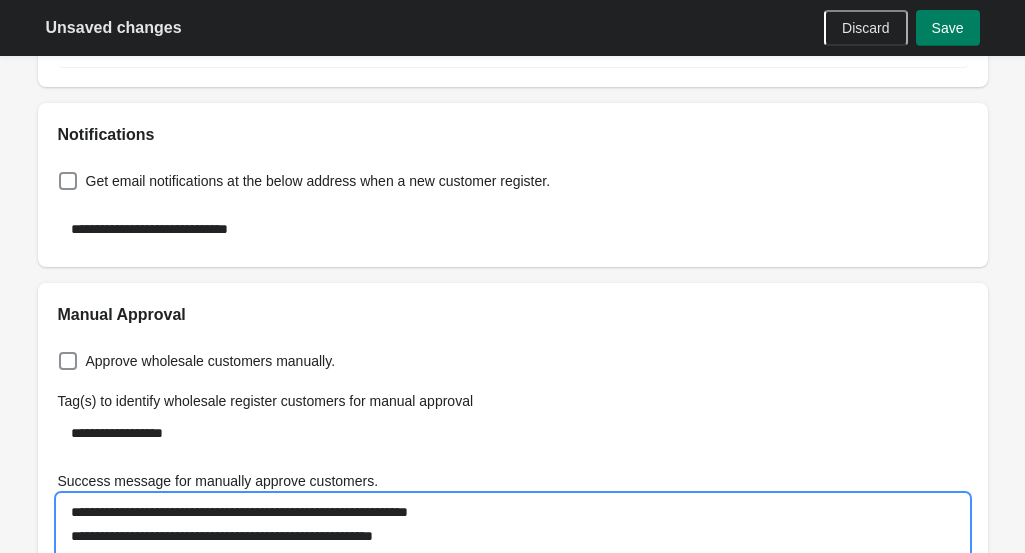 scroll, scrollTop: 727, scrollLeft: 0, axis: vertical 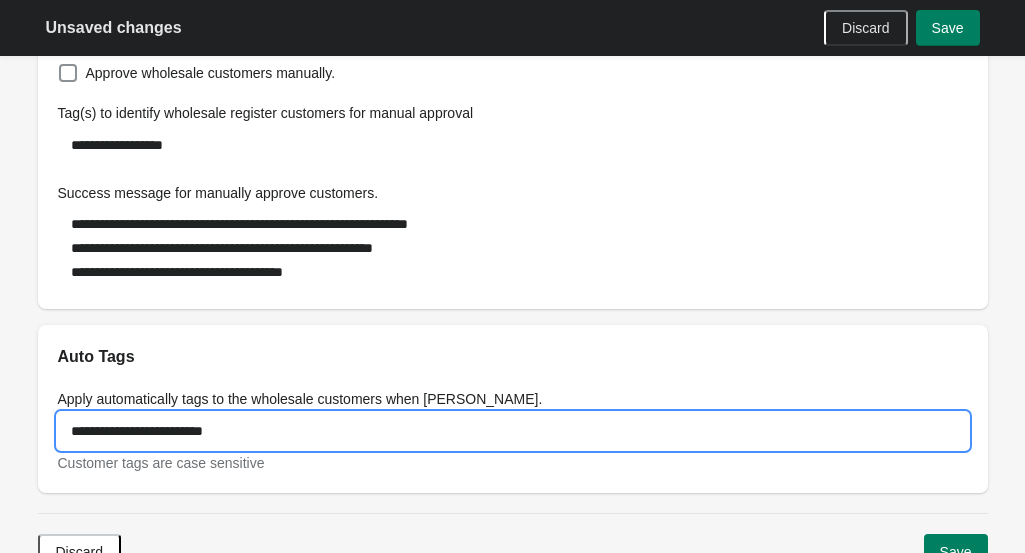 drag, startPoint x: 95, startPoint y: 433, endPoint x: 51, endPoint y: 420, distance: 45.88028 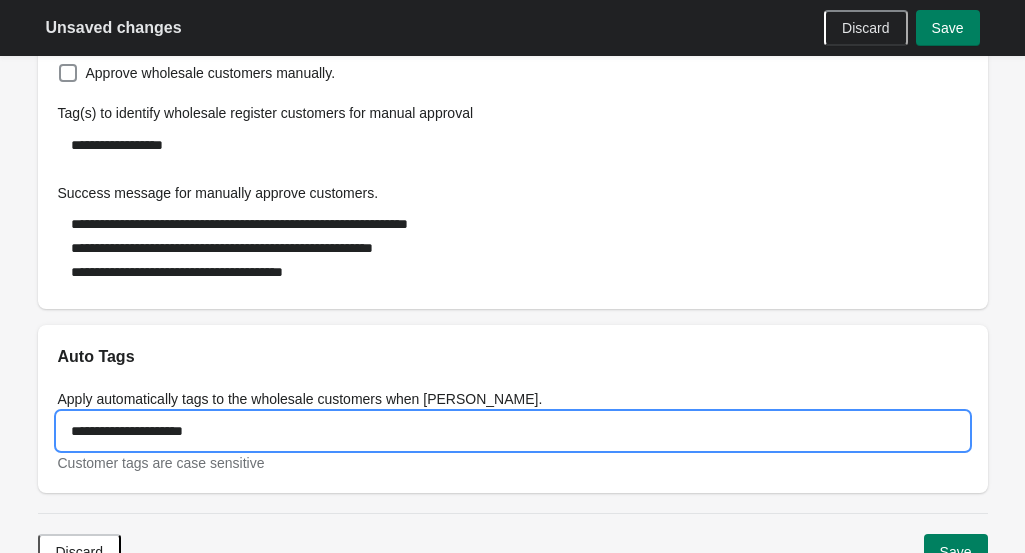 scroll, scrollTop: 853, scrollLeft: 0, axis: vertical 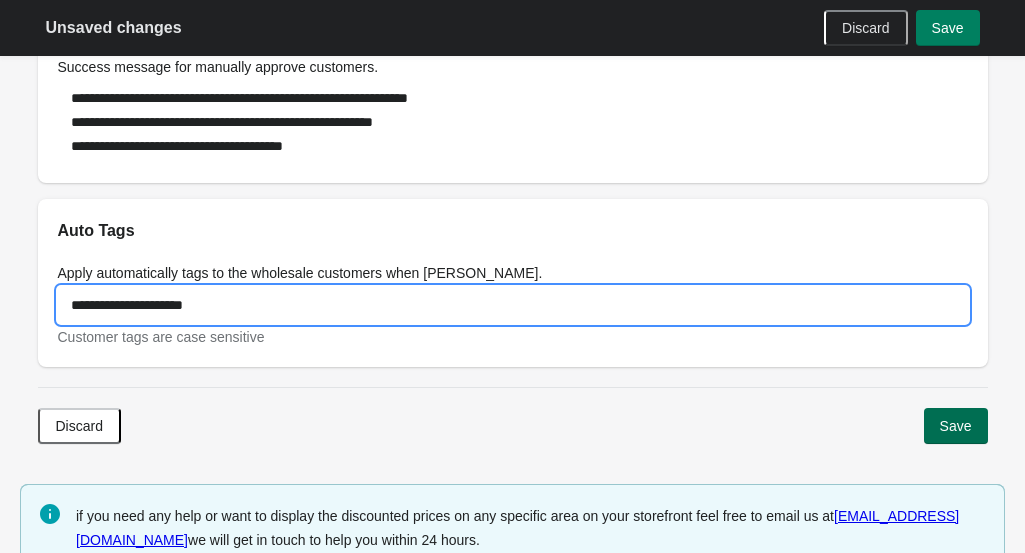 type on "**********" 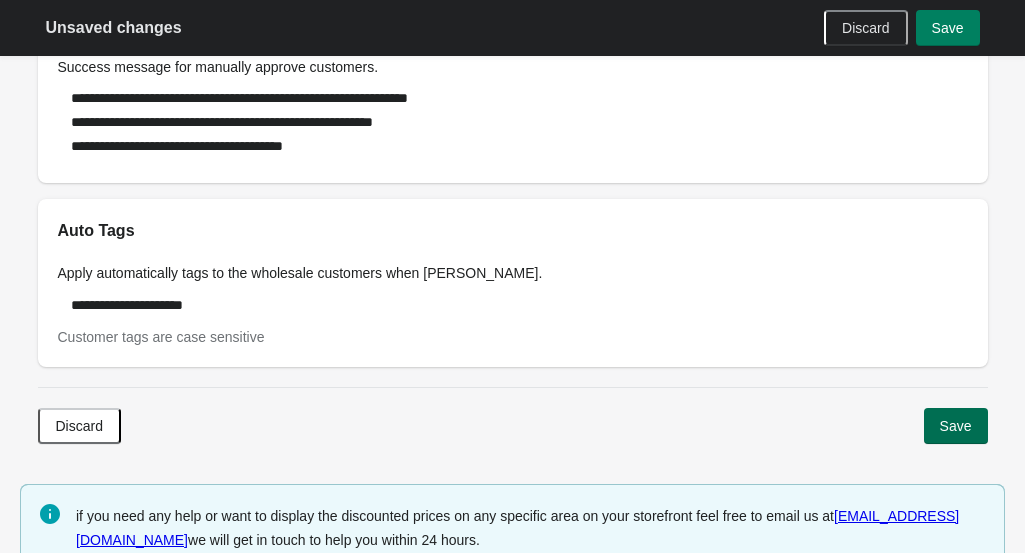 click on "Save" at bounding box center (956, 426) 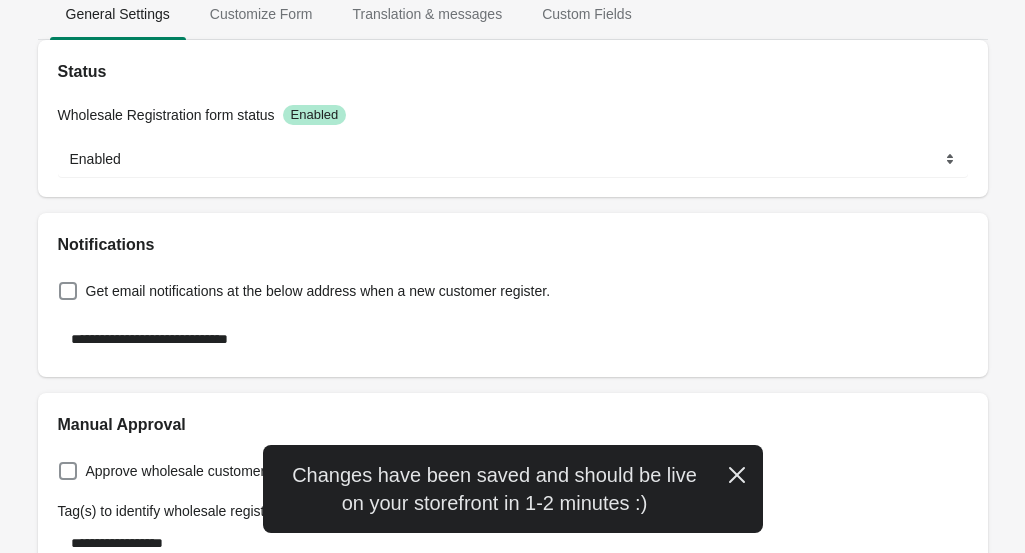 scroll, scrollTop: 328, scrollLeft: 0, axis: vertical 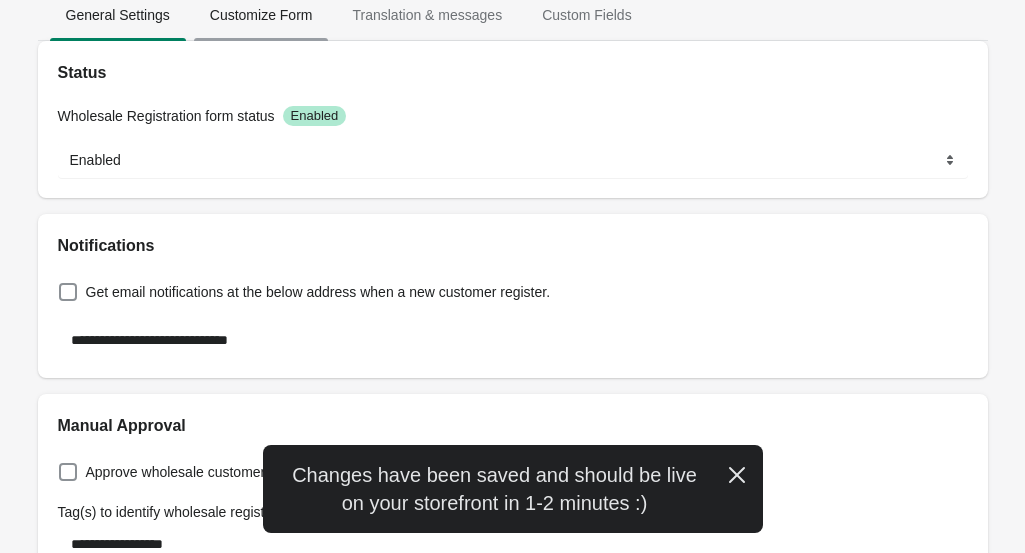 click on "Customize Form" at bounding box center [261, 15] 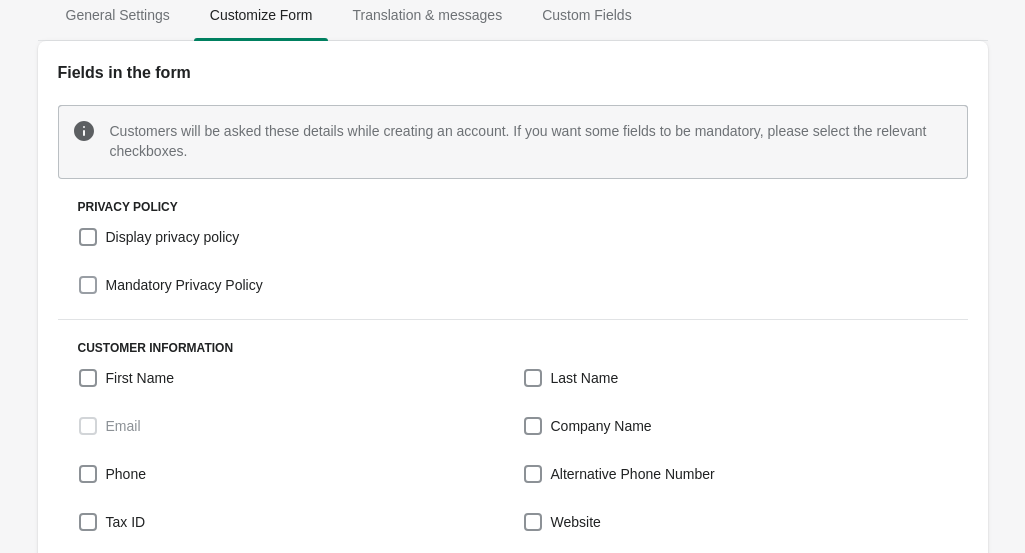 click on "Mandatory Privacy Policy" at bounding box center [184, 285] 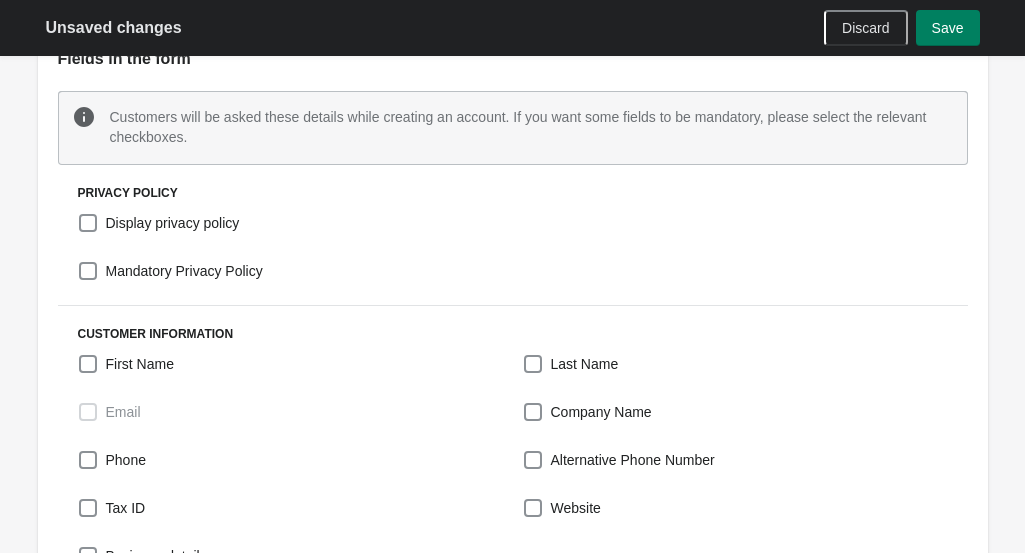 scroll, scrollTop: 343, scrollLeft: 0, axis: vertical 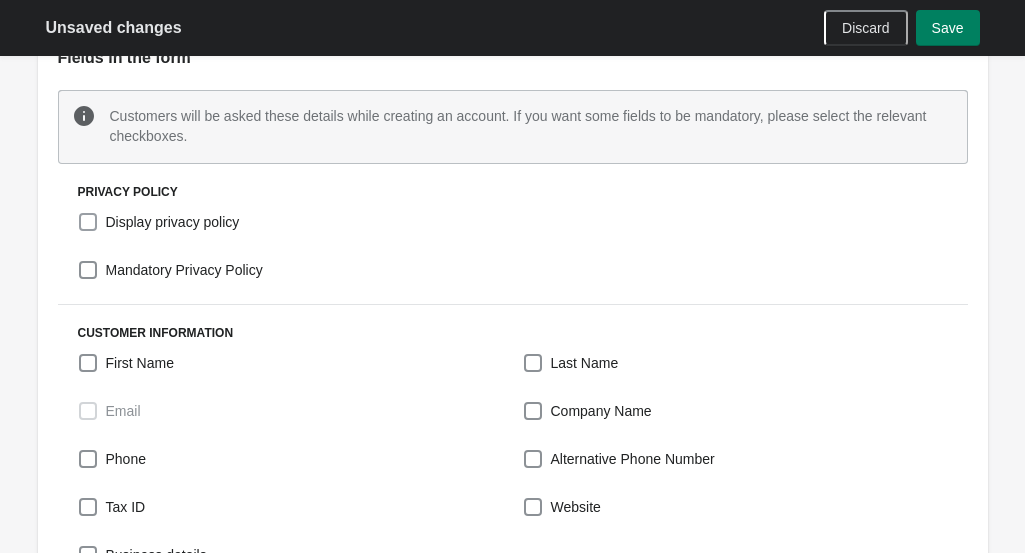 click on "Display privacy policy" at bounding box center (173, 222) 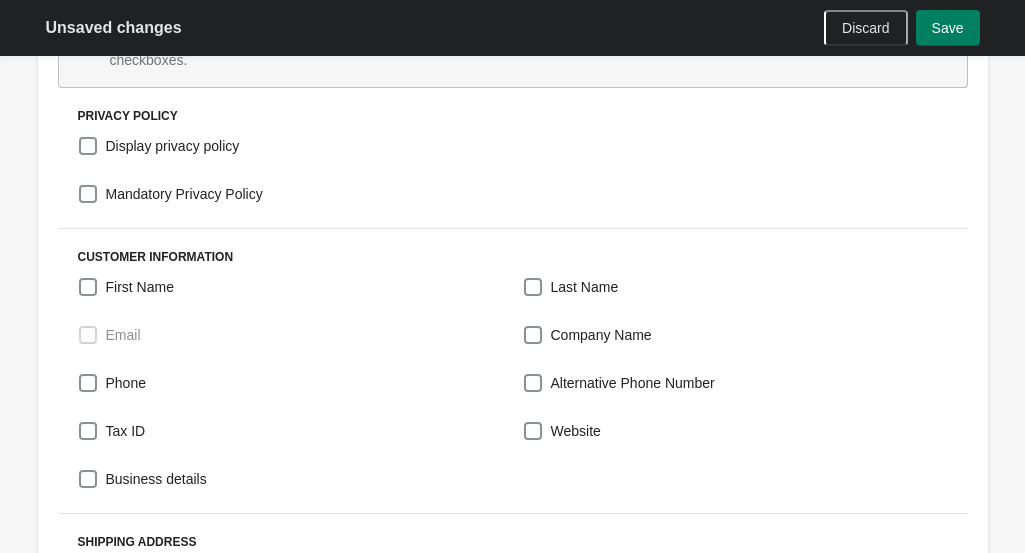 scroll, scrollTop: 446, scrollLeft: 0, axis: vertical 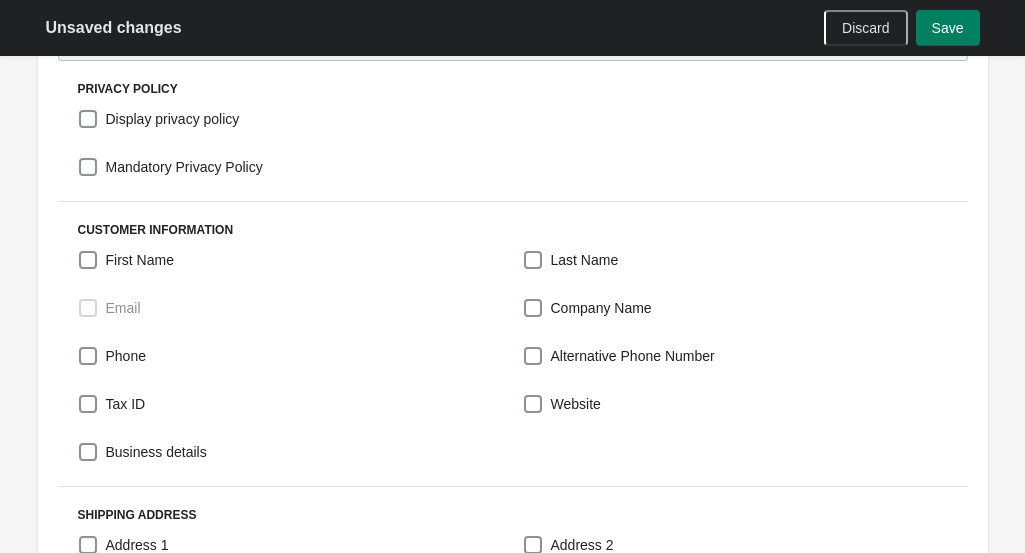 click at bounding box center [88, 308] 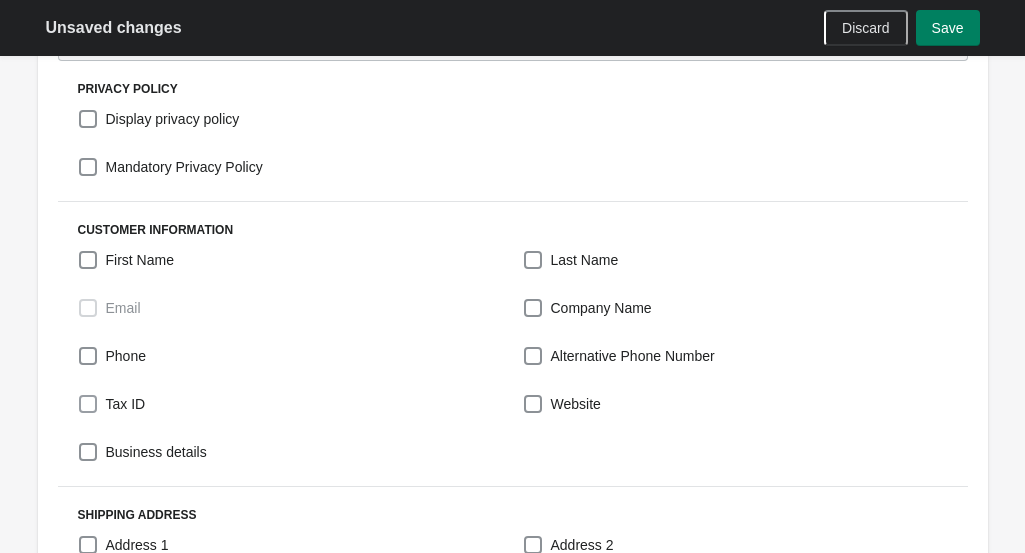 click at bounding box center [88, 404] 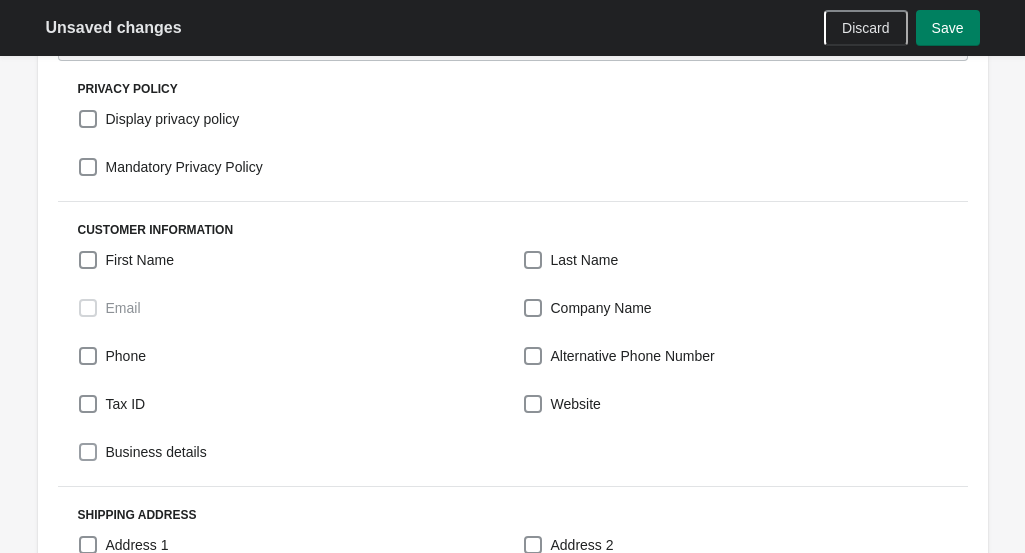 click at bounding box center (88, 452) 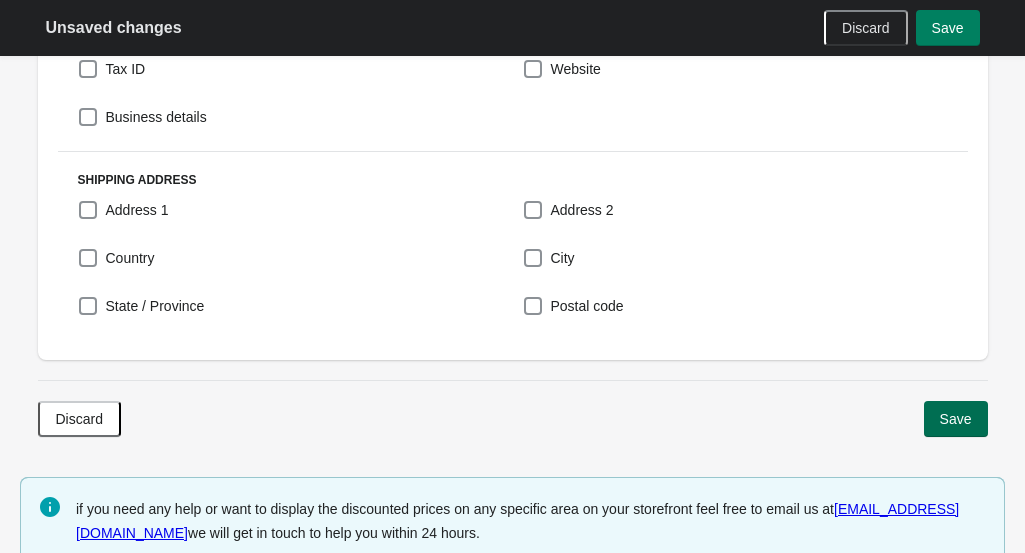 scroll, scrollTop: 782, scrollLeft: 0, axis: vertical 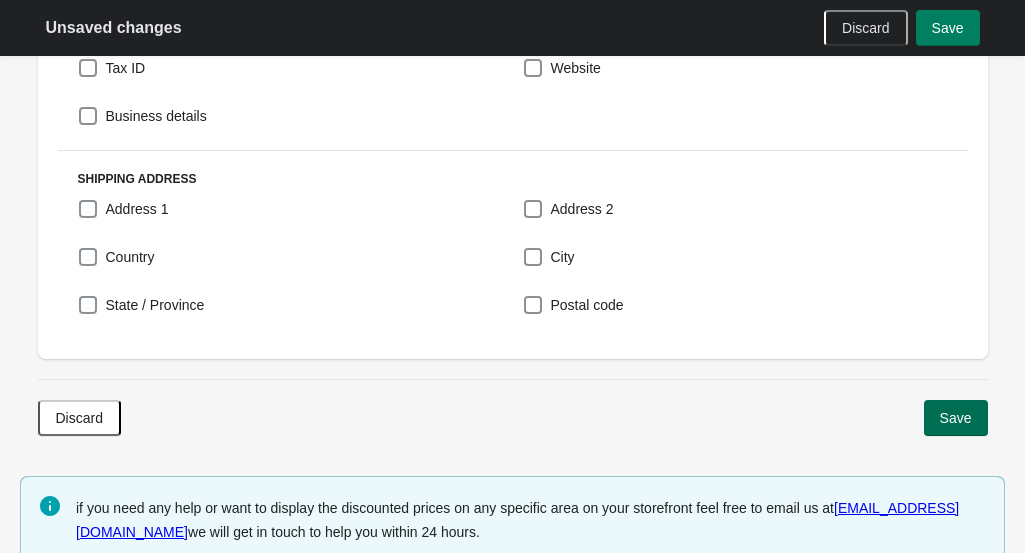 click on "Save" at bounding box center [956, 418] 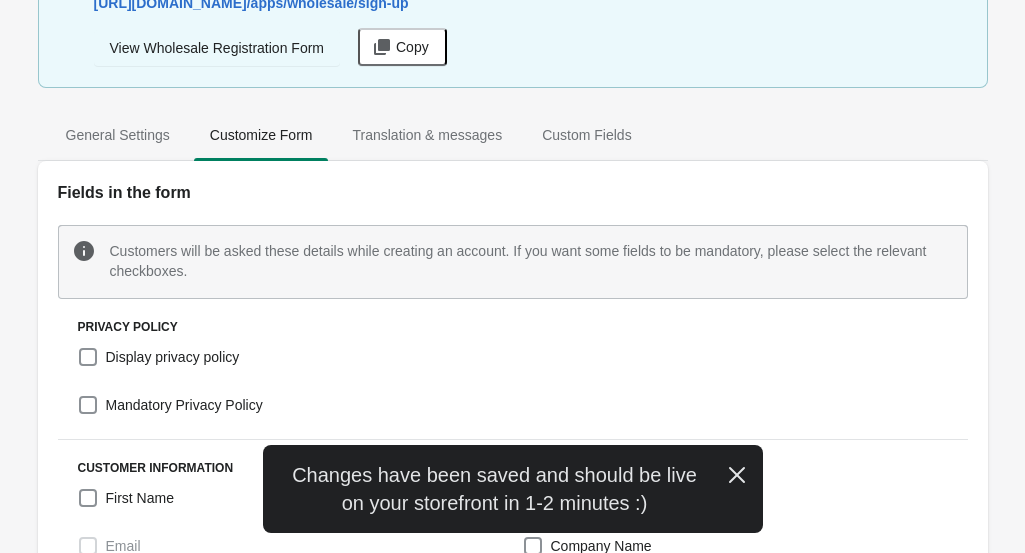 scroll, scrollTop: 0, scrollLeft: 0, axis: both 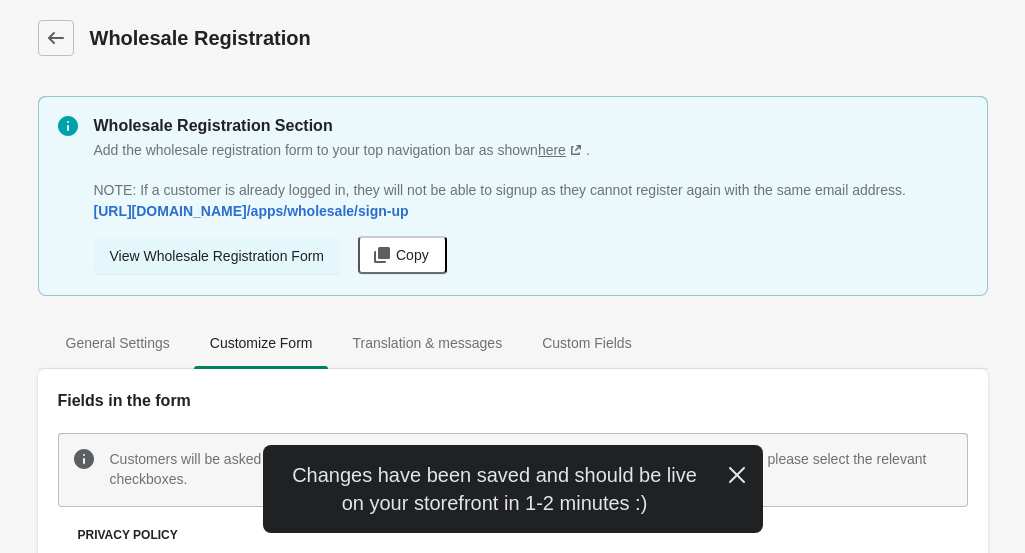 click on "View Wholesale Registration Form" at bounding box center (217, 256) 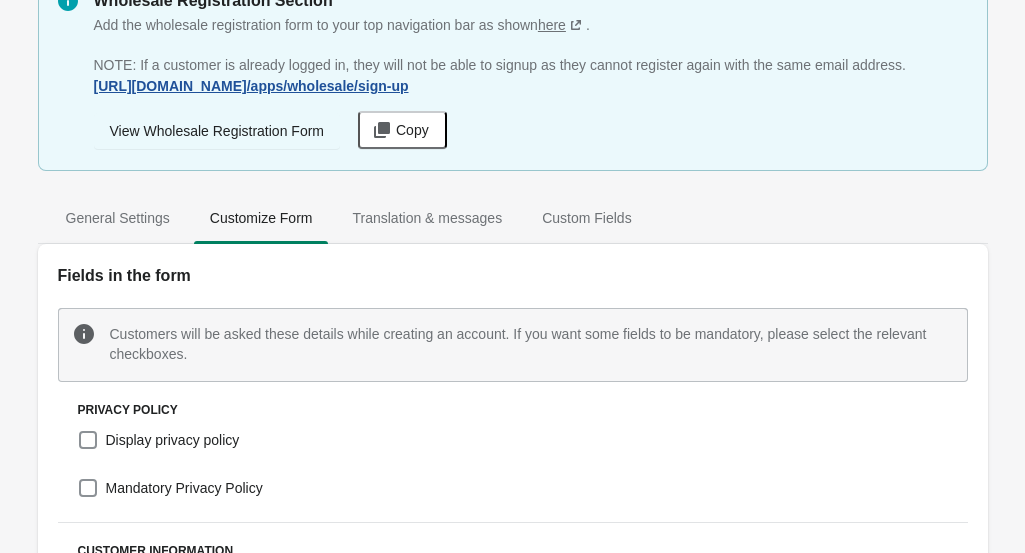 scroll, scrollTop: 0, scrollLeft: 0, axis: both 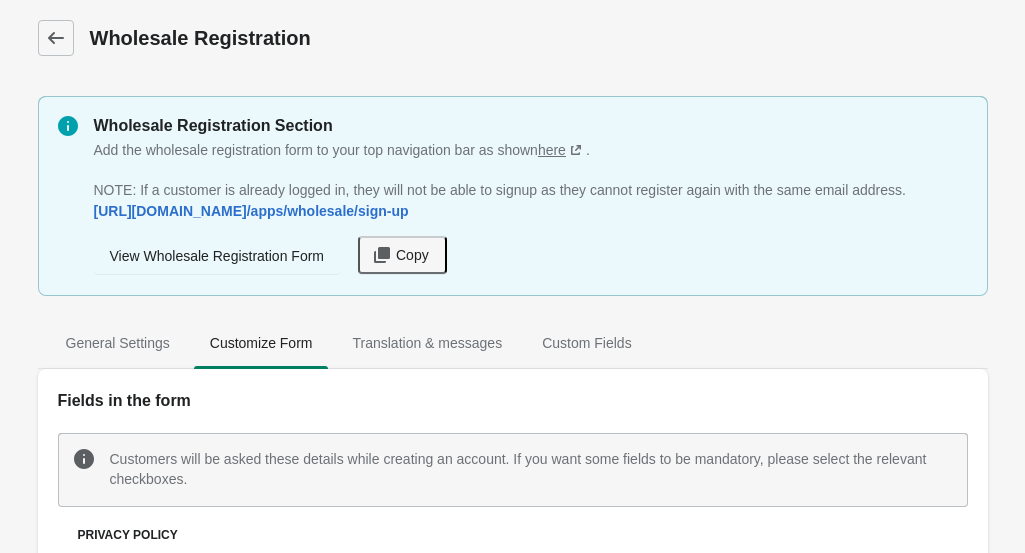 click on "Copy" at bounding box center [412, 255] 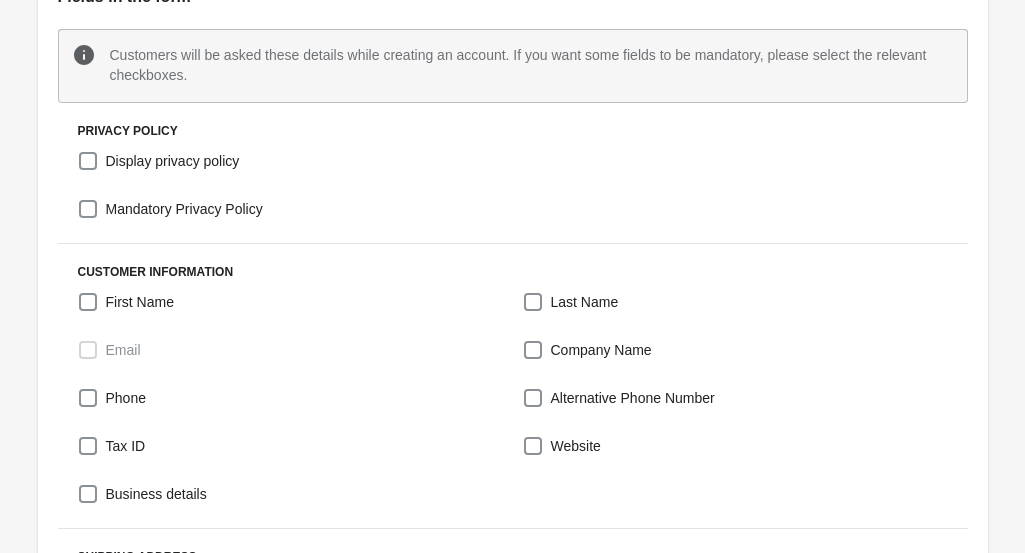 scroll, scrollTop: 405, scrollLeft: 0, axis: vertical 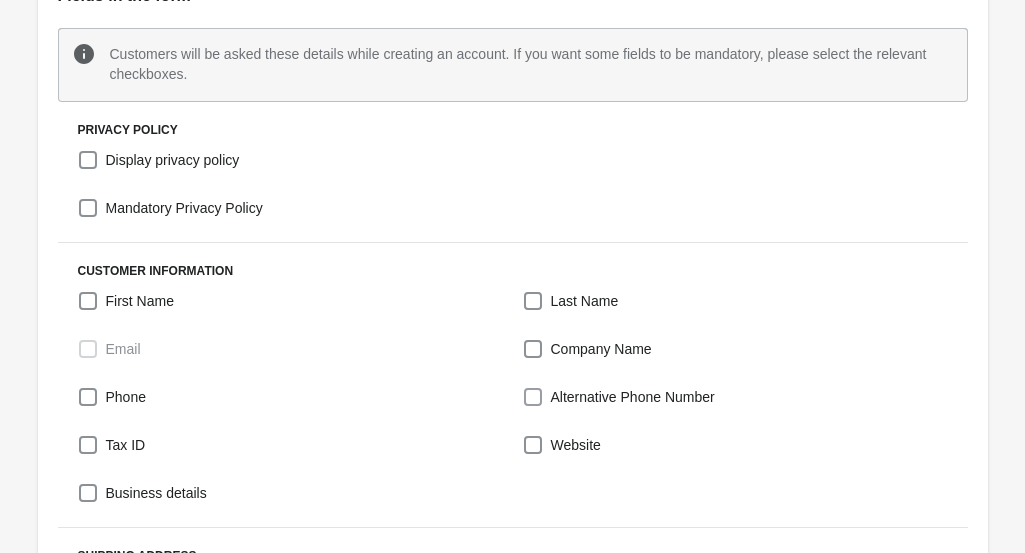 click at bounding box center (533, 397) 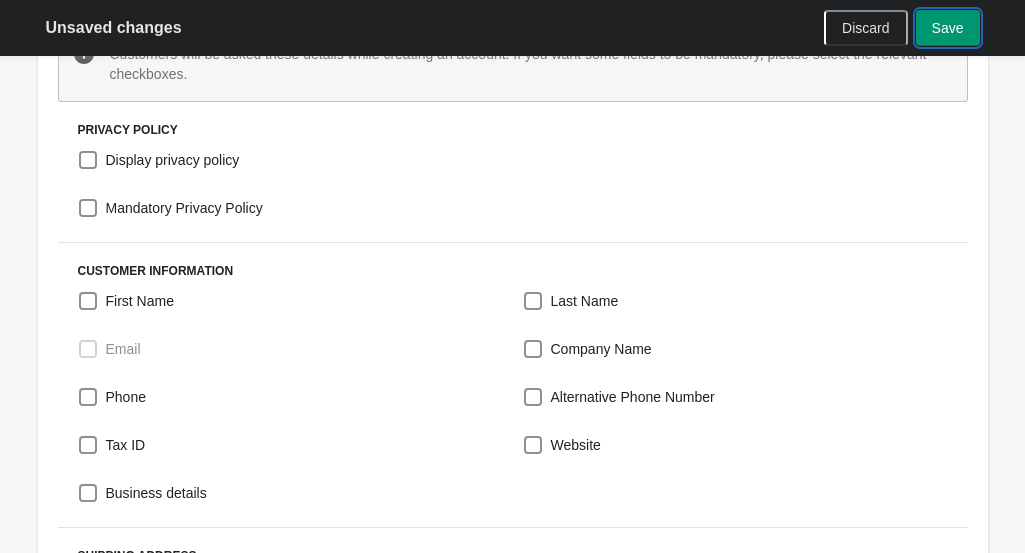 click on "Save" at bounding box center [948, 28] 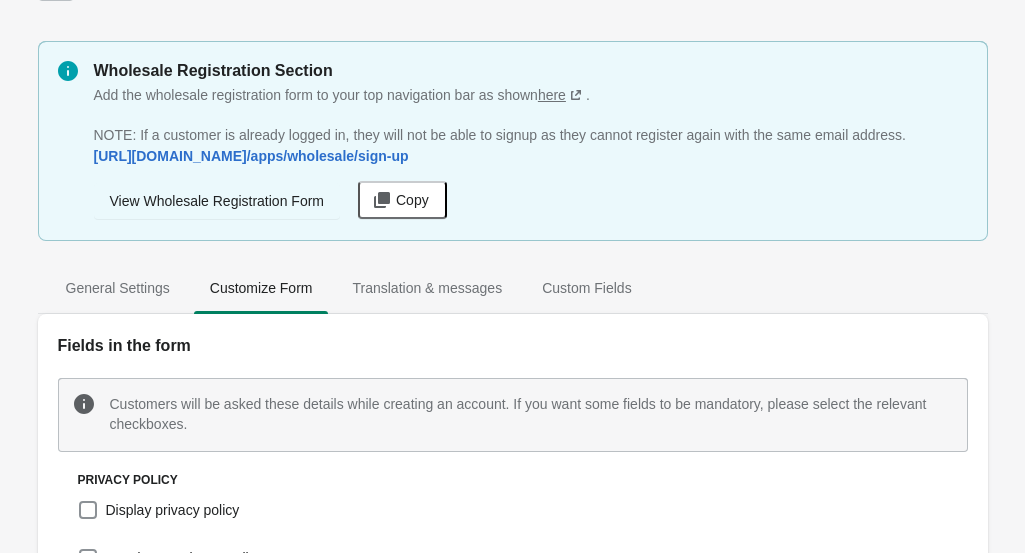 scroll, scrollTop: 0, scrollLeft: 0, axis: both 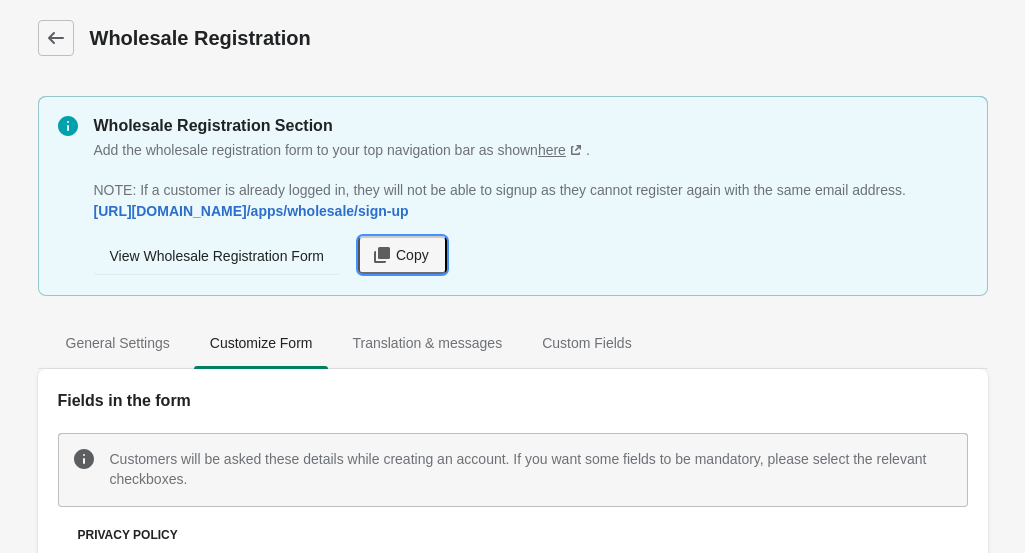 click on "Copy" at bounding box center [412, 255] 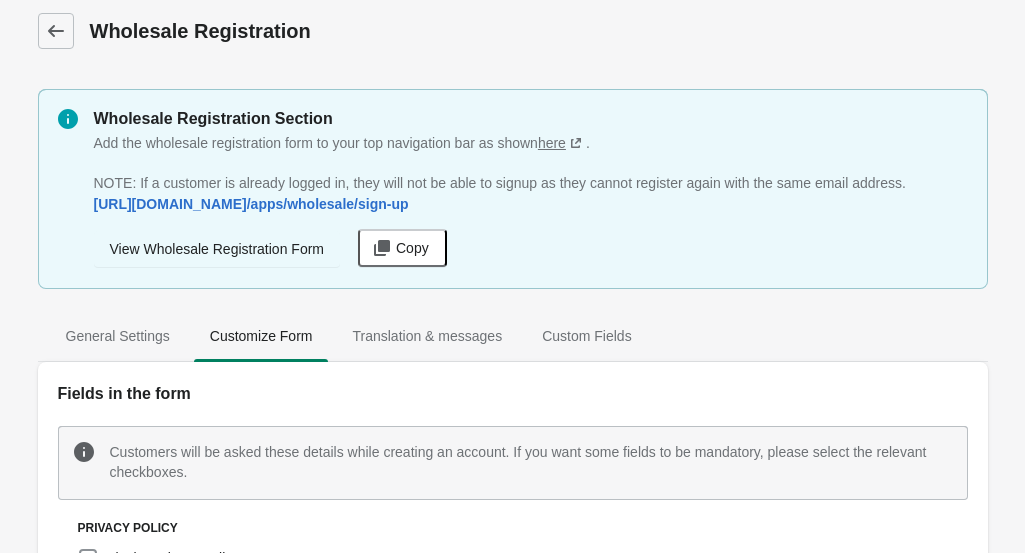 scroll, scrollTop: 0, scrollLeft: 0, axis: both 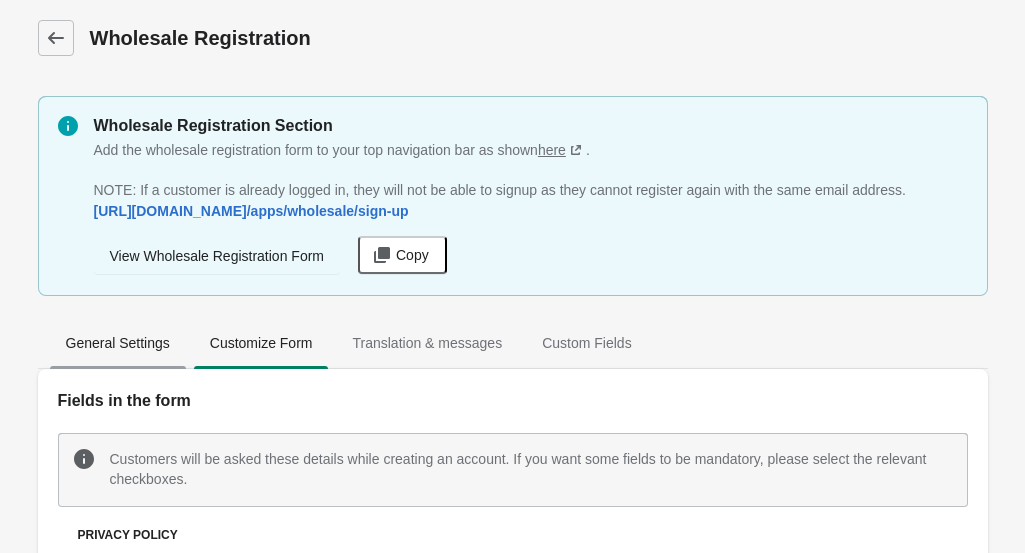 click on "General Settings" at bounding box center [118, 343] 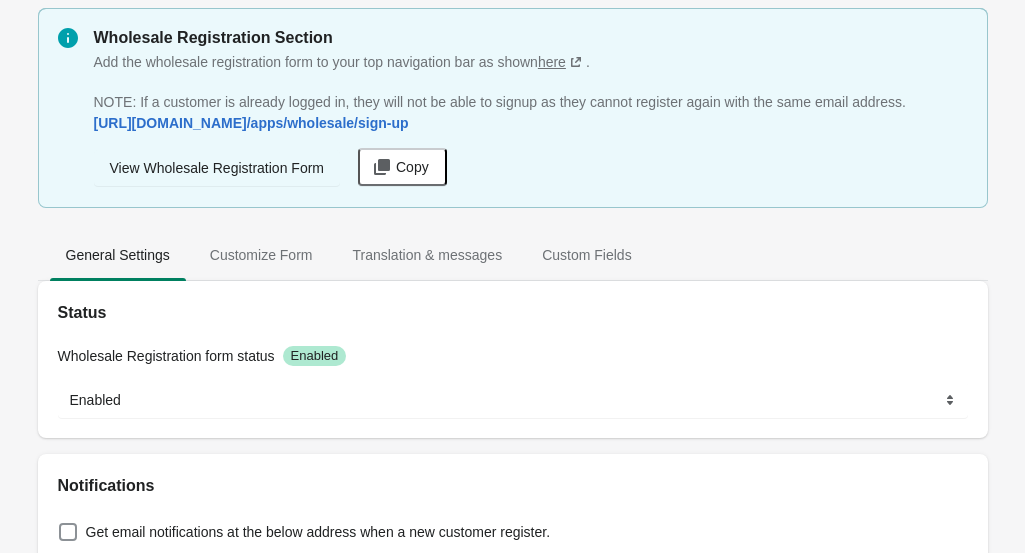 scroll, scrollTop: 0, scrollLeft: 0, axis: both 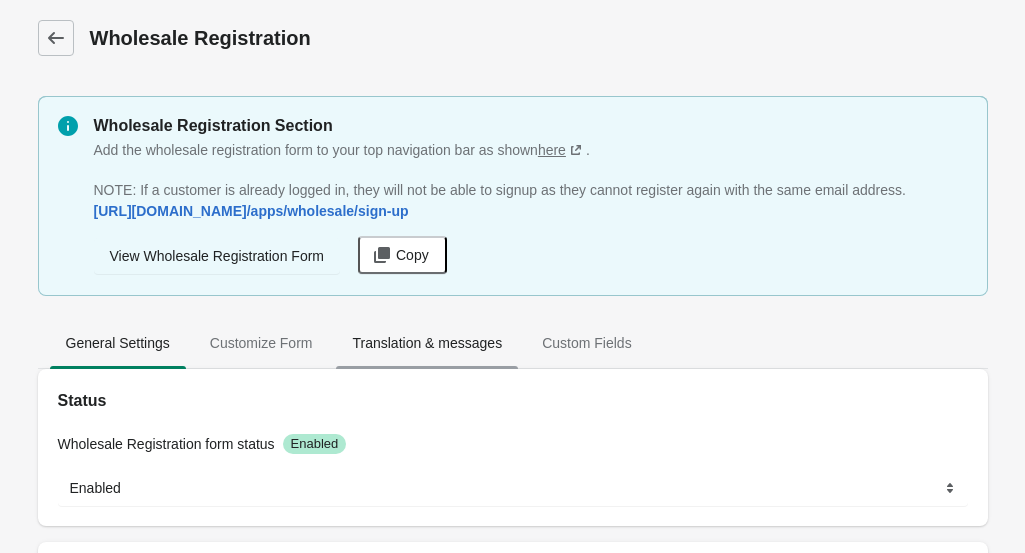click on "Translation & messages" at bounding box center (427, 343) 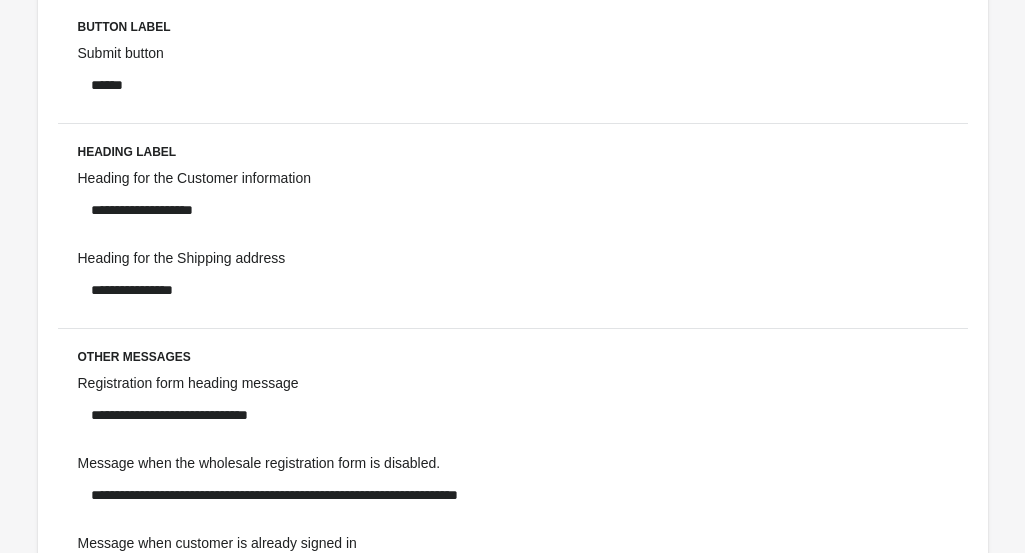 scroll, scrollTop: 490, scrollLeft: 0, axis: vertical 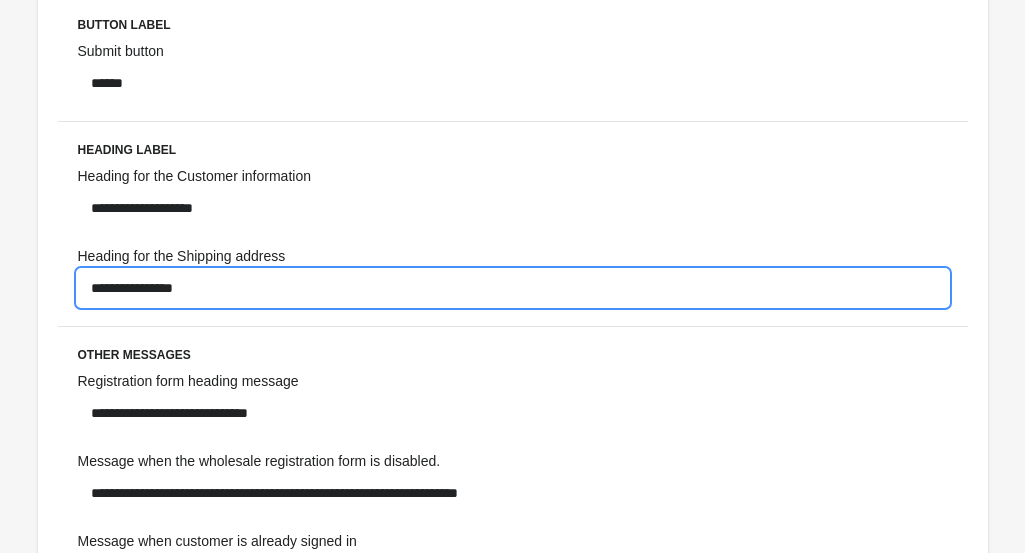 click on "**********" at bounding box center (513, 288) 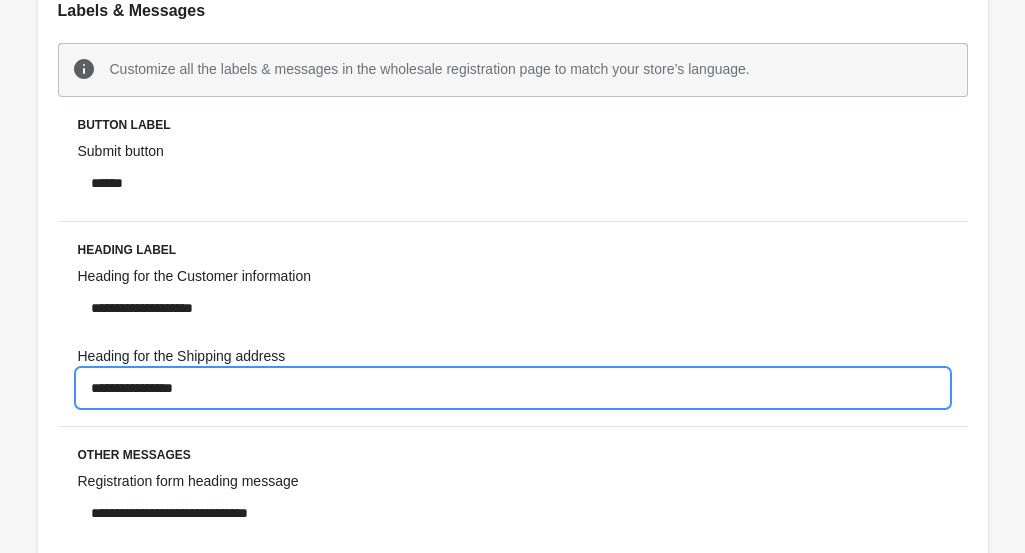 scroll, scrollTop: 397, scrollLeft: 0, axis: vertical 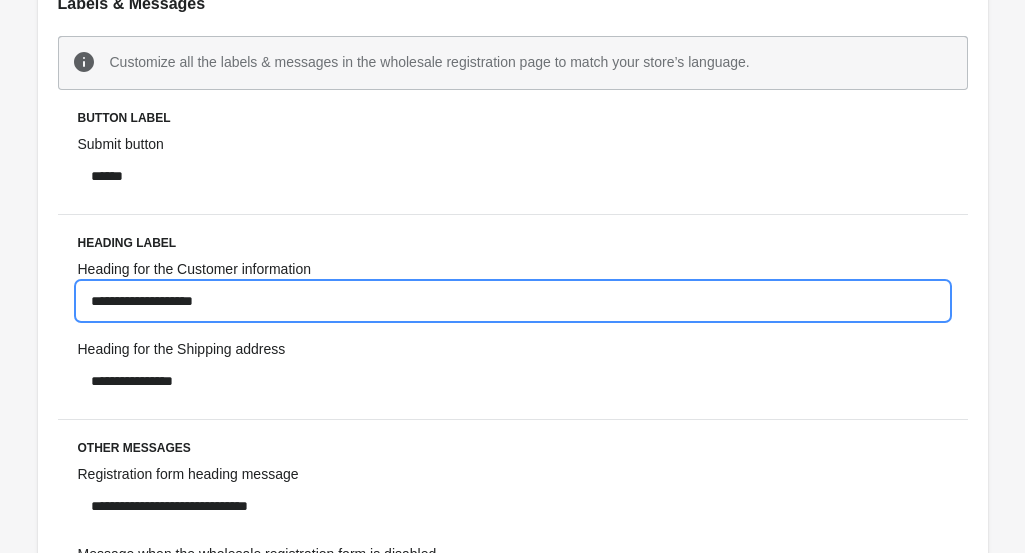 click on "**********" at bounding box center (513, 301) 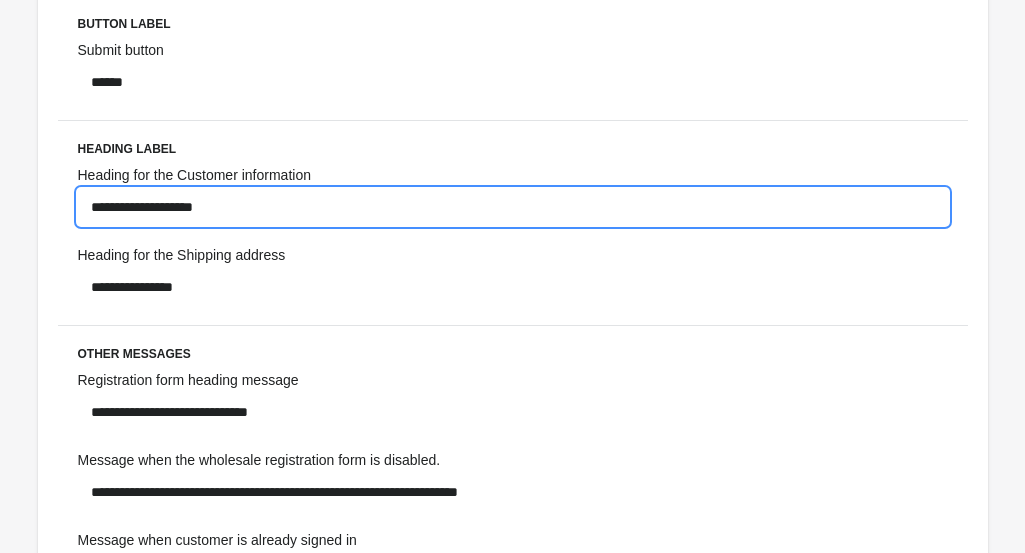 scroll, scrollTop: 494, scrollLeft: 0, axis: vertical 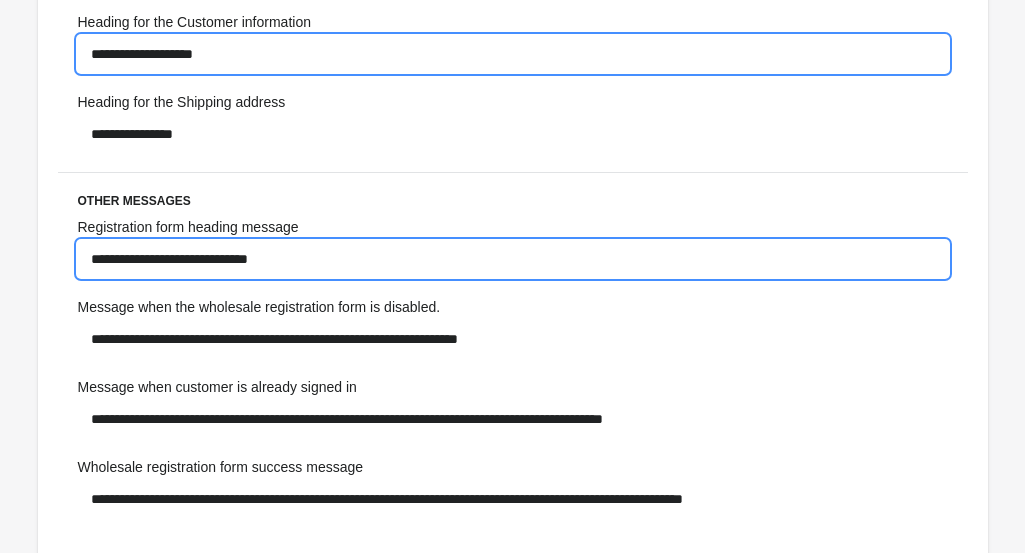 click on "**********" at bounding box center [513, 259] 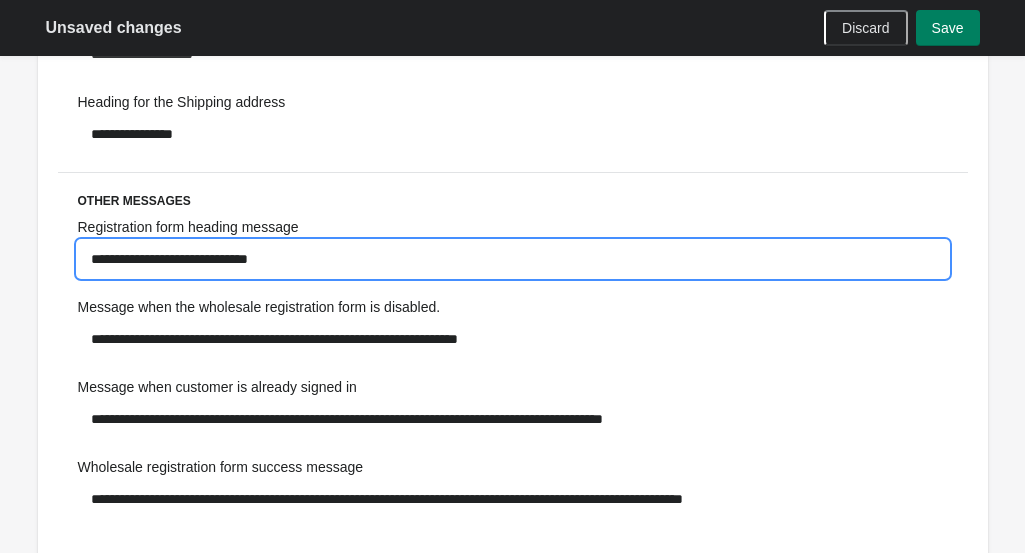 click on "**********" at bounding box center [513, 259] 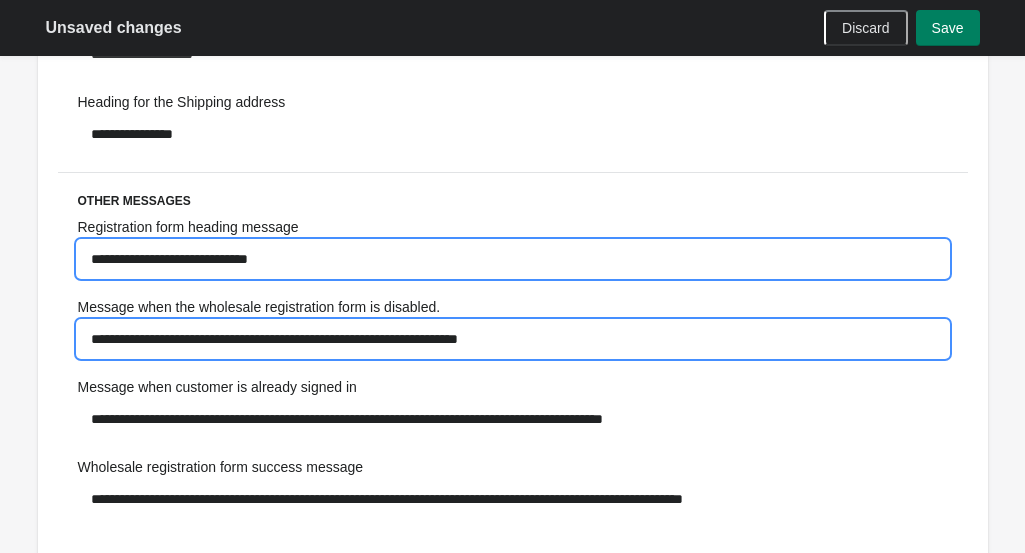click on "**********" at bounding box center [513, 339] 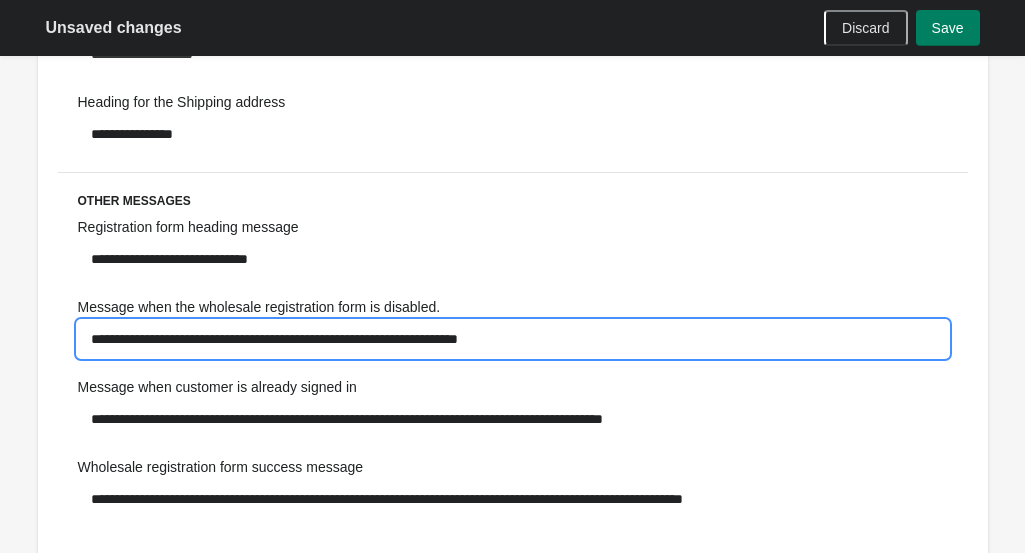 click on "**********" at bounding box center [513, 339] 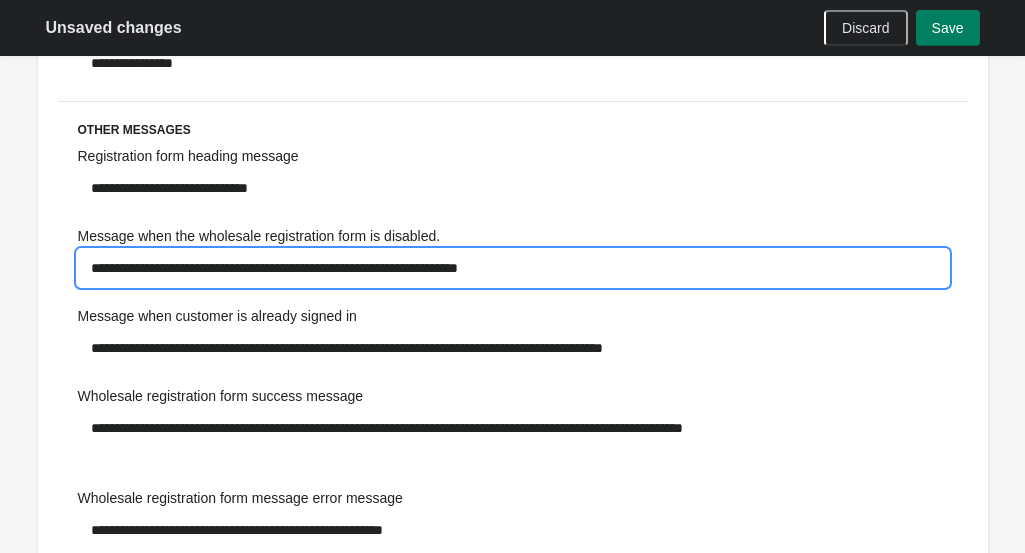 scroll, scrollTop: 716, scrollLeft: 0, axis: vertical 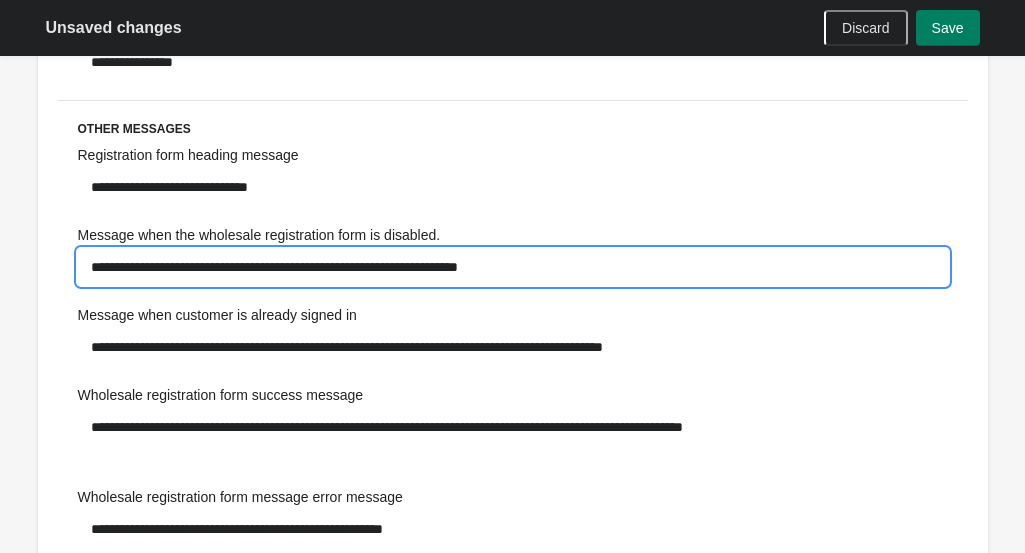 type on "**********" 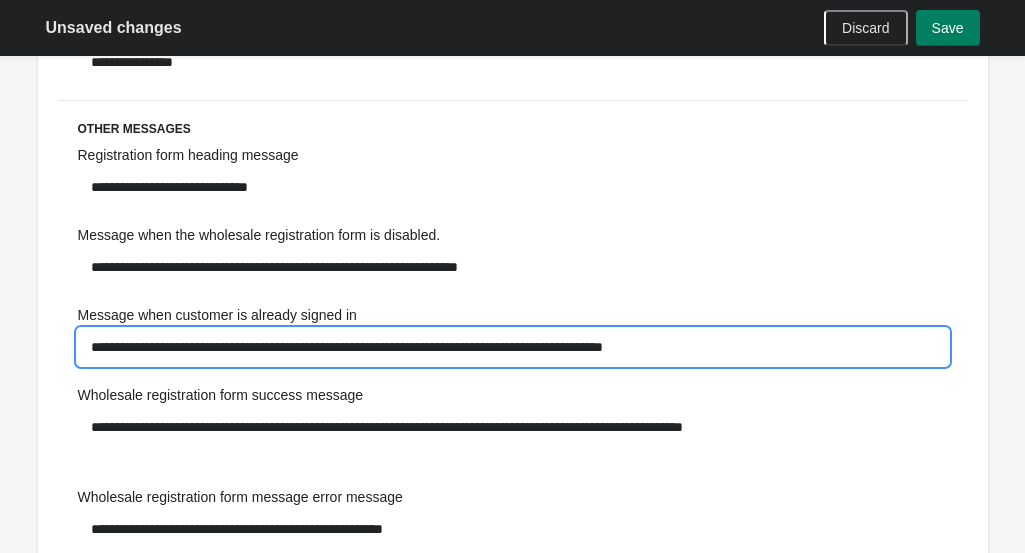 drag, startPoint x: 586, startPoint y: 342, endPoint x: 630, endPoint y: 297, distance: 62.936478 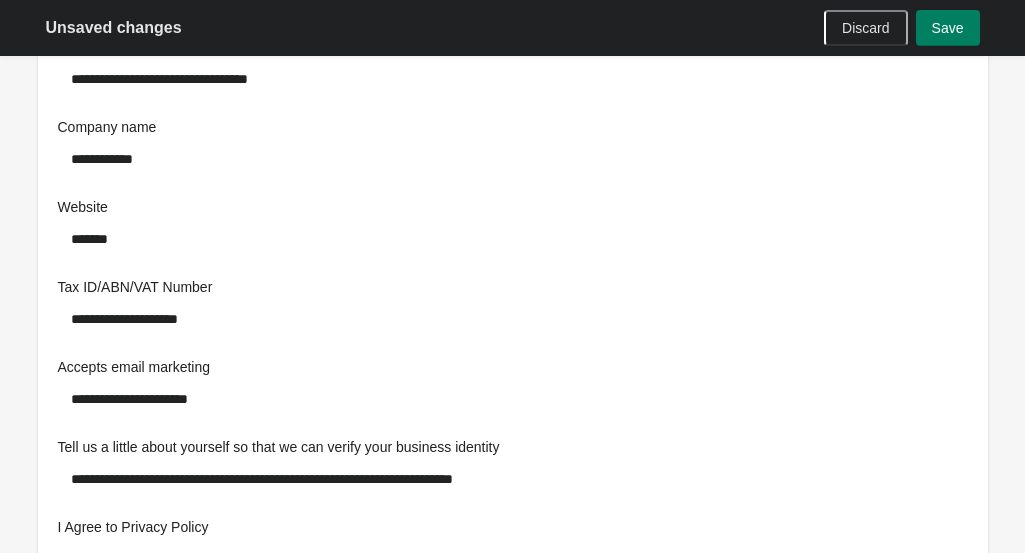scroll, scrollTop: 2176, scrollLeft: 0, axis: vertical 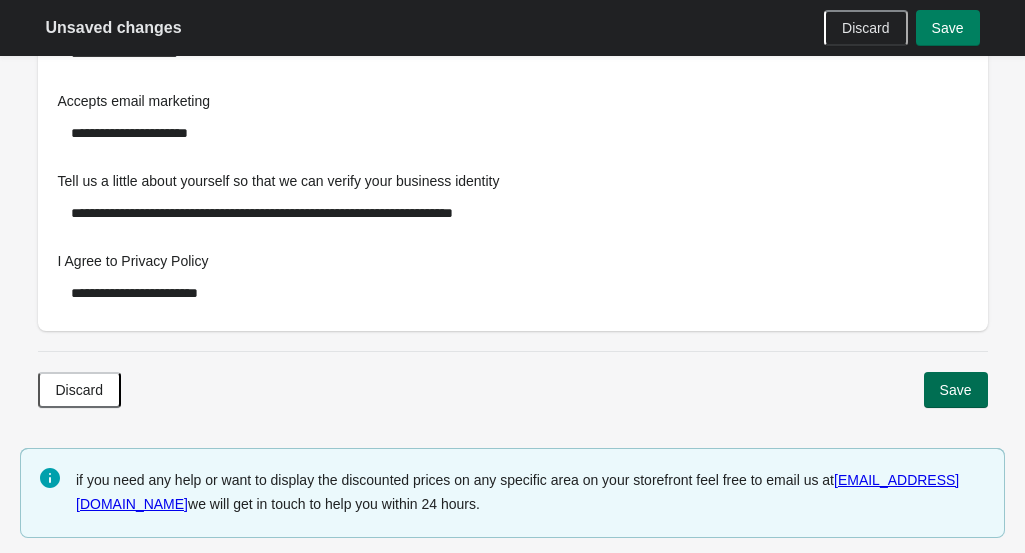 click on "Save" at bounding box center [956, 390] 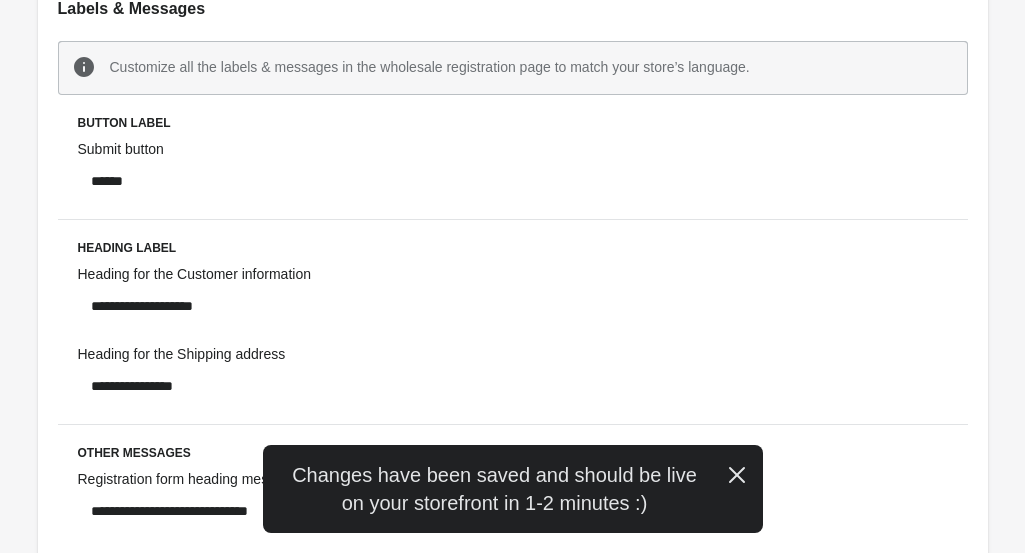 scroll, scrollTop: 0, scrollLeft: 0, axis: both 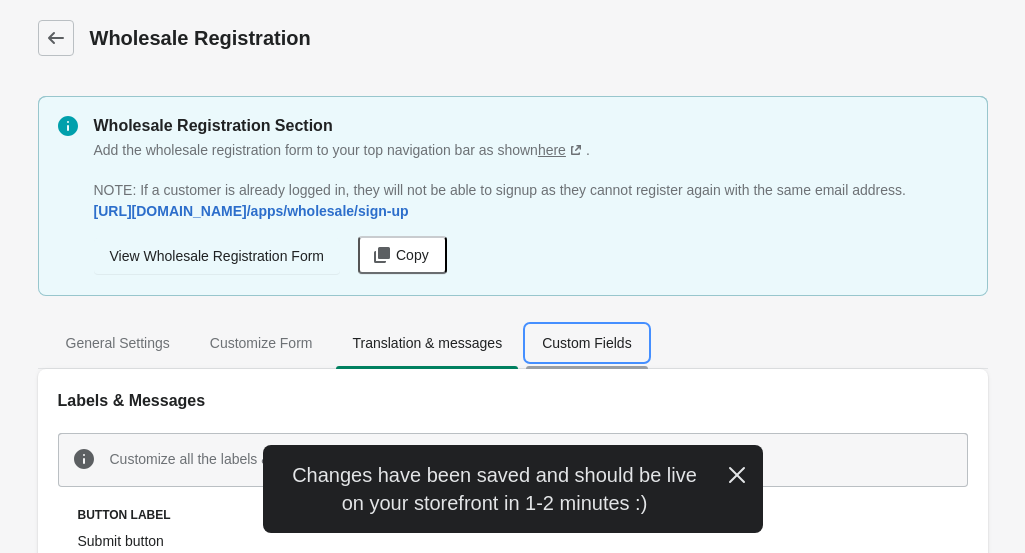 click on "Custom Fields" at bounding box center [586, 343] 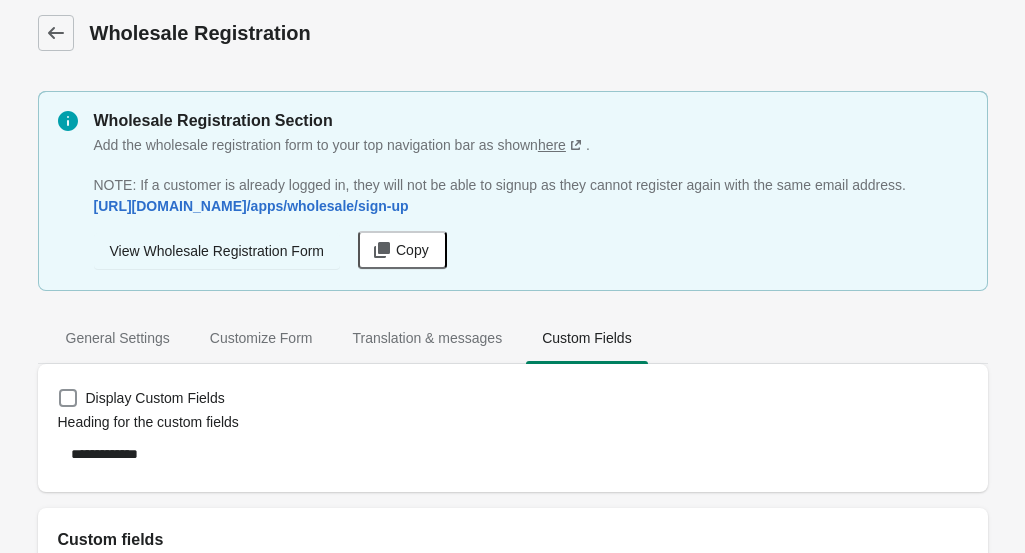 scroll, scrollTop: 4, scrollLeft: 0, axis: vertical 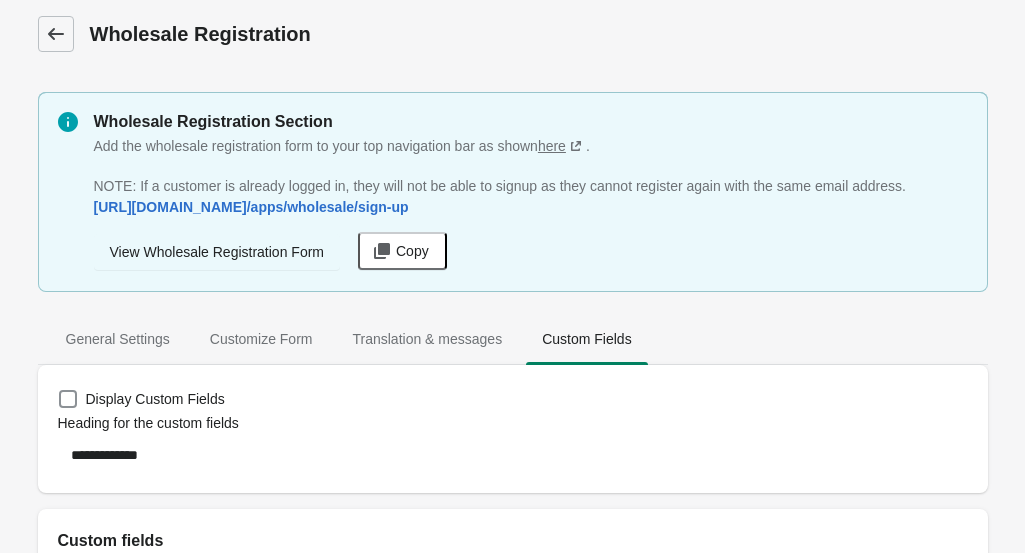 click 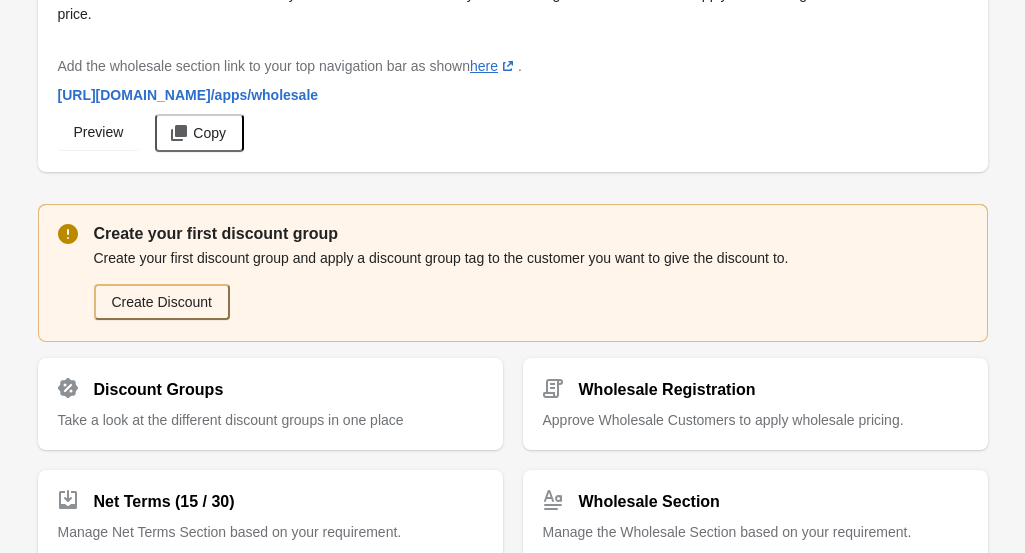 scroll, scrollTop: 100, scrollLeft: 0, axis: vertical 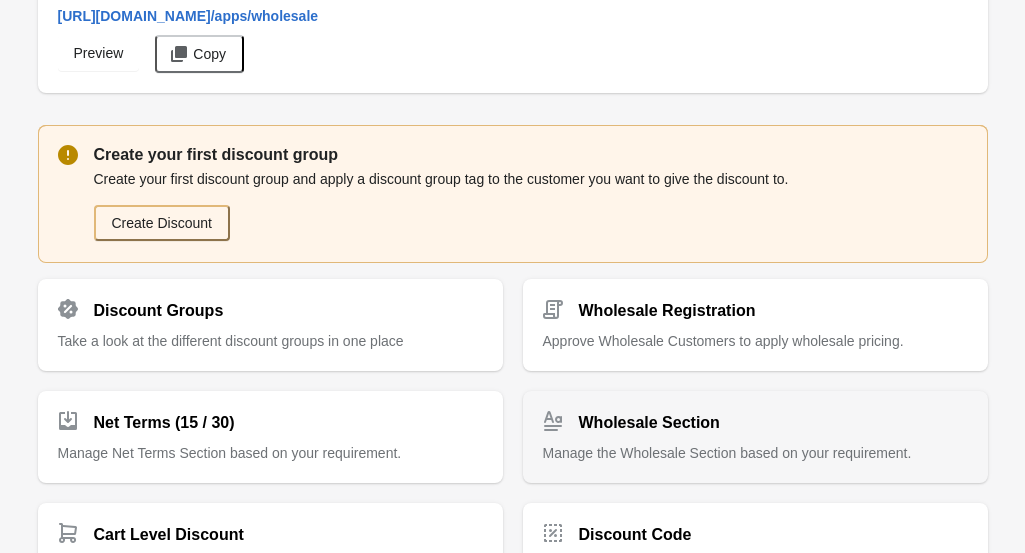 click on "Wholesale Section" at bounding box center [649, 423] 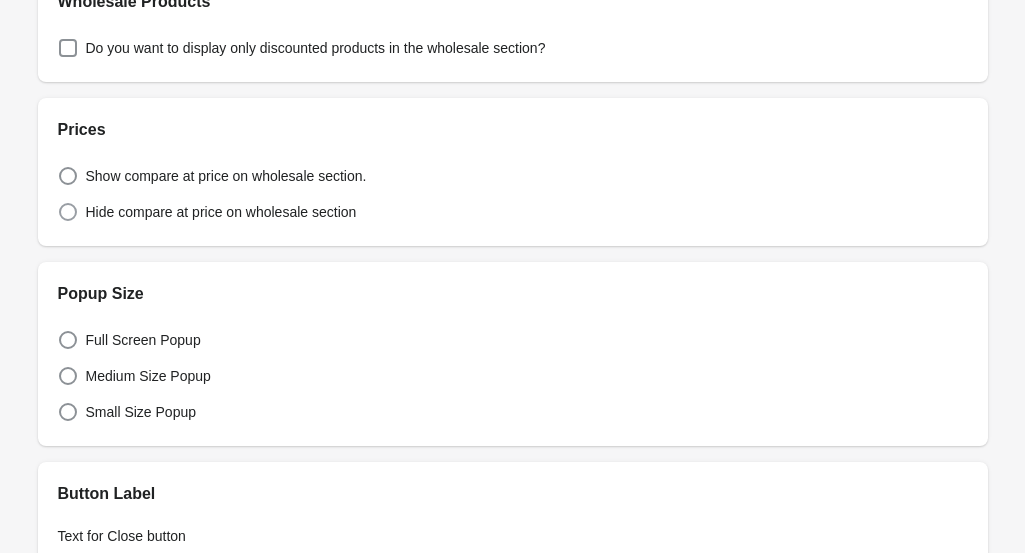 click on "Hide compare at price on wholesale section" at bounding box center [221, 212] 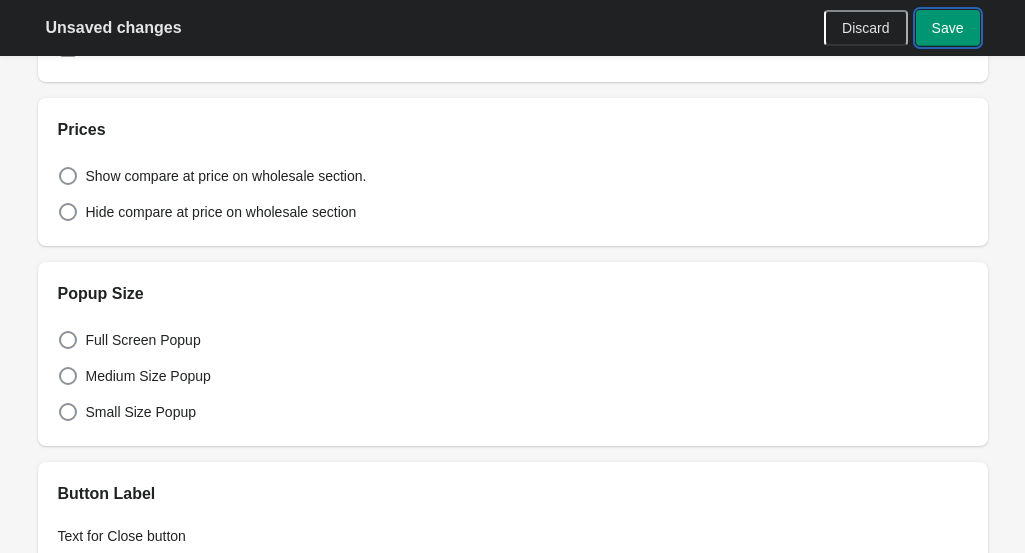 click on "Save" at bounding box center (948, 28) 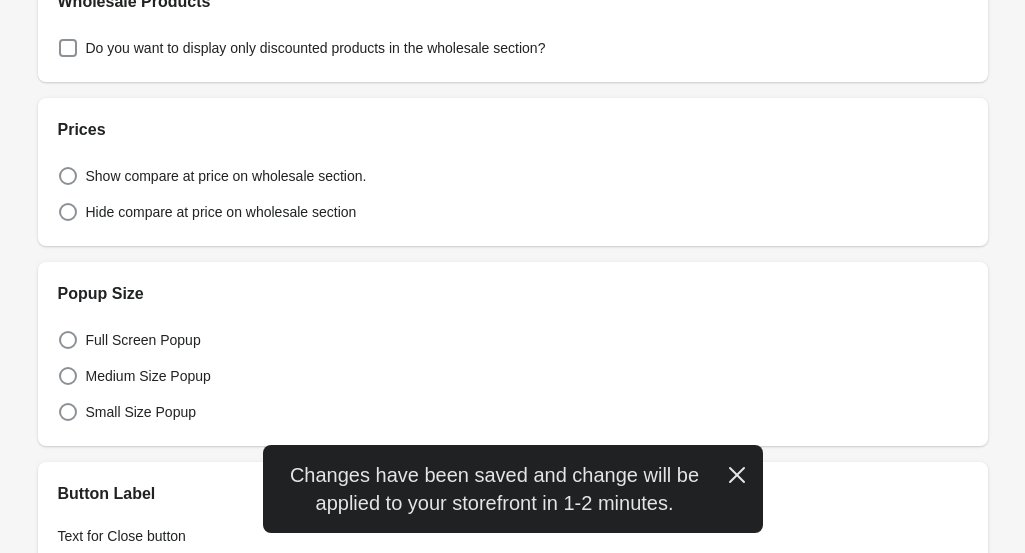 scroll, scrollTop: 0, scrollLeft: 0, axis: both 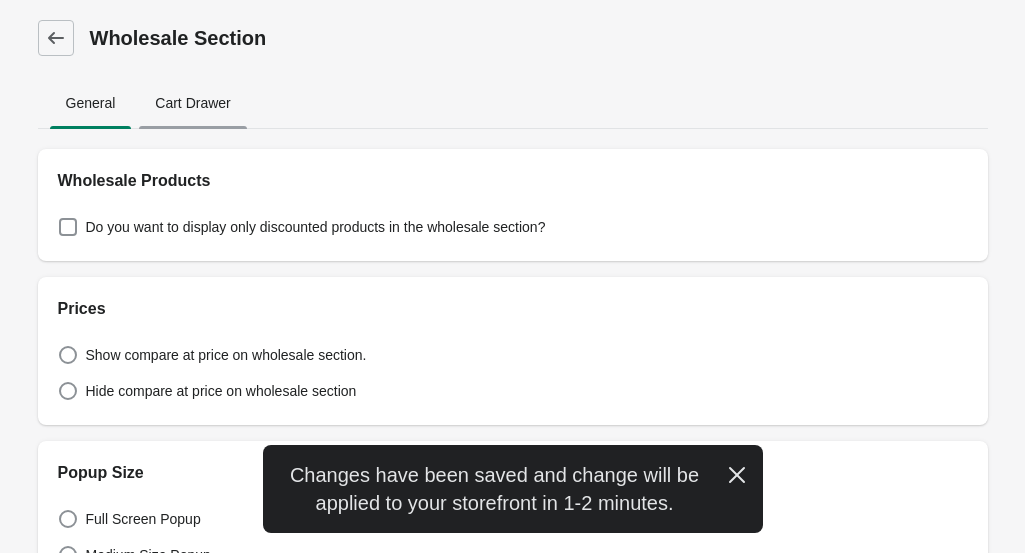 click on "Cart Drawer" at bounding box center [192, 103] 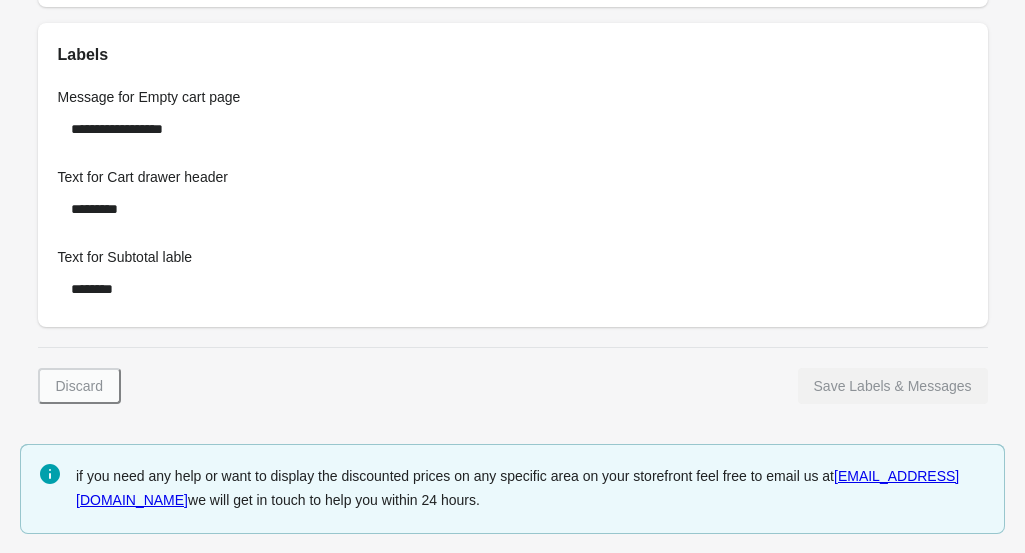 scroll, scrollTop: 0, scrollLeft: 0, axis: both 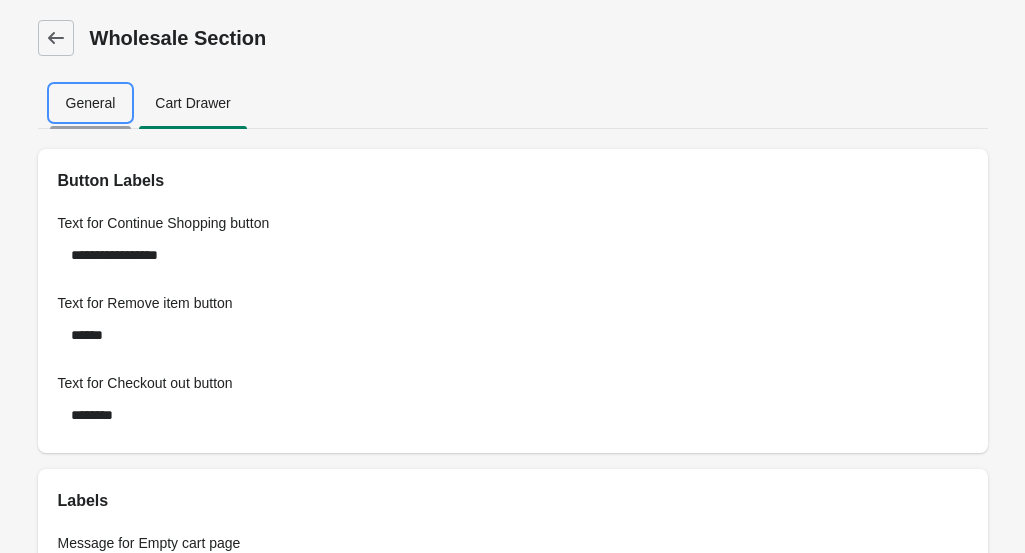 click on "General" at bounding box center [91, 103] 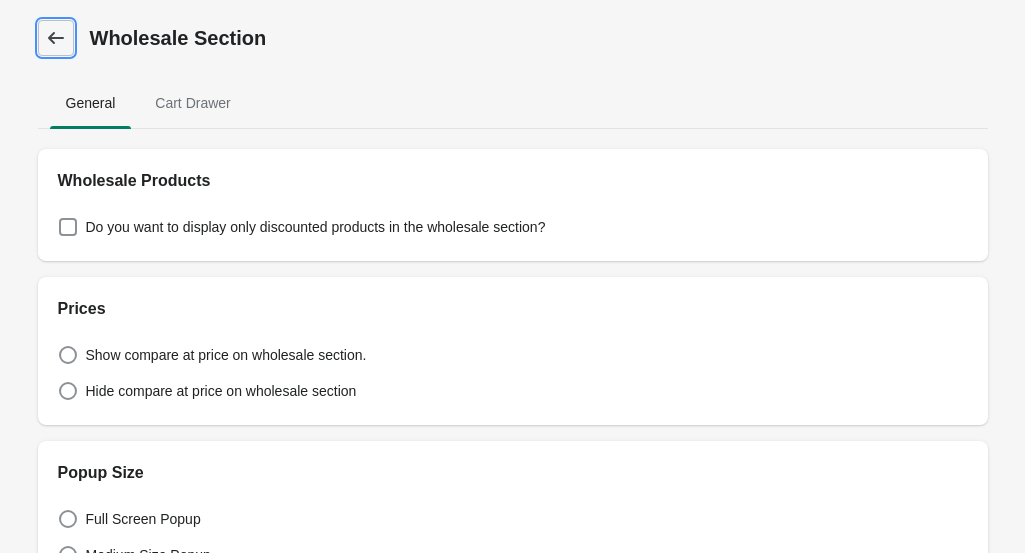 click 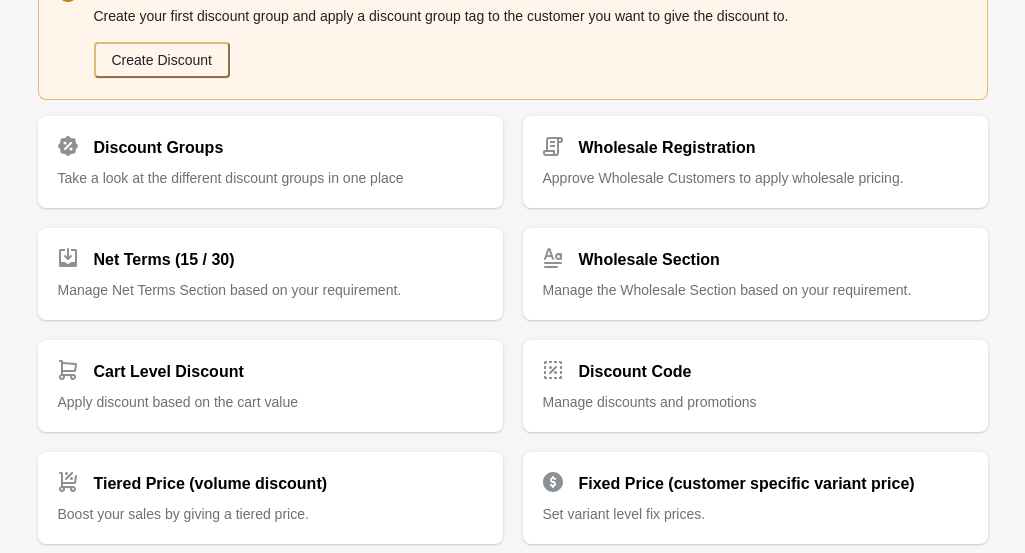 scroll, scrollTop: 352, scrollLeft: 0, axis: vertical 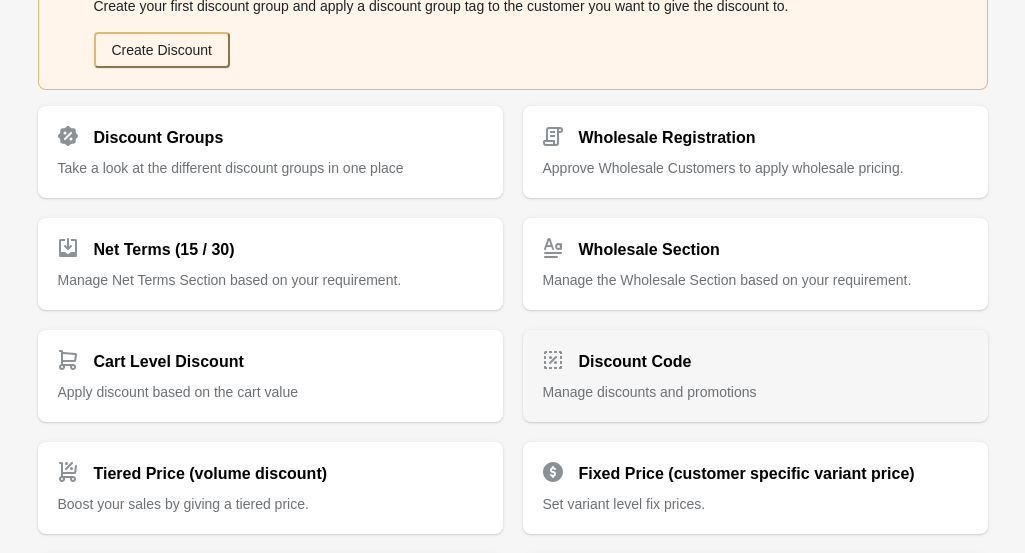 click on "Discount Code" at bounding box center [747, 354] 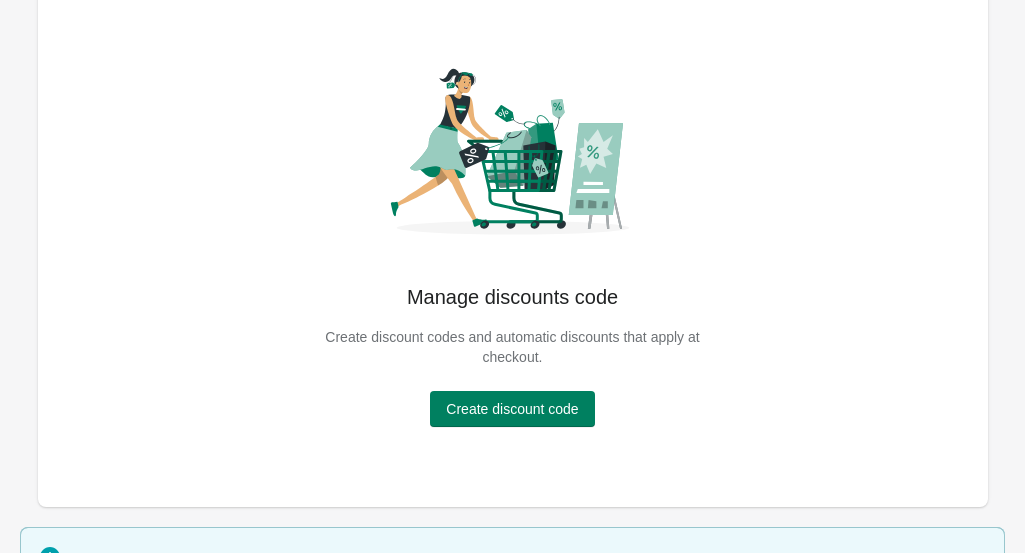 scroll, scrollTop: 0, scrollLeft: 0, axis: both 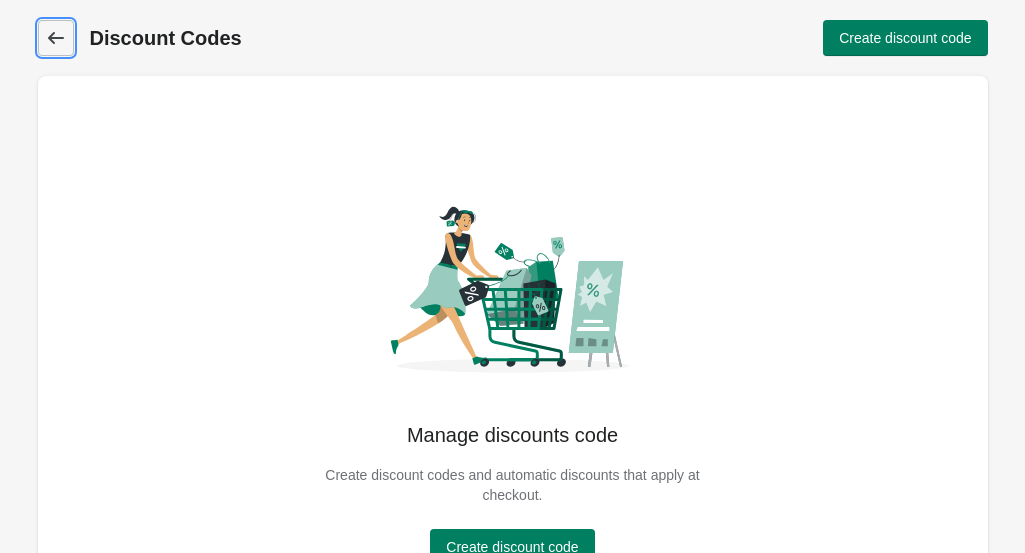 click 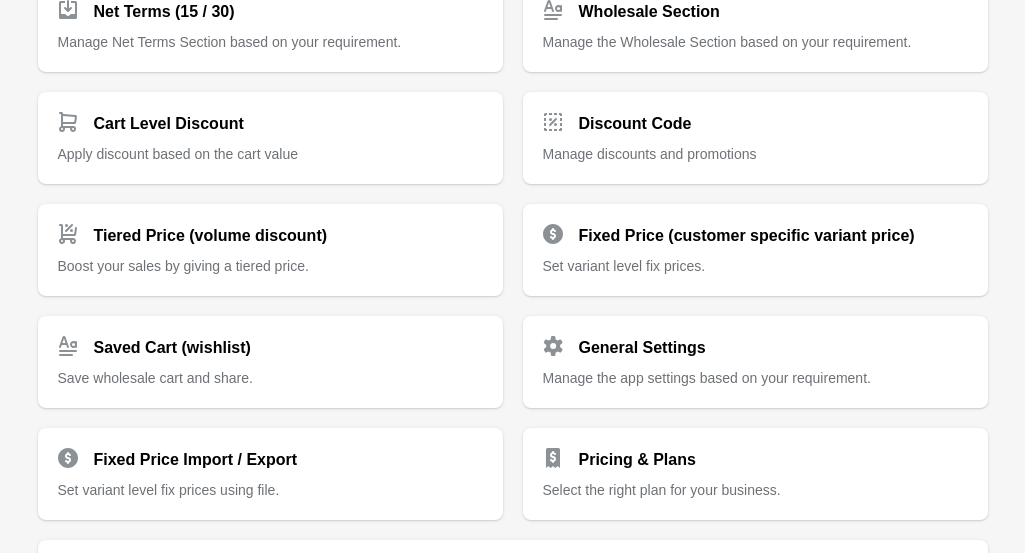 scroll, scrollTop: 618, scrollLeft: 0, axis: vertical 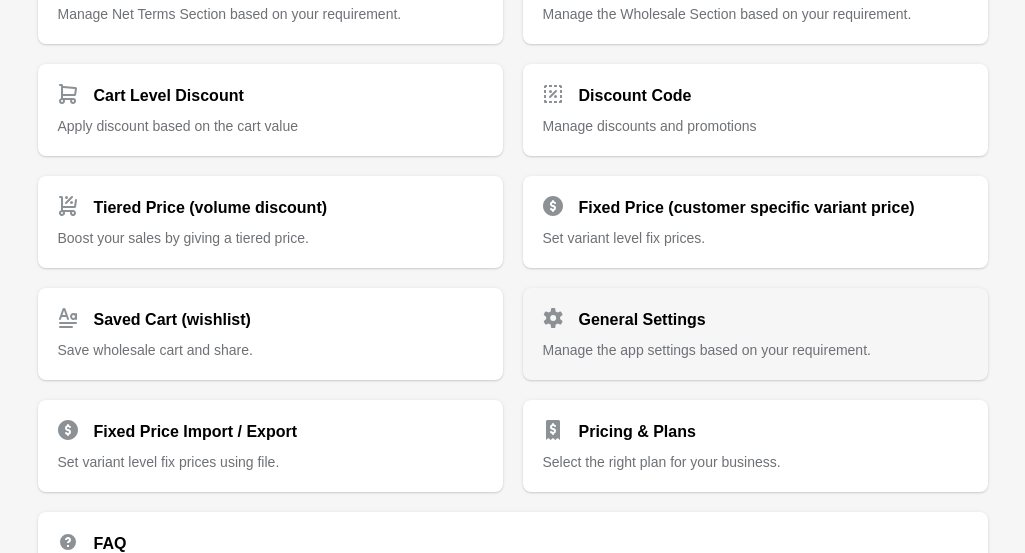 click on "General Settings" at bounding box center [642, 320] 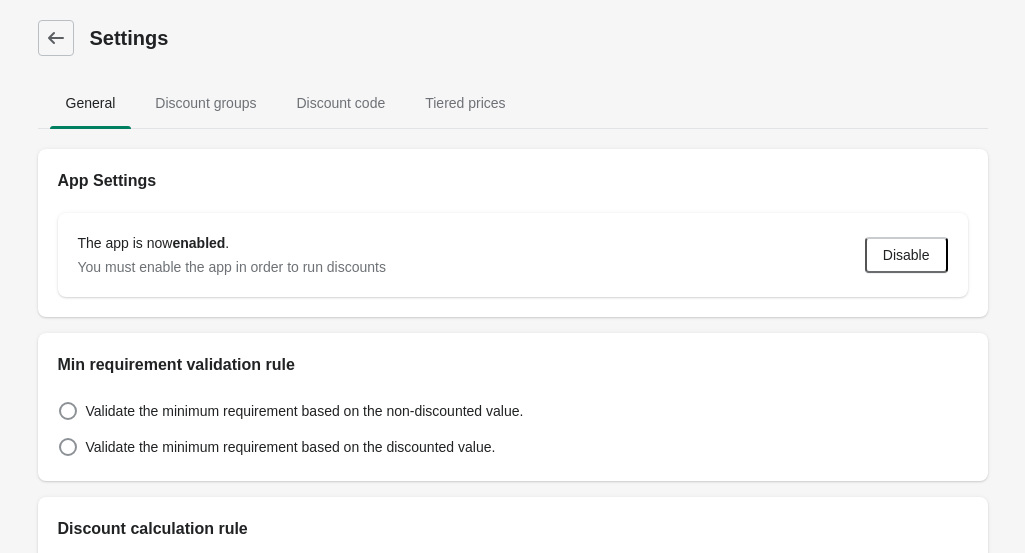 scroll, scrollTop: 102, scrollLeft: 0, axis: vertical 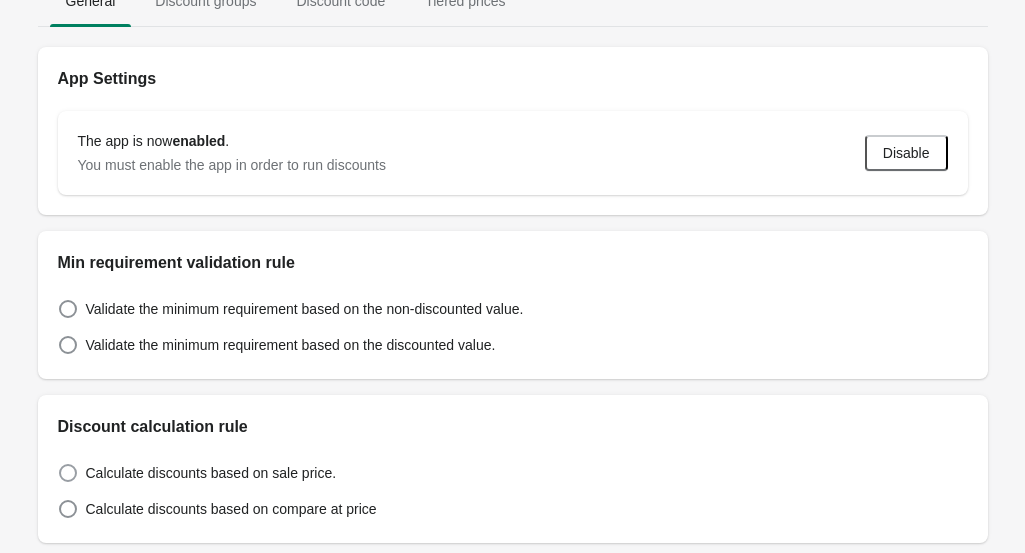 click on "Calculate discounts based on sale price." at bounding box center (211, 473) 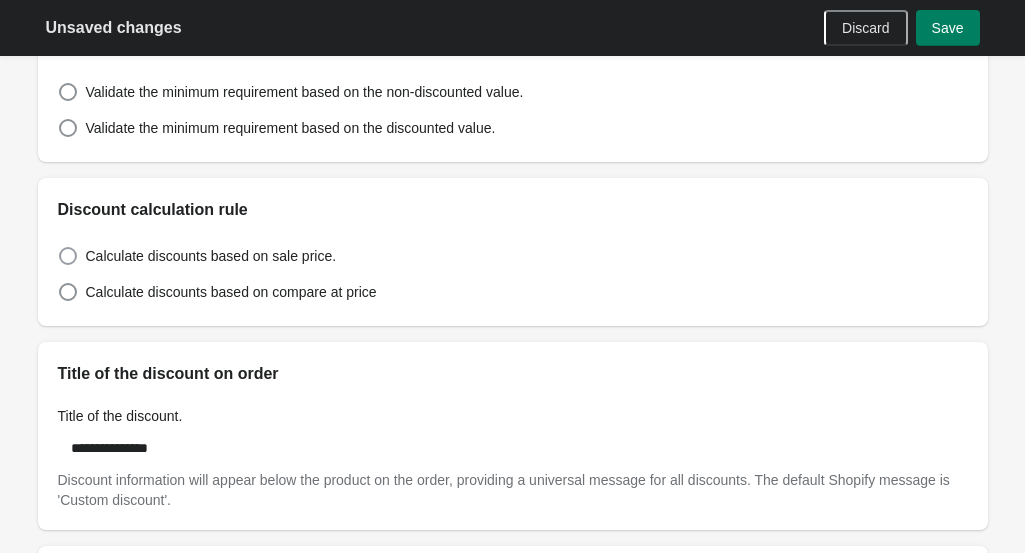scroll, scrollTop: 320, scrollLeft: 0, axis: vertical 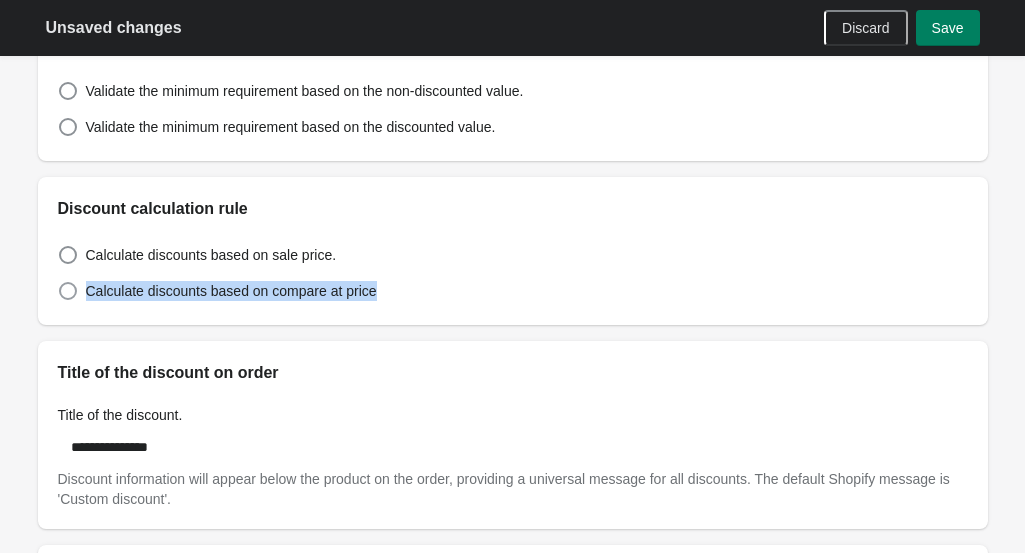 drag, startPoint x: 386, startPoint y: 293, endPoint x: 88, endPoint y: 296, distance: 298.0151 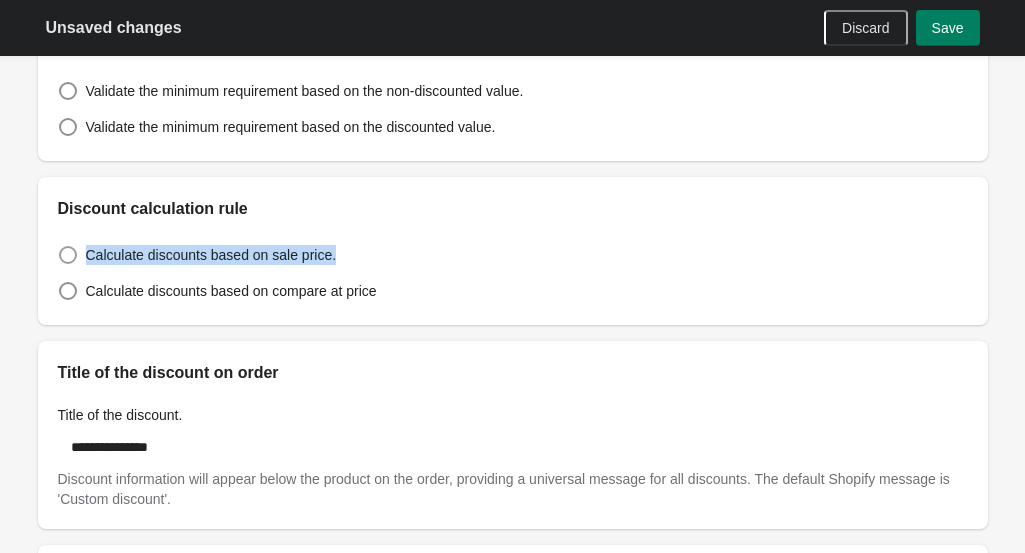 drag, startPoint x: 361, startPoint y: 251, endPoint x: 83, endPoint y: 250, distance: 278.0018 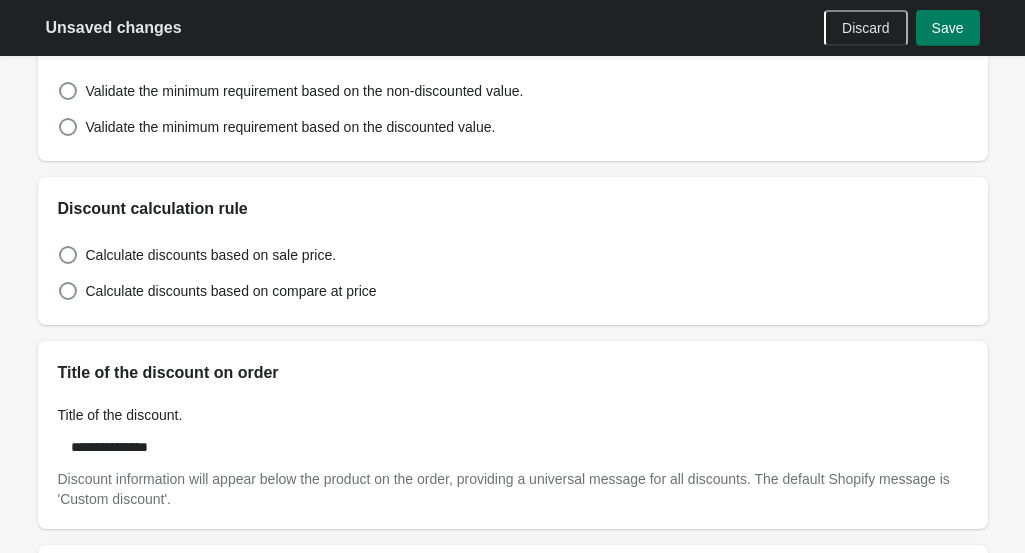 click on "Title of the discount on order" at bounding box center (513, 373) 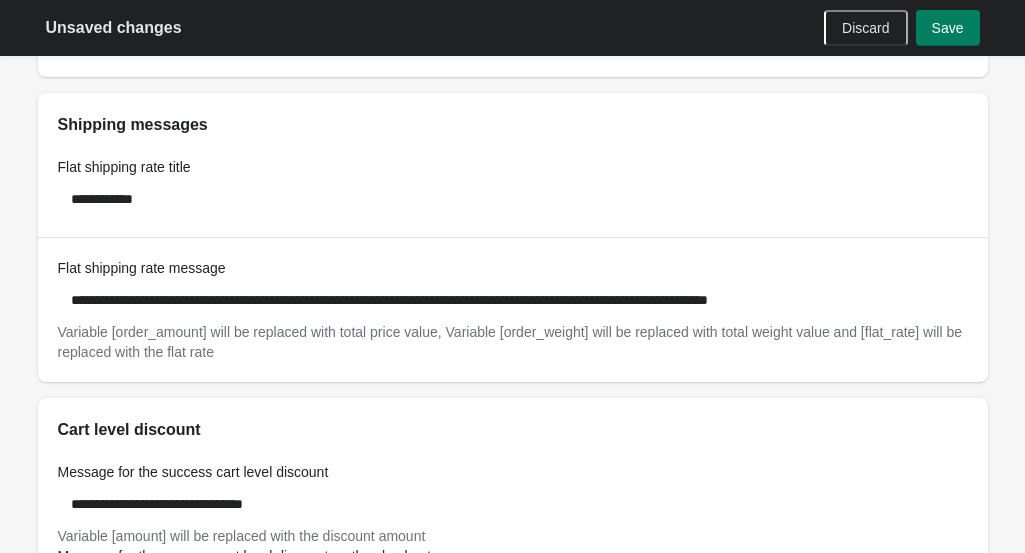 scroll, scrollTop: 937, scrollLeft: 0, axis: vertical 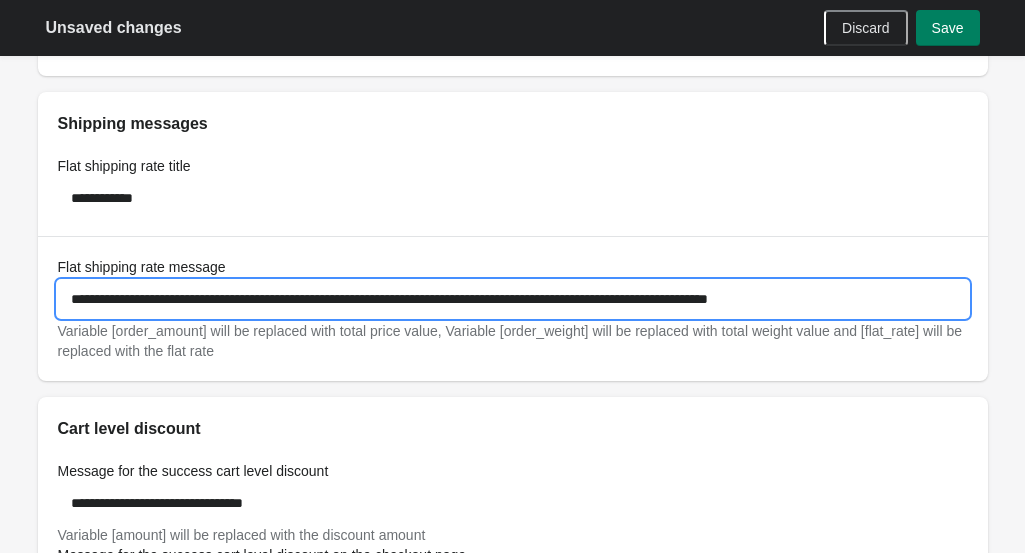 click on "**********" at bounding box center [513, 299] 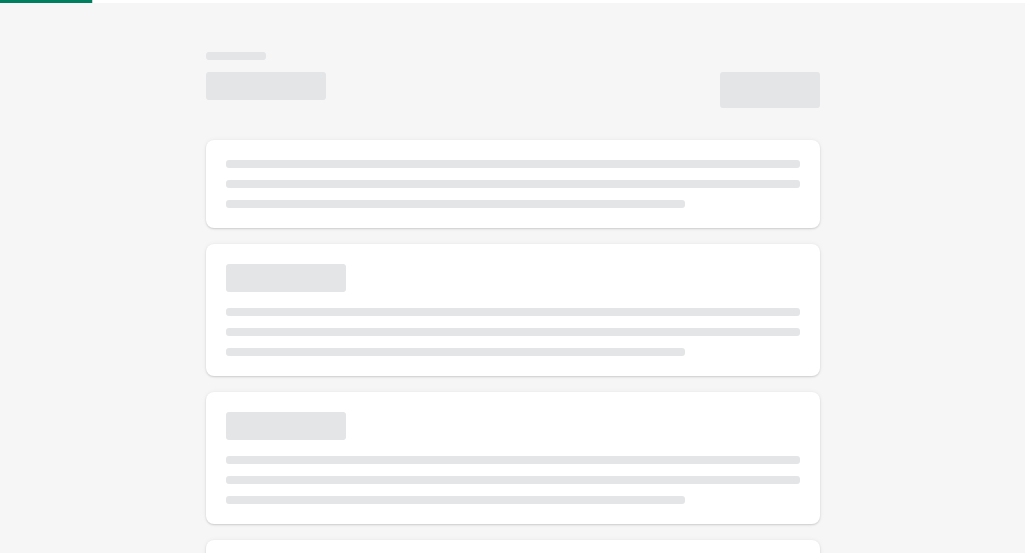 scroll, scrollTop: 0, scrollLeft: 0, axis: both 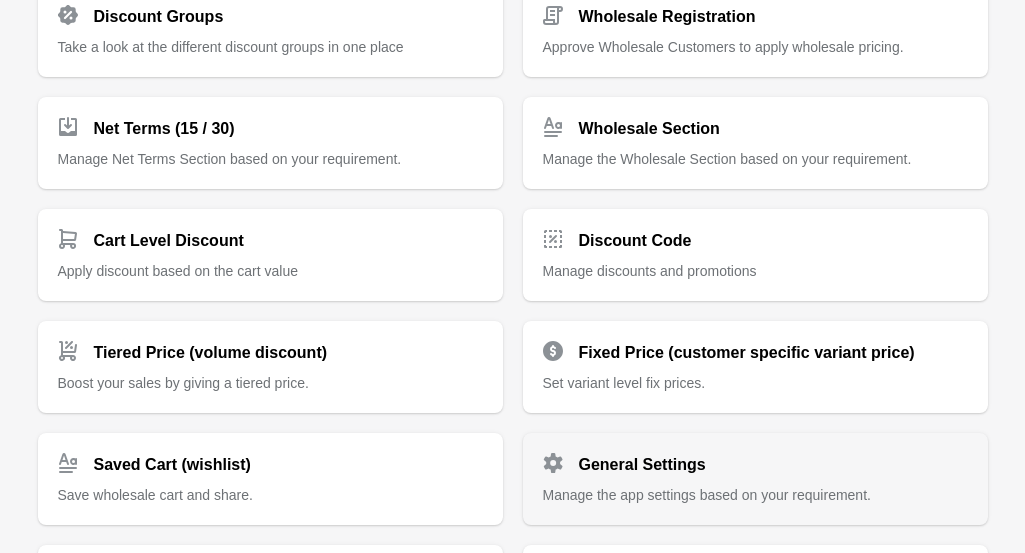 click on "General Settings" at bounding box center [642, 465] 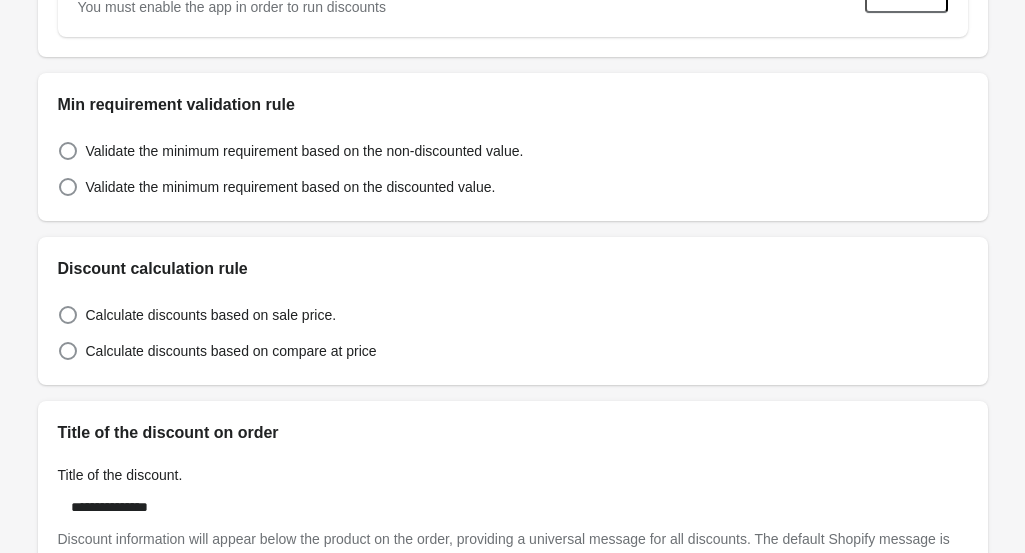 scroll, scrollTop: 0, scrollLeft: 0, axis: both 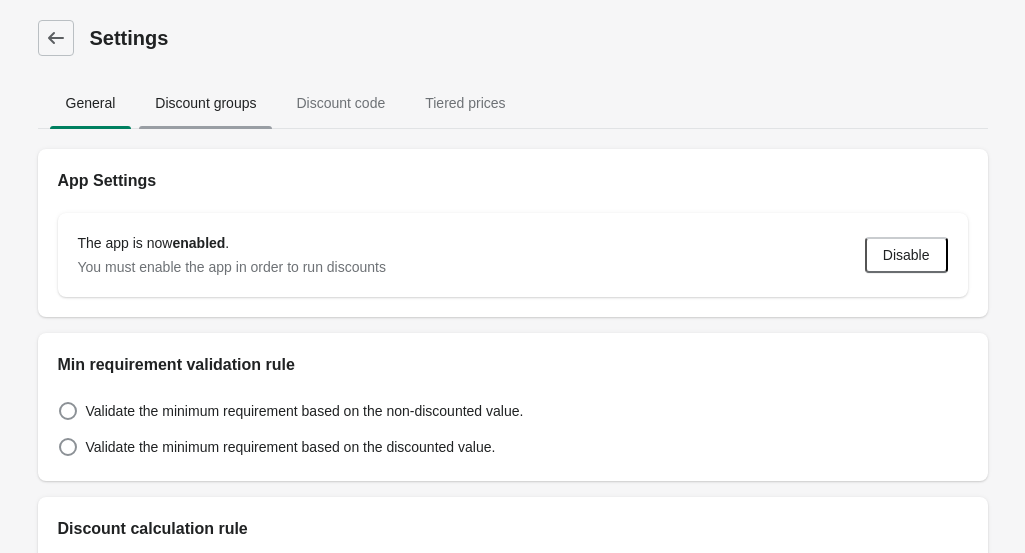 click on "Discount groups" at bounding box center [205, 103] 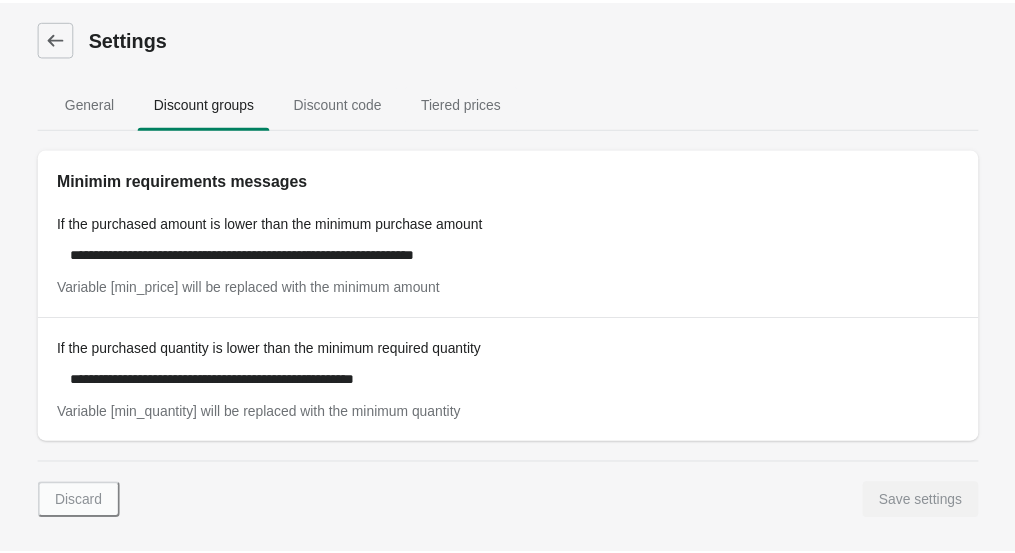 scroll, scrollTop: 114, scrollLeft: 0, axis: vertical 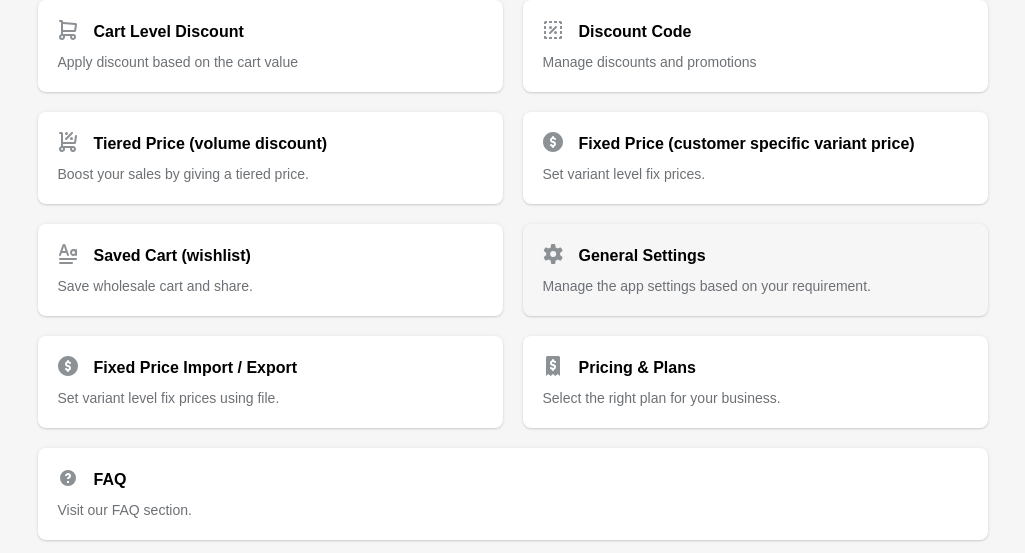 click on "General Settings" at bounding box center (642, 256) 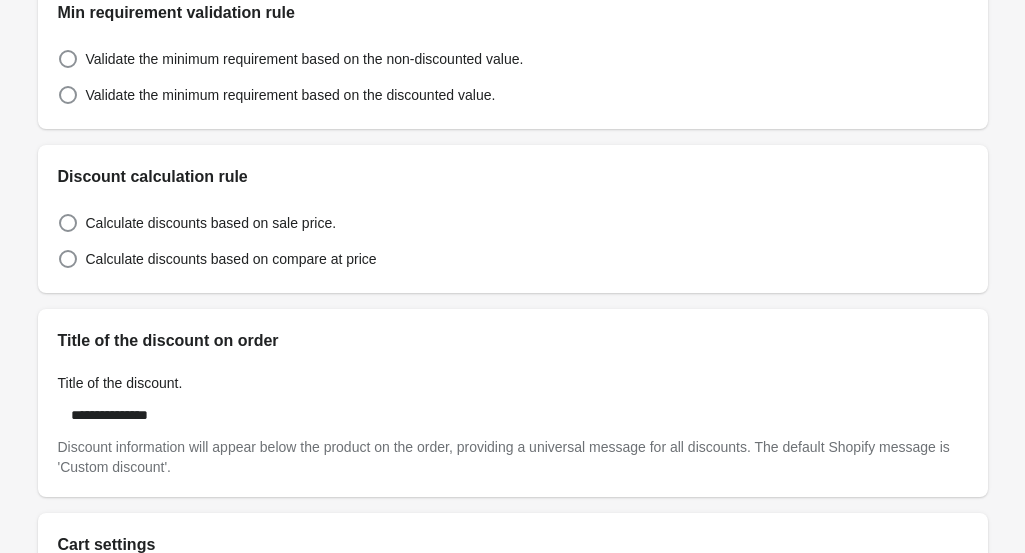 scroll, scrollTop: 0, scrollLeft: 0, axis: both 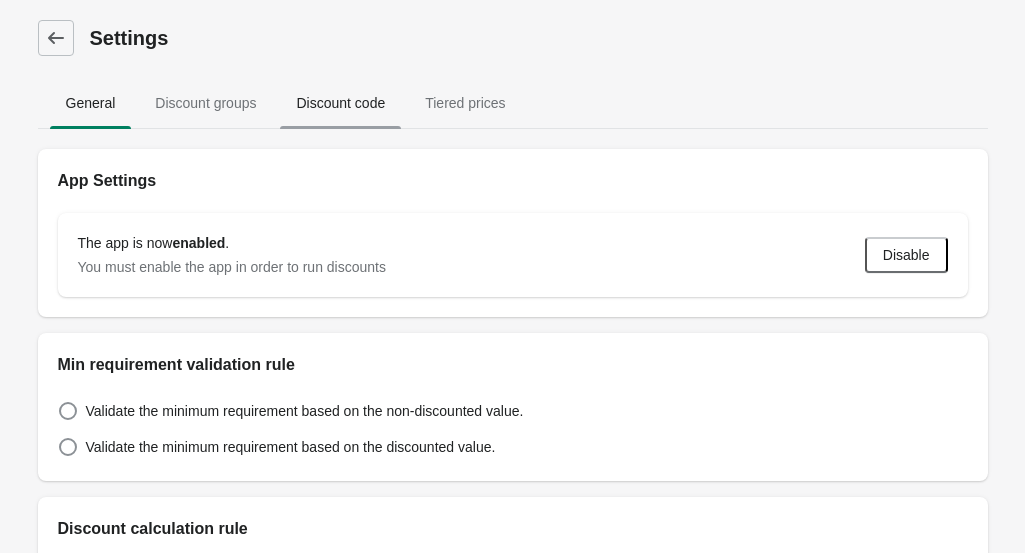 click on "Discount code" at bounding box center [340, 103] 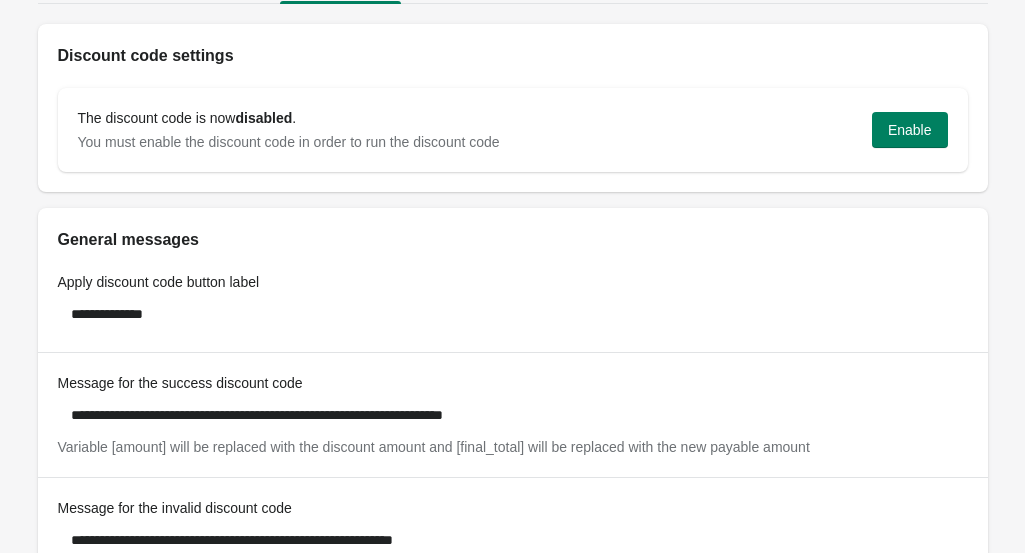 scroll, scrollTop: 0, scrollLeft: 0, axis: both 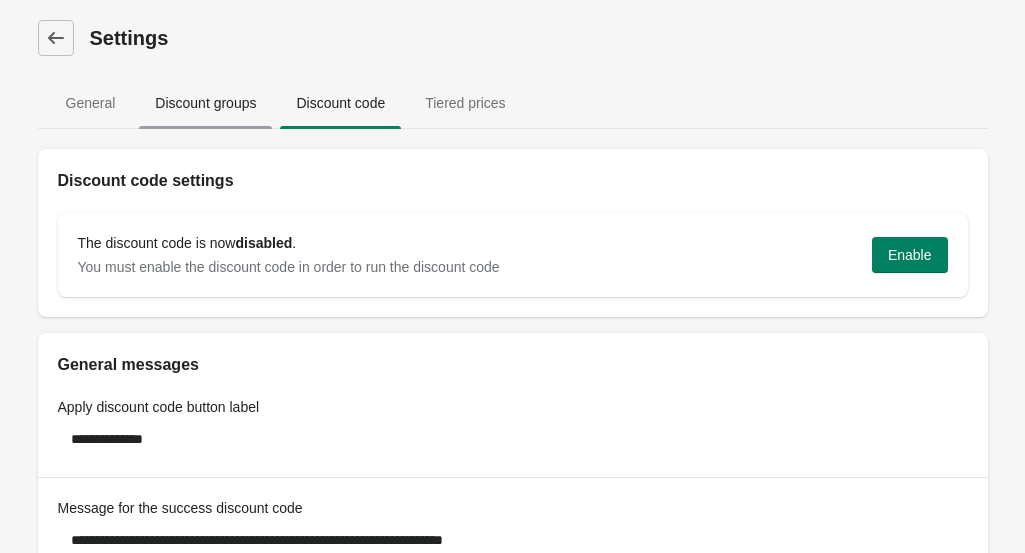 click on "Discount groups" at bounding box center [205, 103] 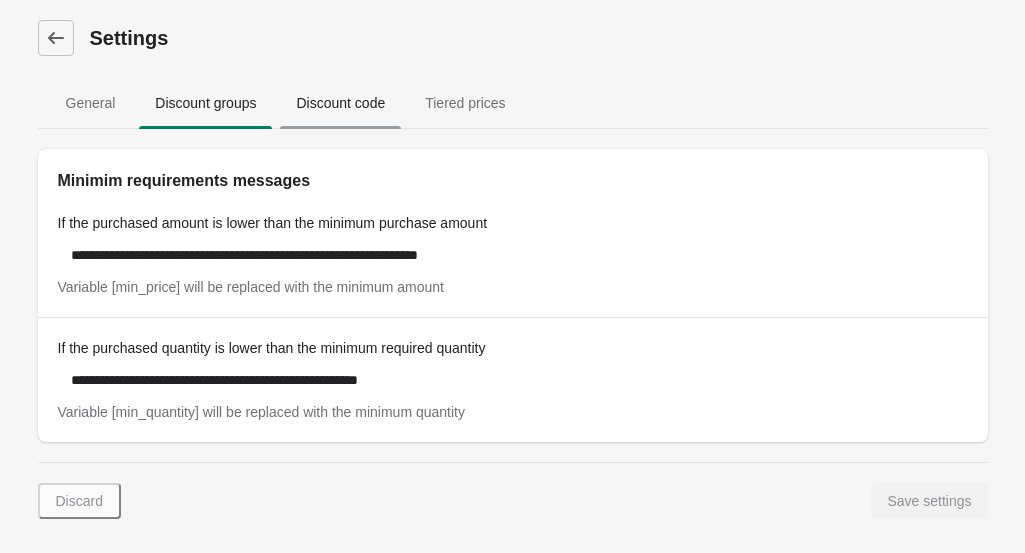click on "Discount code" at bounding box center (340, 103) 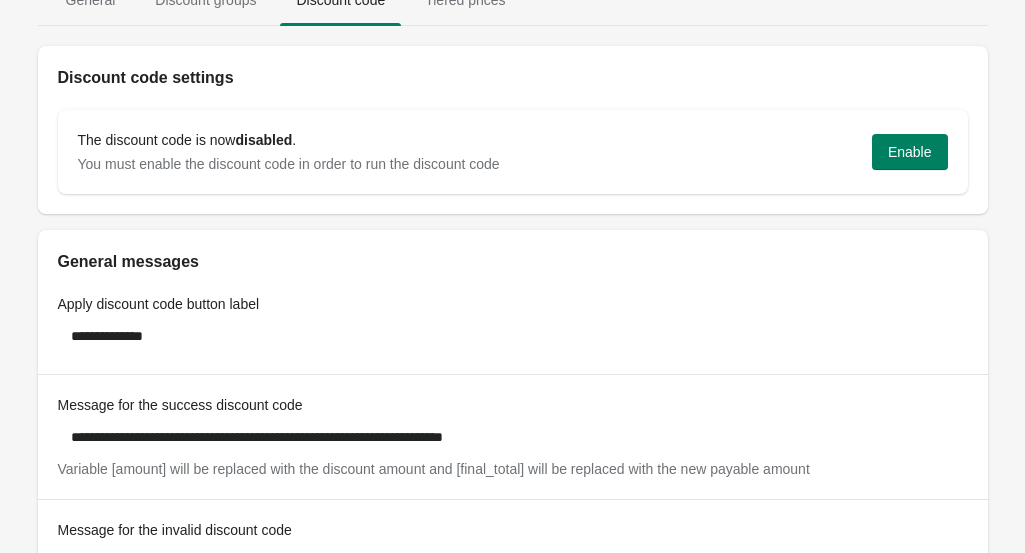 scroll, scrollTop: 0, scrollLeft: 0, axis: both 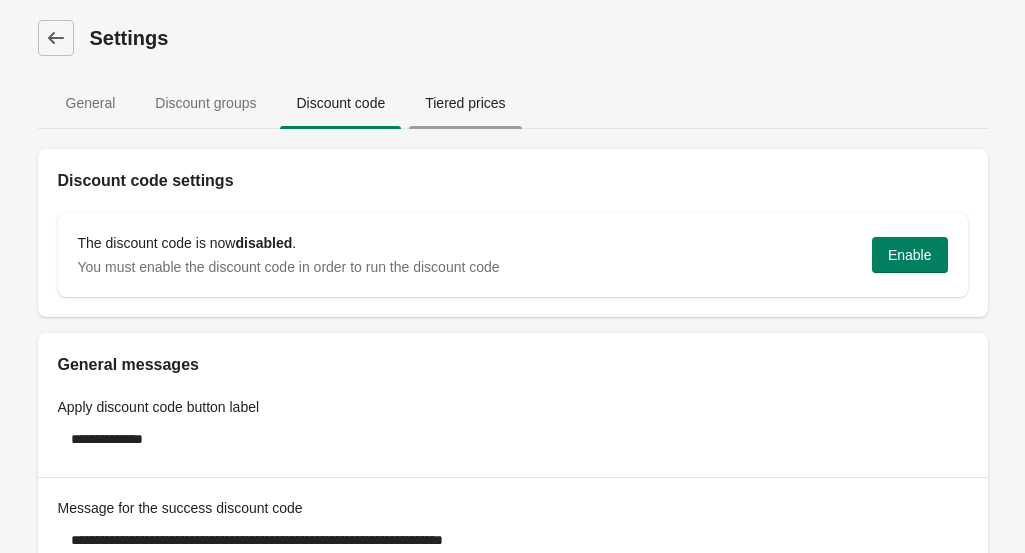 click on "Tiered prices" at bounding box center (465, 103) 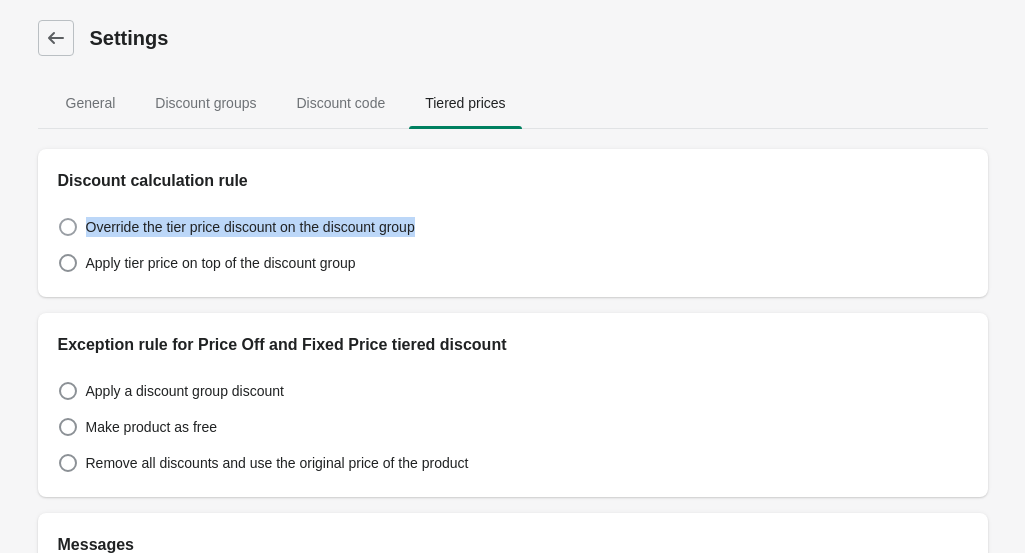 drag, startPoint x: 448, startPoint y: 231, endPoint x: 88, endPoint y: 227, distance: 360.02222 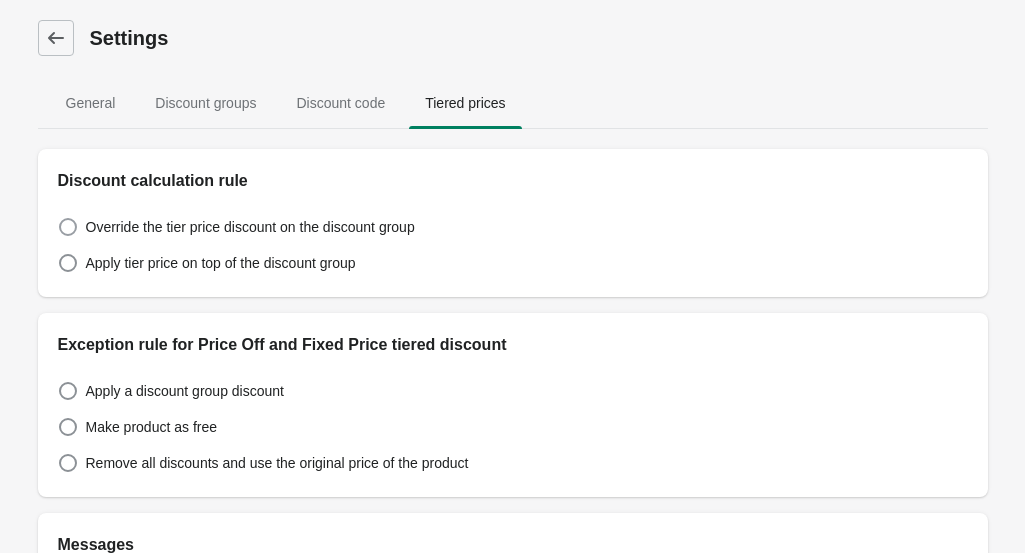 click at bounding box center [68, 227] 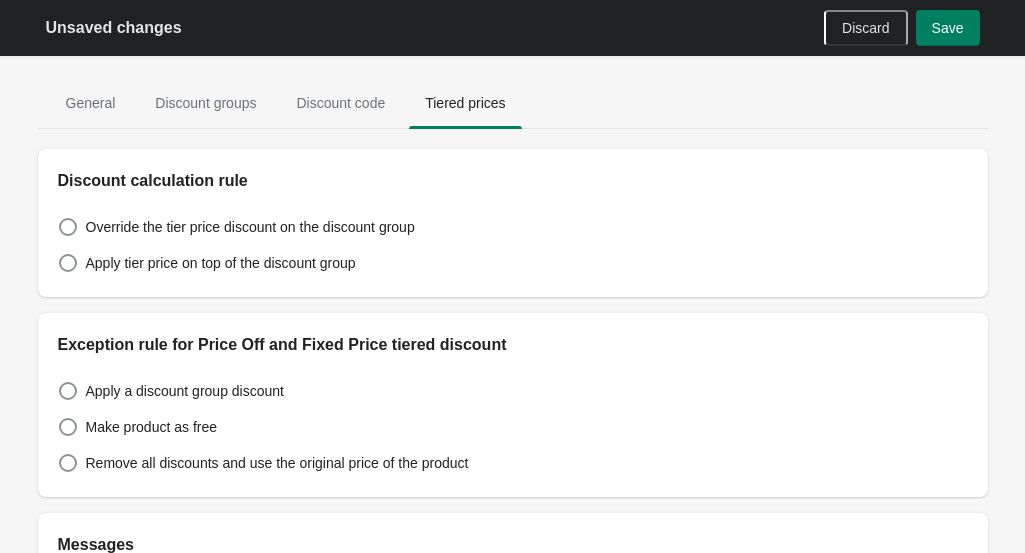 scroll, scrollTop: 5, scrollLeft: 0, axis: vertical 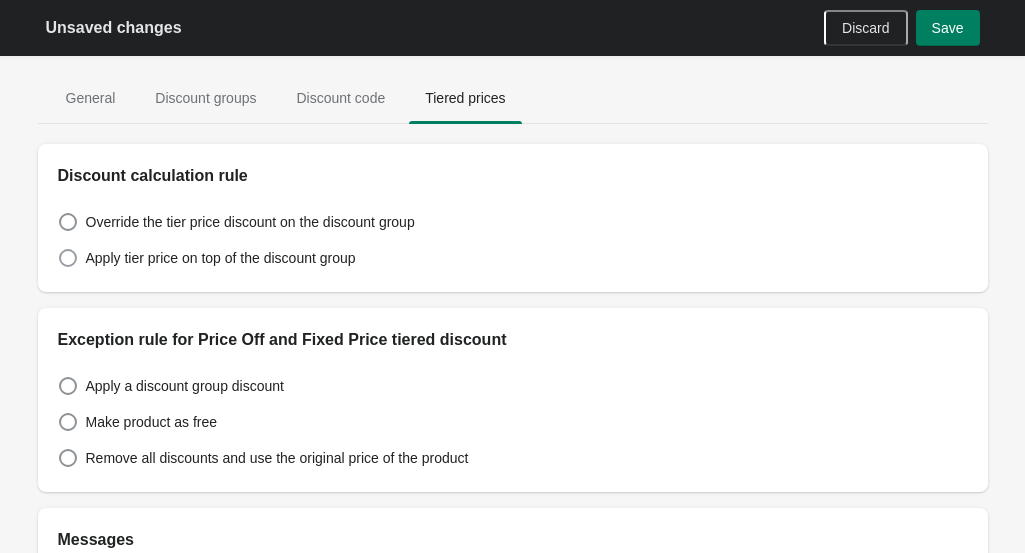 click on "Apply tier price on top of the discount group" at bounding box center [221, 258] 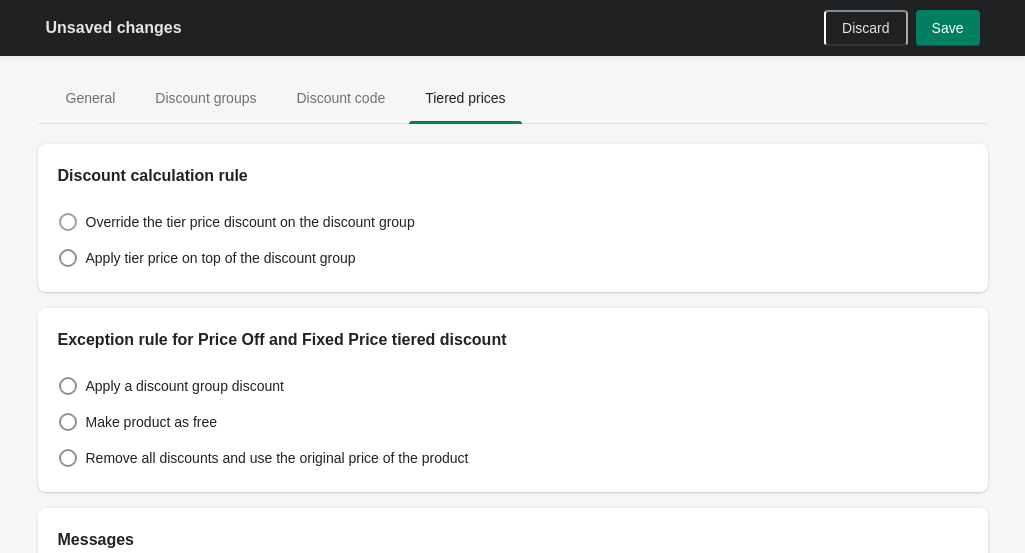 click on "Override the tier price discount on the discount group" at bounding box center (250, 222) 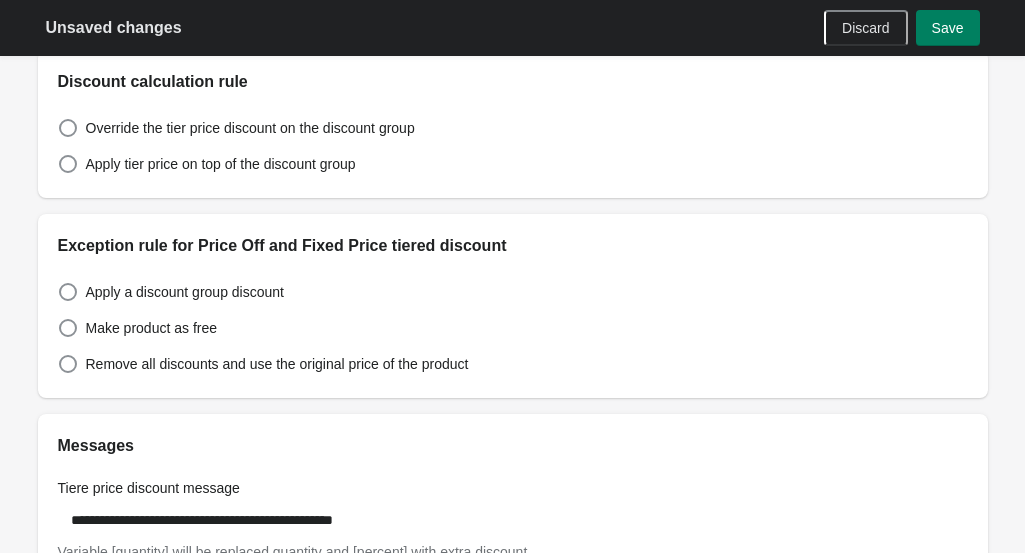 scroll, scrollTop: 100, scrollLeft: 0, axis: vertical 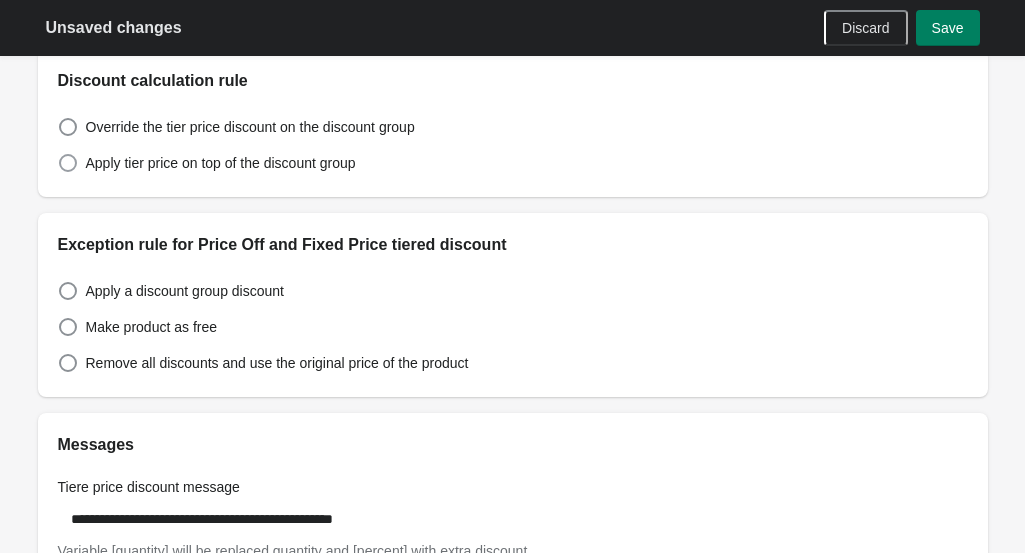 click on "Apply tier price on top of the discount group" at bounding box center (221, 163) 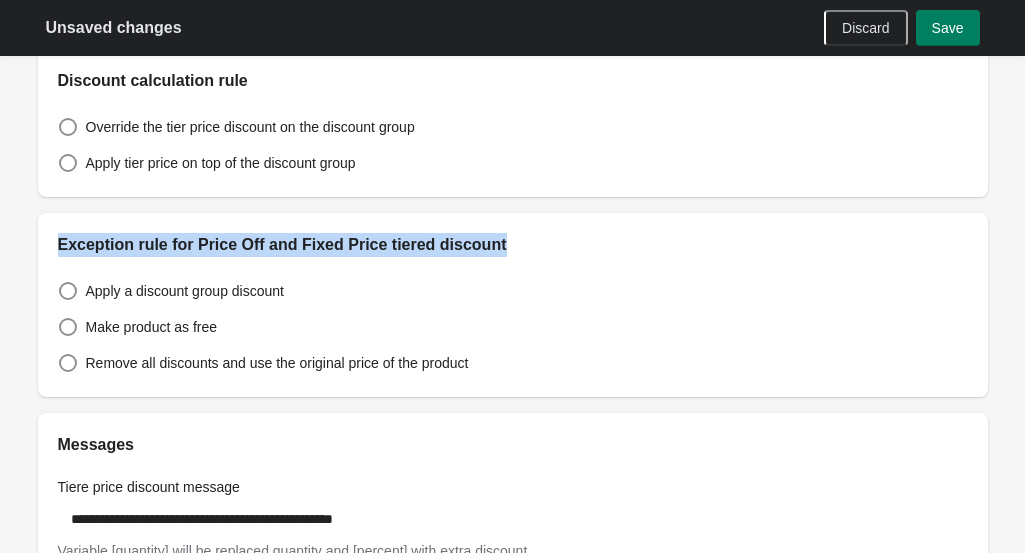 drag, startPoint x: 336, startPoint y: 230, endPoint x: 45, endPoint y: 209, distance: 291.75674 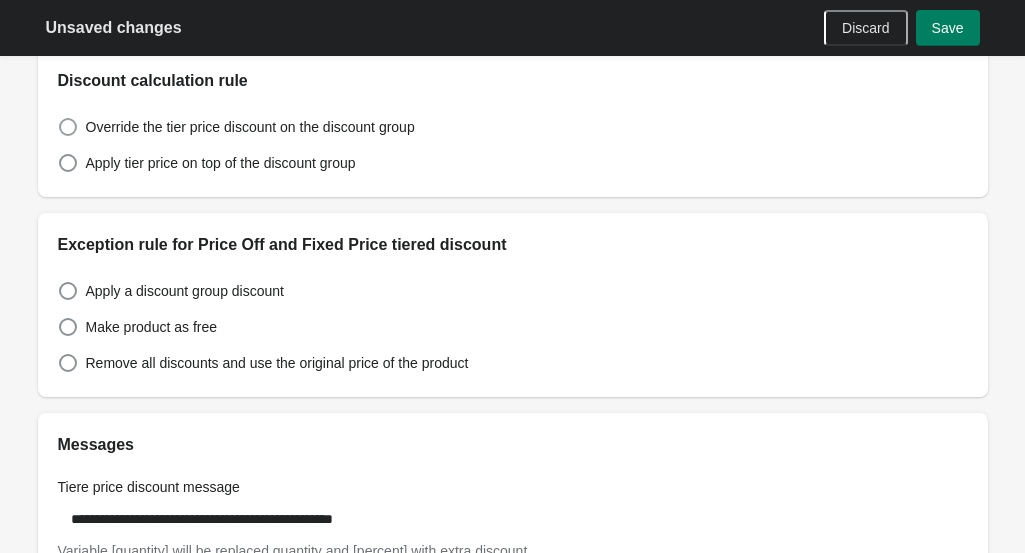 click on "Override the tier price discount on the discount group" at bounding box center (250, 127) 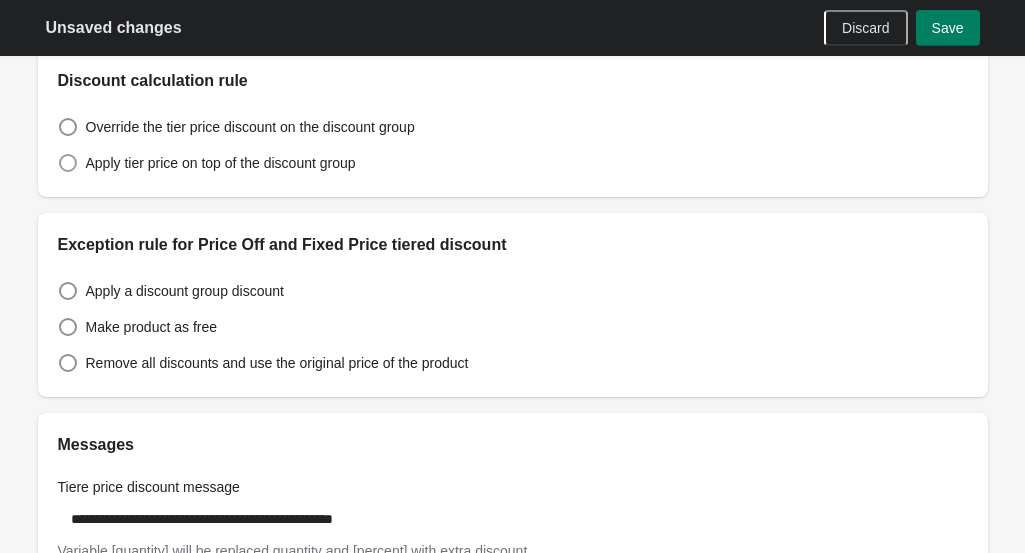 click on "Apply tier price on top of the discount group" at bounding box center (221, 163) 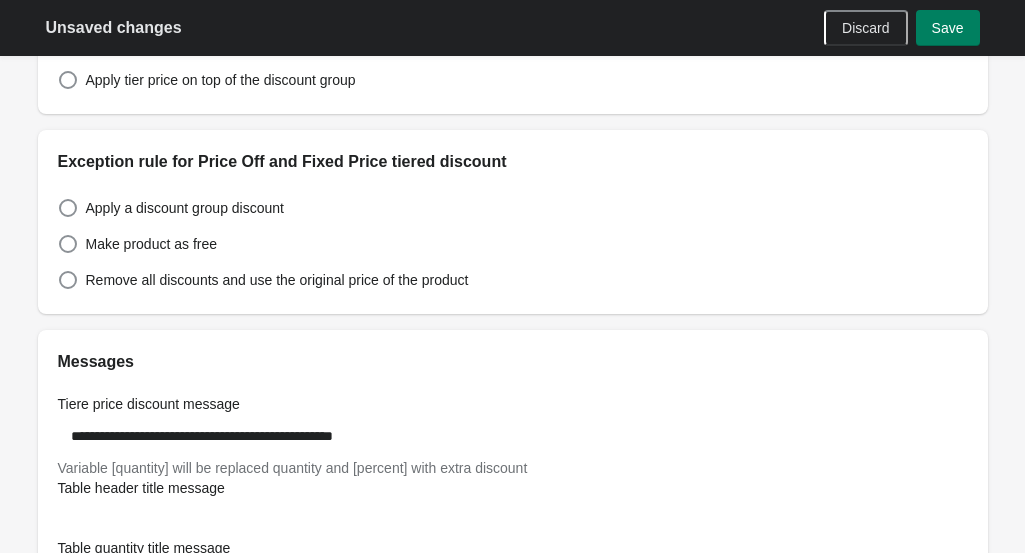 scroll, scrollTop: 186, scrollLeft: 0, axis: vertical 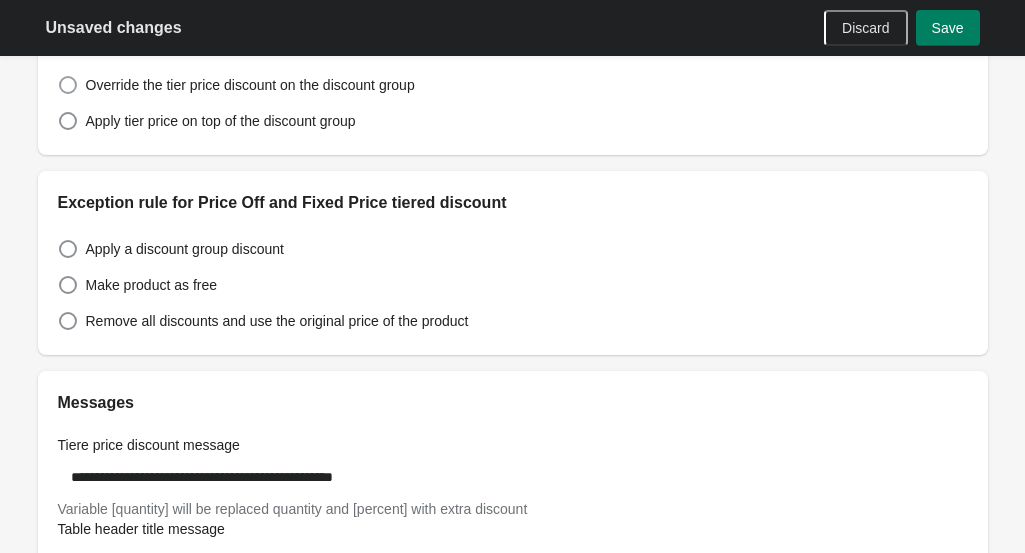 click on "Override the tier price discount on the discount group" at bounding box center (250, 85) 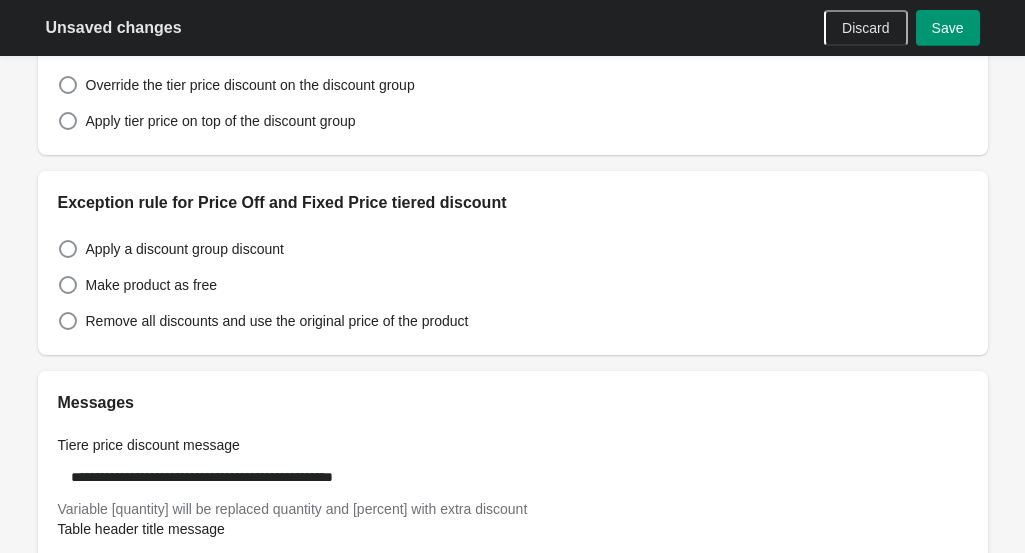 click on "Save" at bounding box center (948, 28) 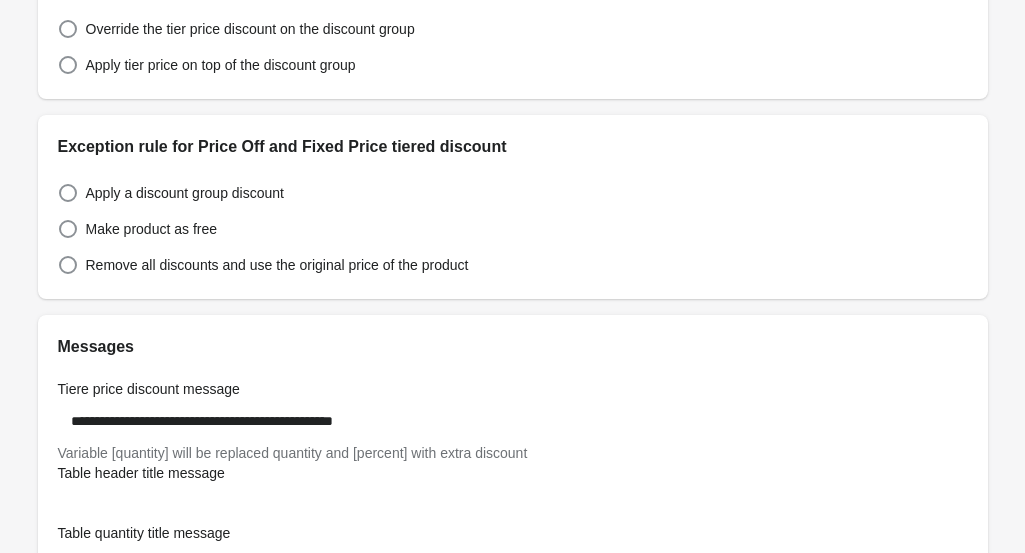 scroll, scrollTop: 0, scrollLeft: 0, axis: both 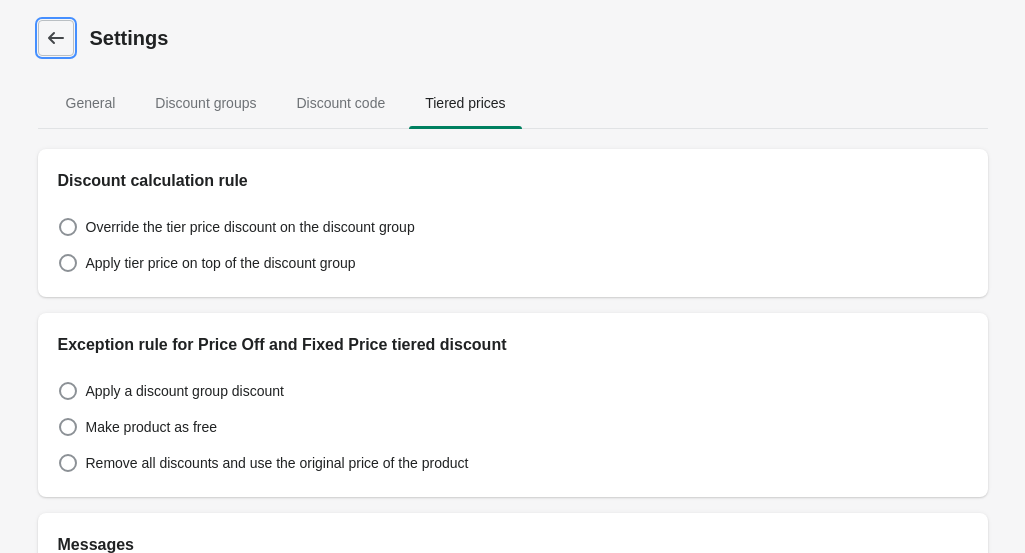 click on "Dashboard" at bounding box center [56, 38] 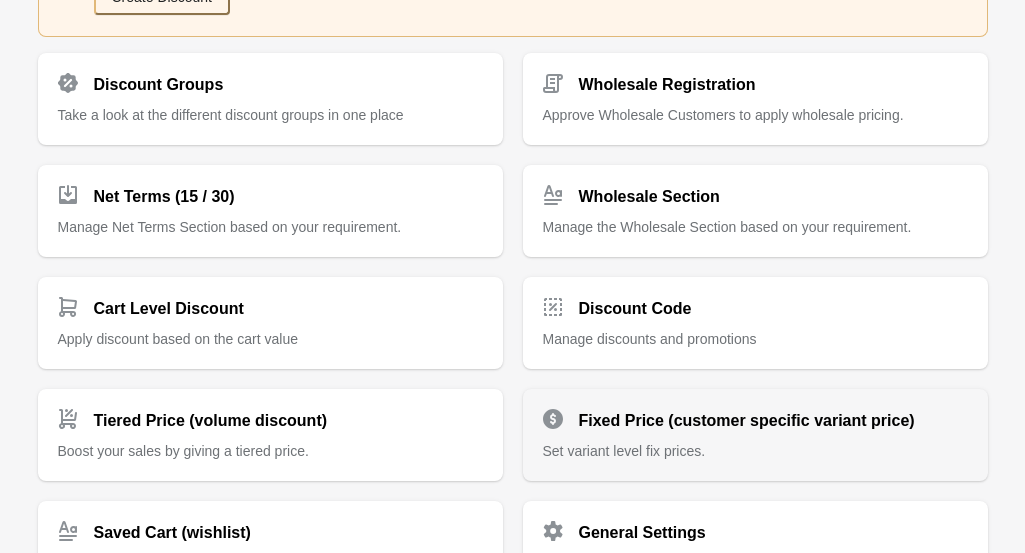 scroll, scrollTop: 403, scrollLeft: 0, axis: vertical 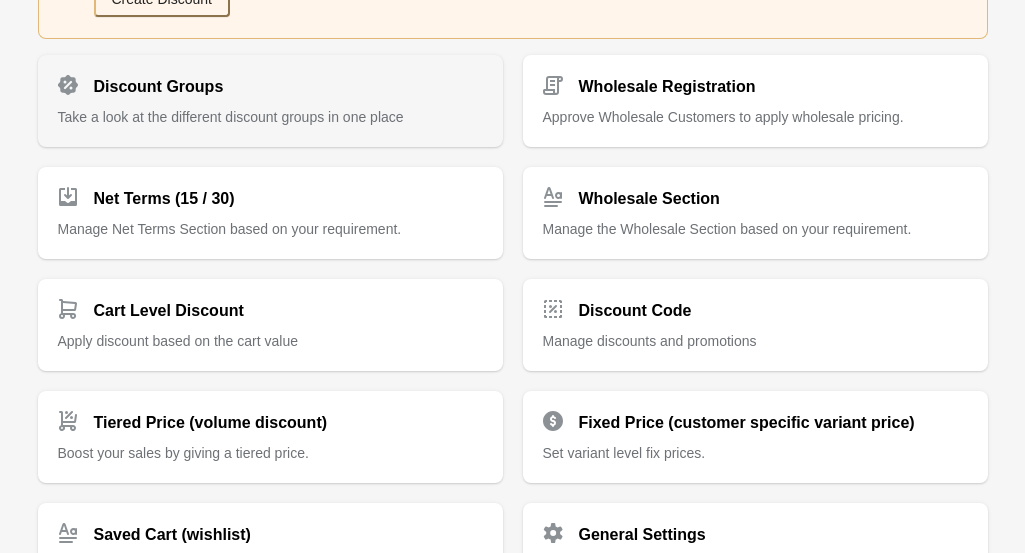 click on "Discount Groups" at bounding box center (262, 79) 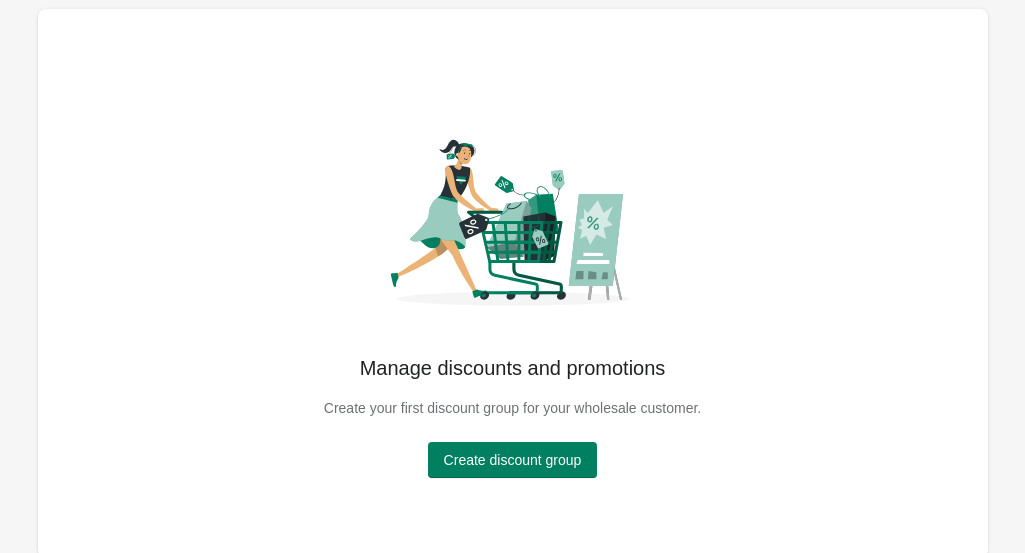 scroll, scrollTop: 0, scrollLeft: 0, axis: both 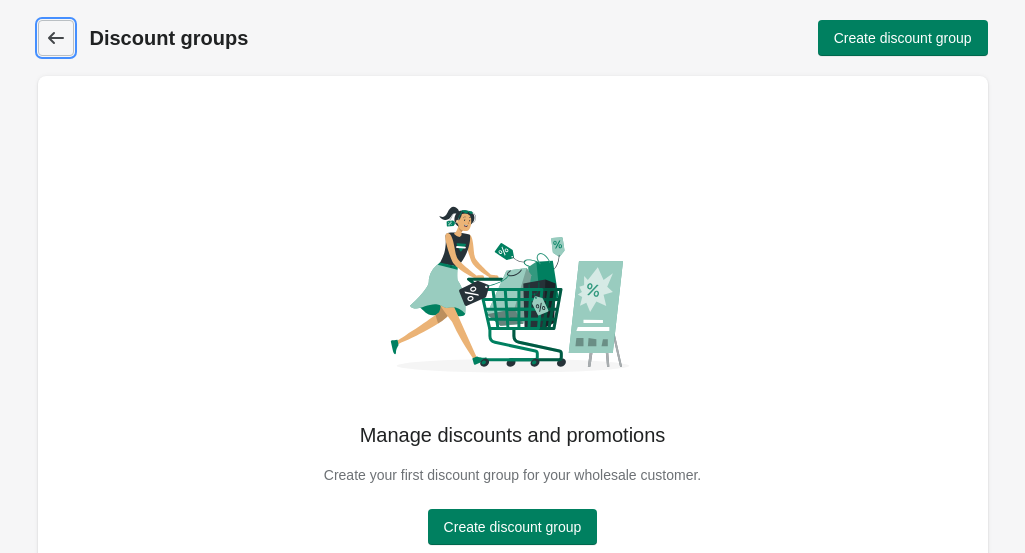 click 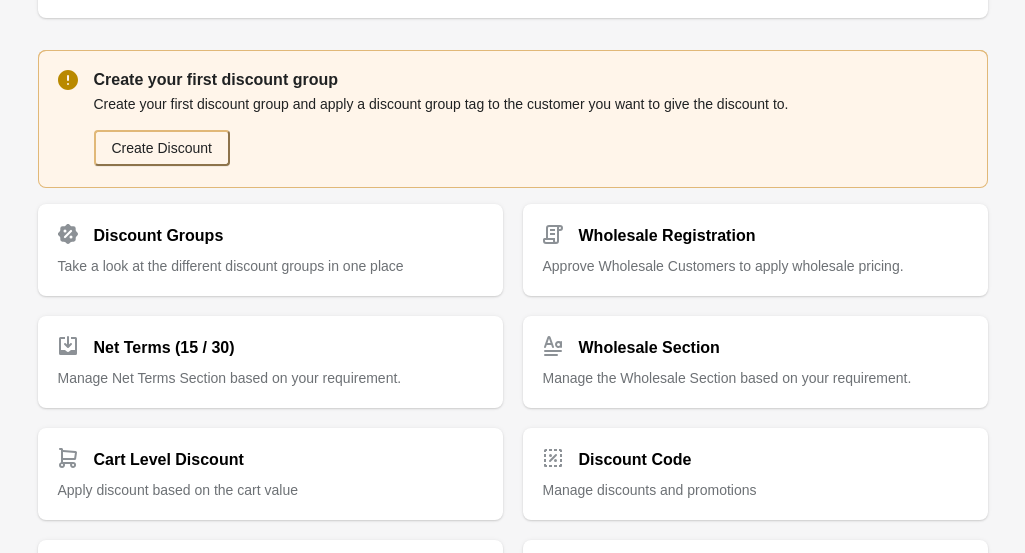 scroll, scrollTop: 255, scrollLeft: 0, axis: vertical 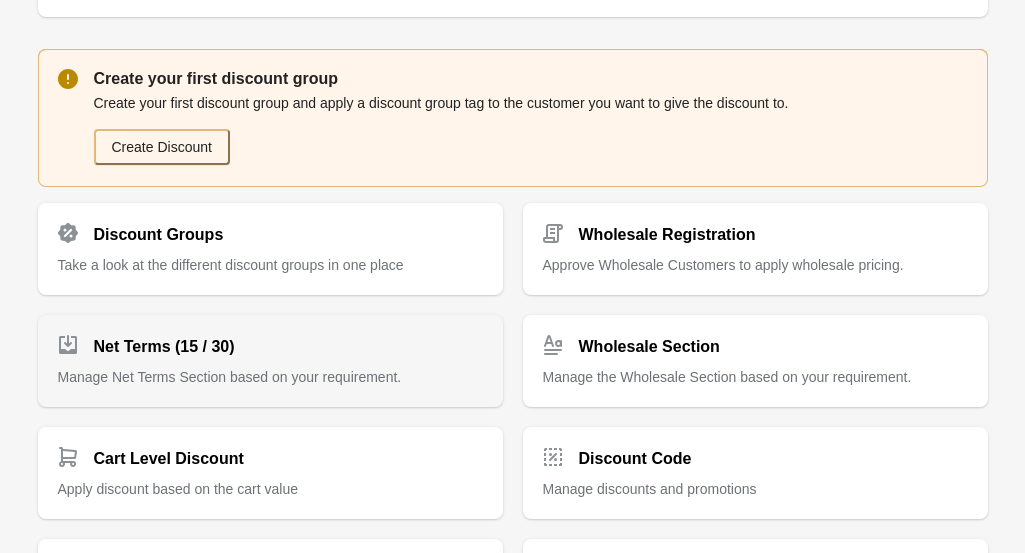 click on "Net Terms (15 / 30)" at bounding box center (262, 339) 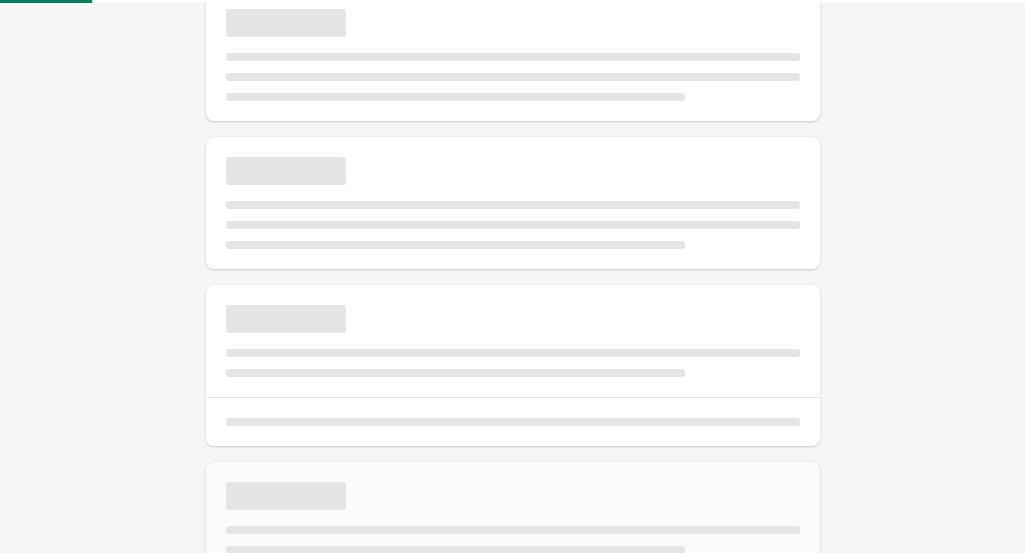 select on "*" 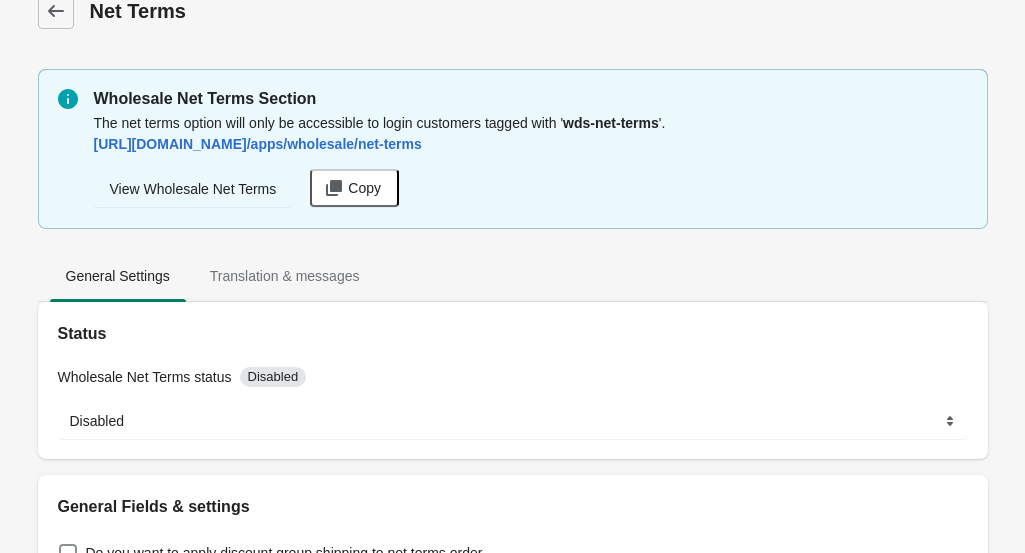scroll, scrollTop: 0, scrollLeft: 0, axis: both 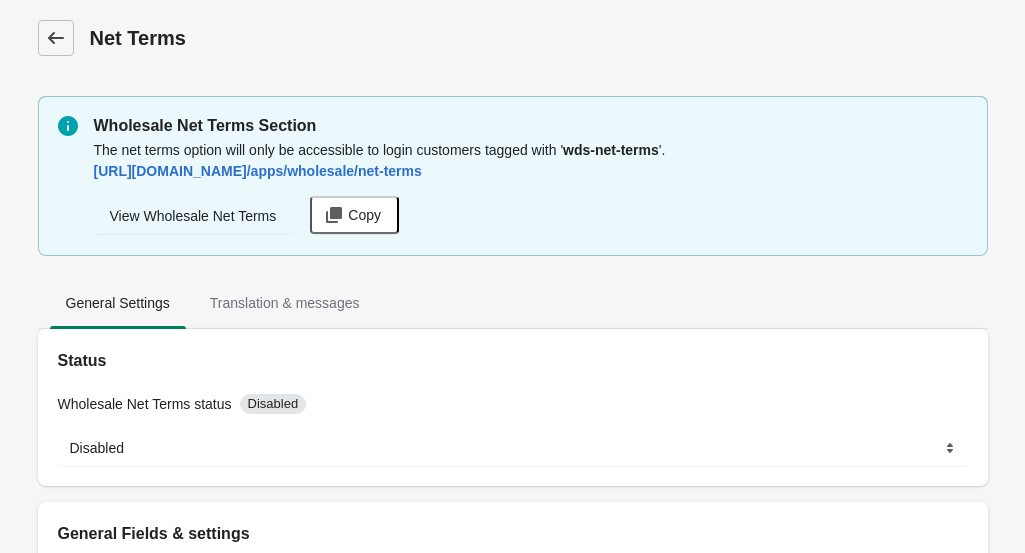 click 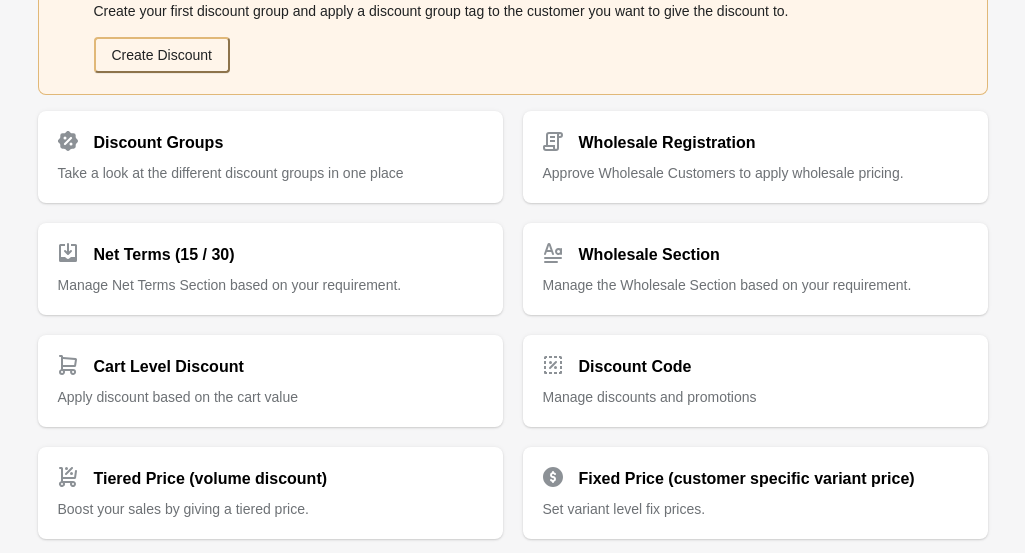 scroll, scrollTop: 348, scrollLeft: 0, axis: vertical 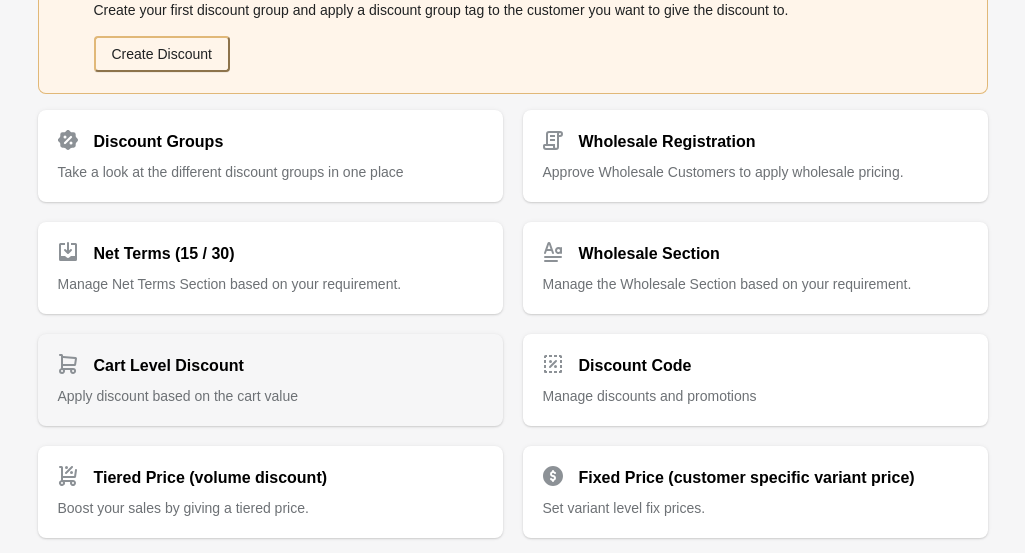 click on "Cart Level Discount" at bounding box center (262, 358) 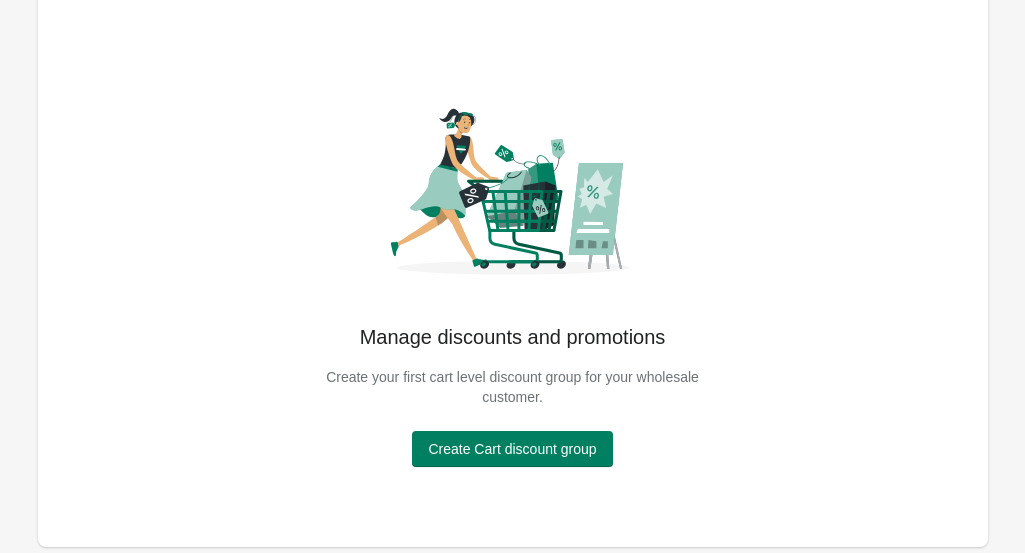 scroll, scrollTop: 112, scrollLeft: 0, axis: vertical 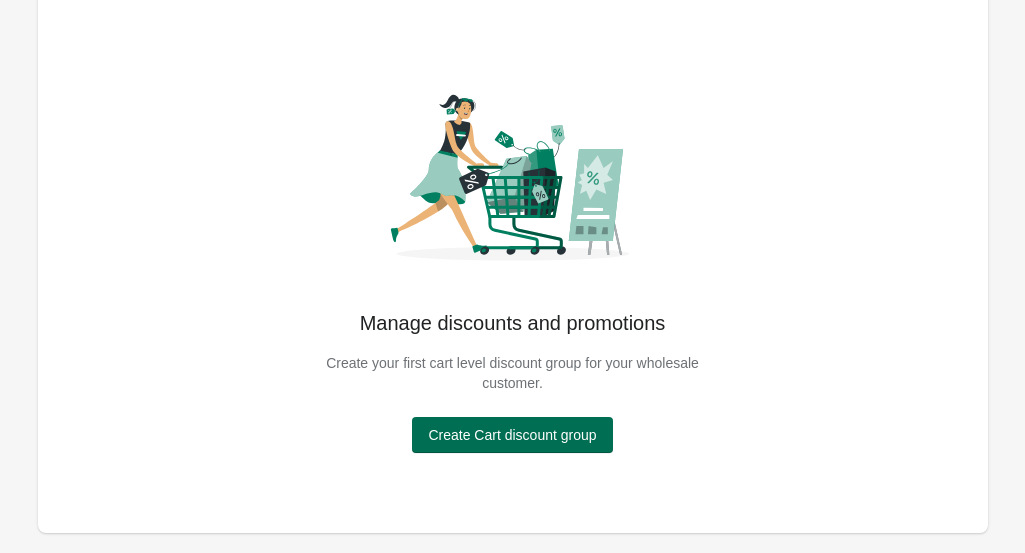 click on "Create Cart discount group" at bounding box center [512, 435] 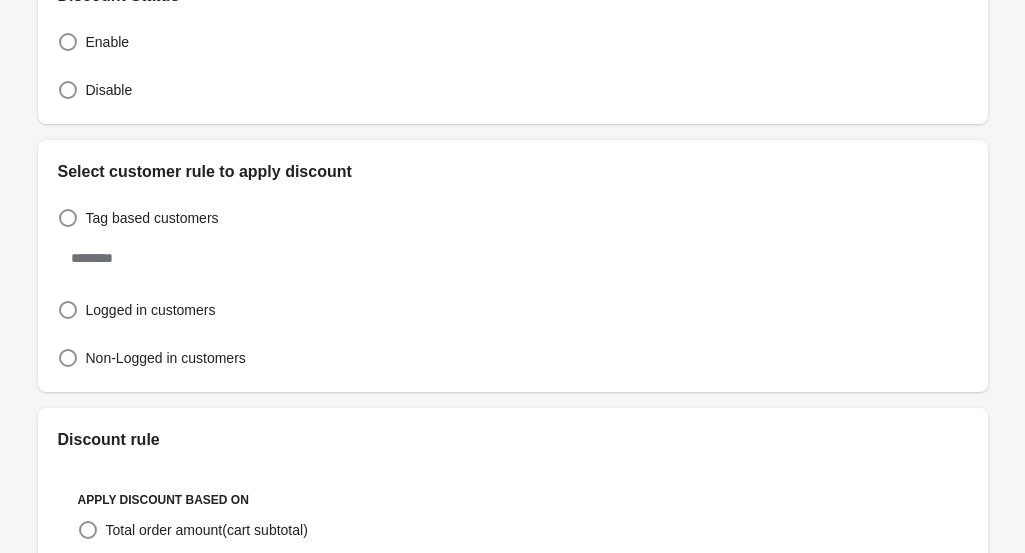 scroll, scrollTop: 0, scrollLeft: 0, axis: both 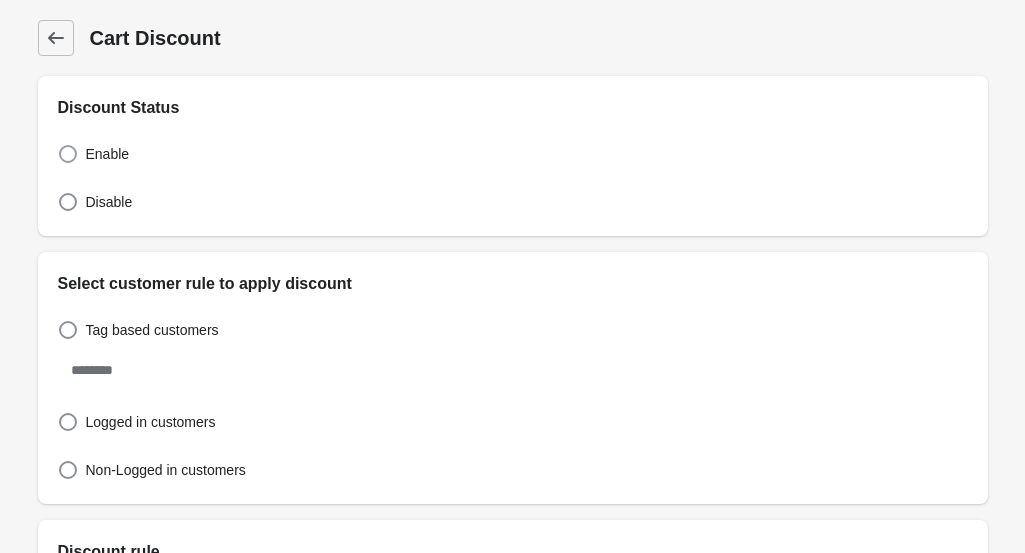 click on "Enable" at bounding box center (108, 154) 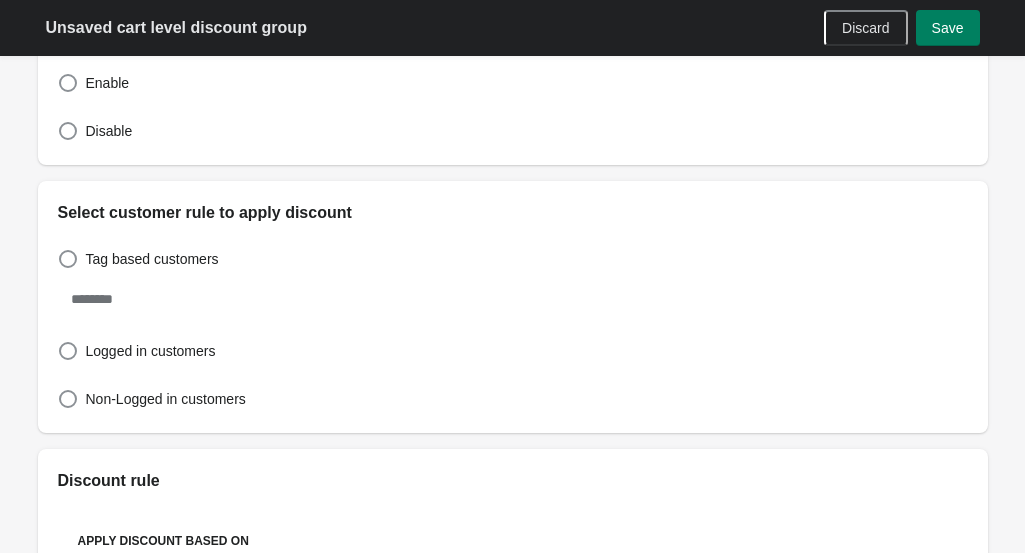 scroll, scrollTop: 80, scrollLeft: 0, axis: vertical 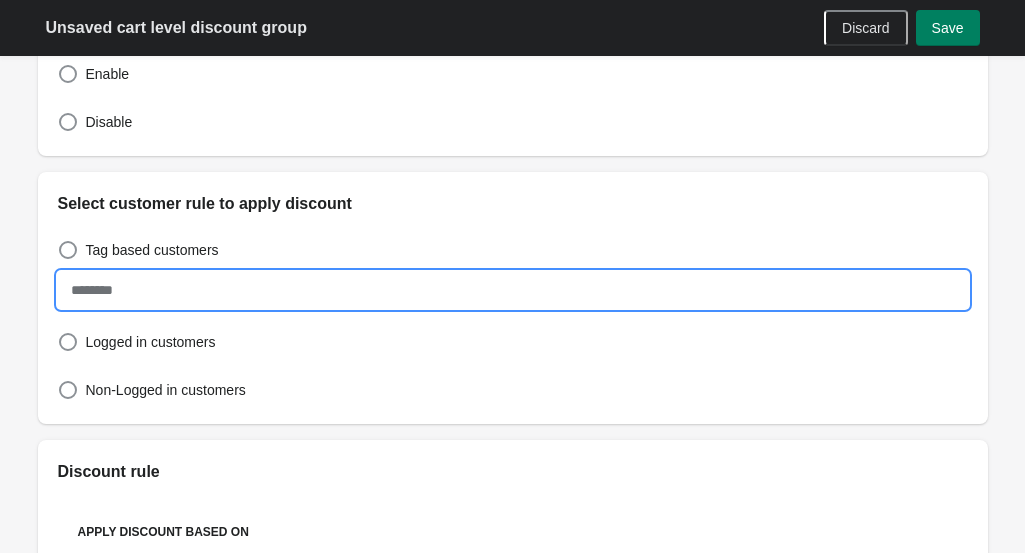 click at bounding box center [513, 290] 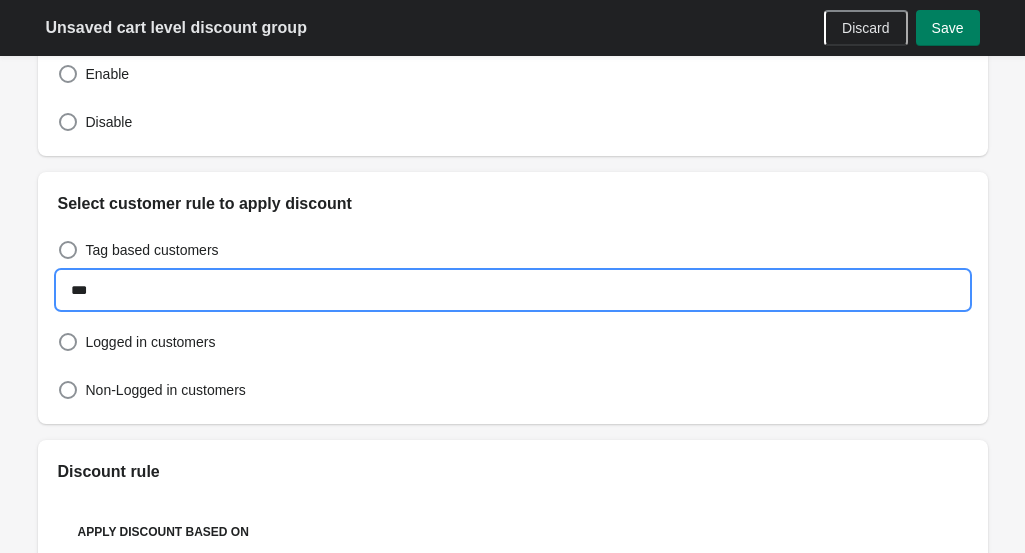 type on "***" 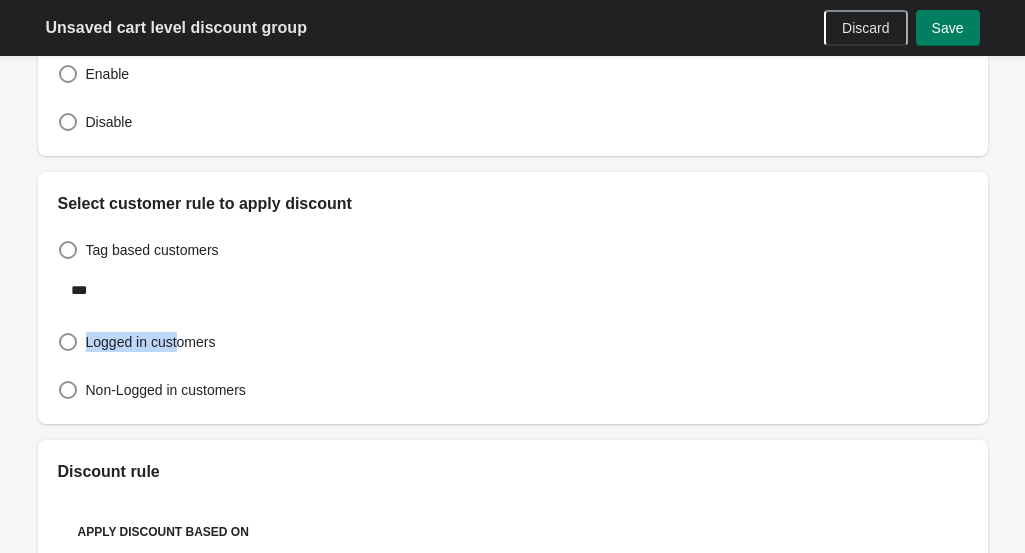 drag, startPoint x: 179, startPoint y: 327, endPoint x: 179, endPoint y: 339, distance: 12 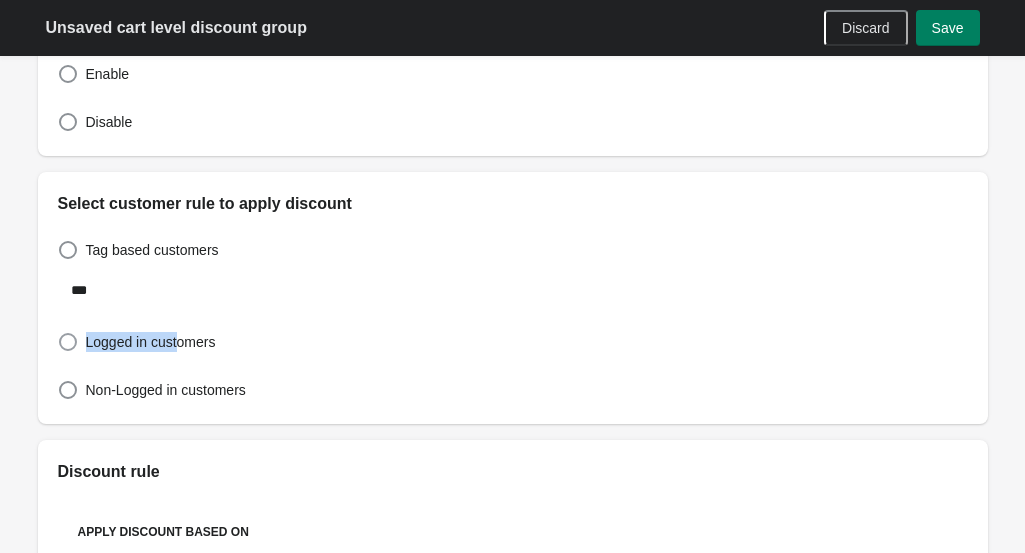 click on "Logged in customers" at bounding box center [151, 342] 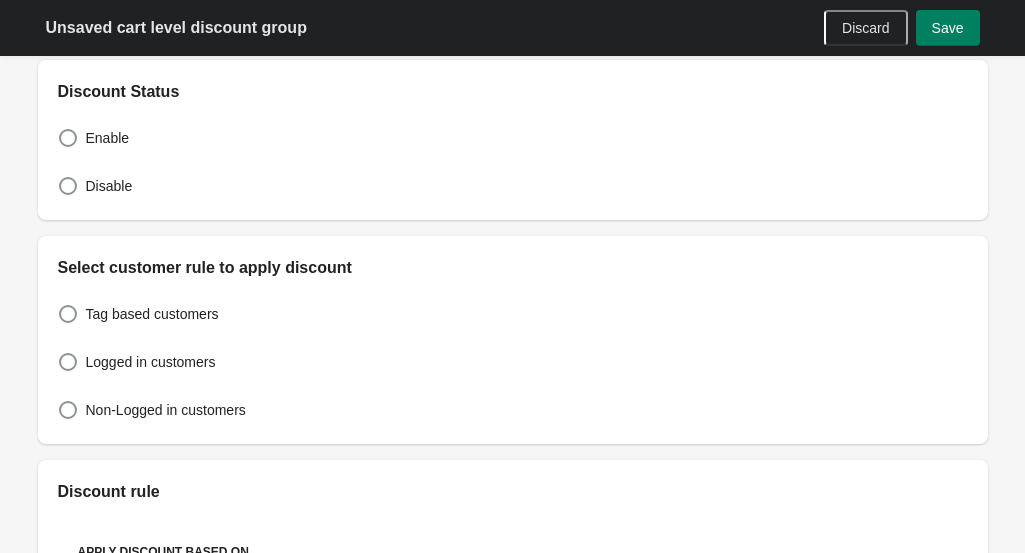 scroll, scrollTop: 0, scrollLeft: 0, axis: both 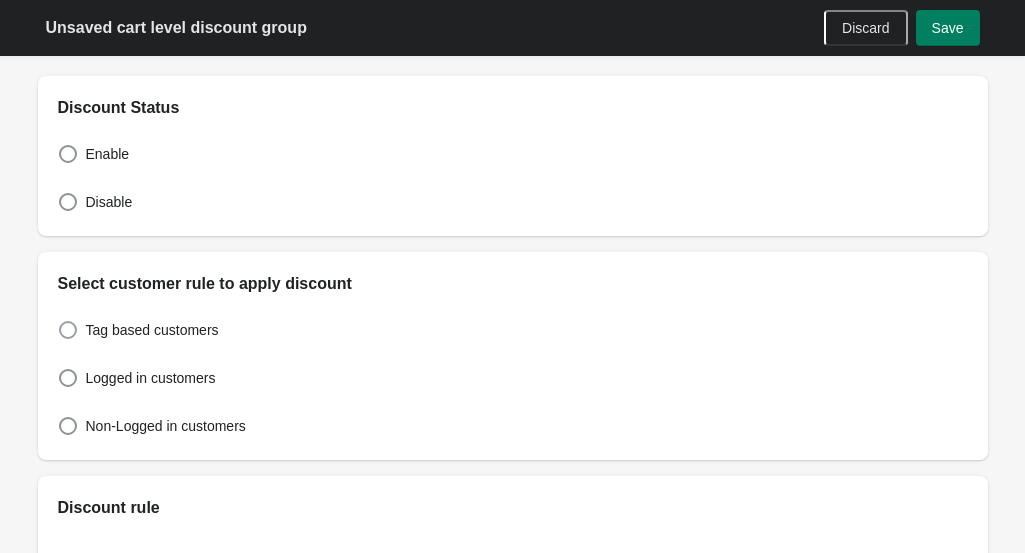 click on "Tag based customers" at bounding box center (152, 330) 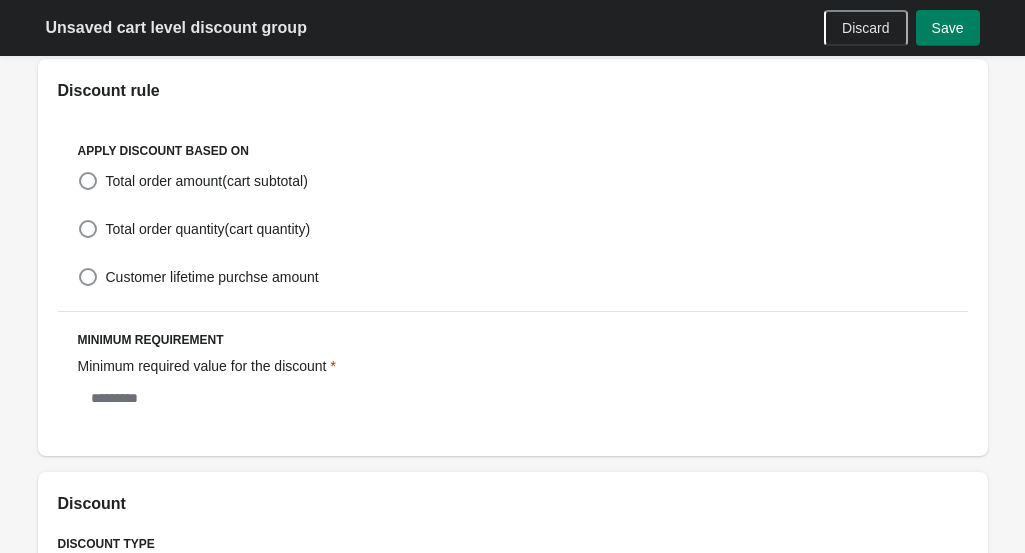 scroll, scrollTop: 466, scrollLeft: 0, axis: vertical 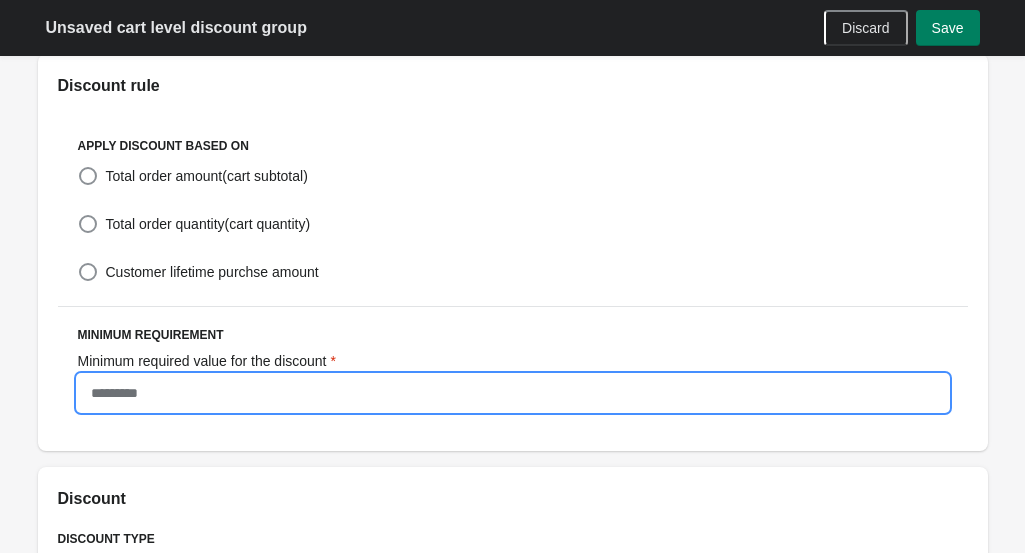 click on "Minimum required value for the discount" at bounding box center (513, 393) 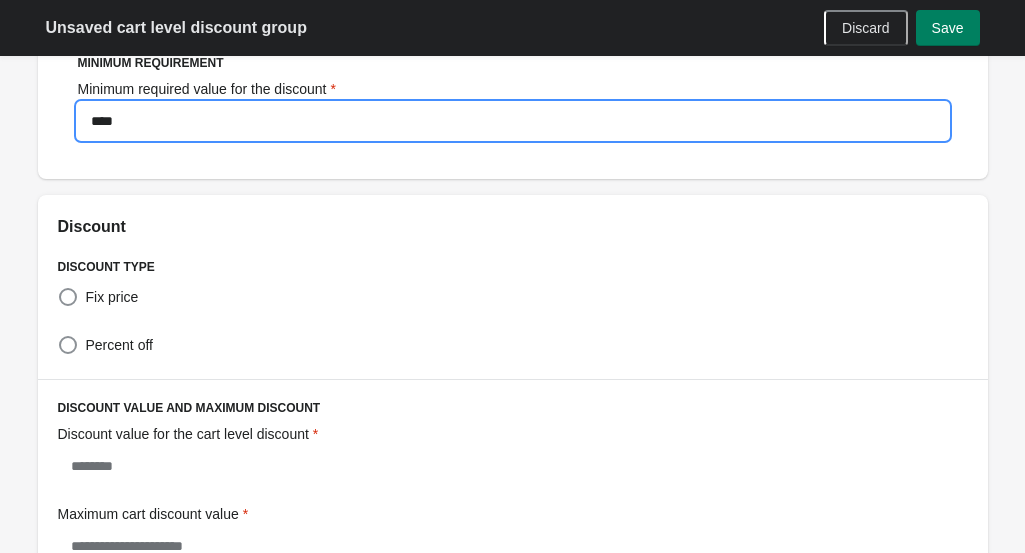 scroll, scrollTop: 730, scrollLeft: 0, axis: vertical 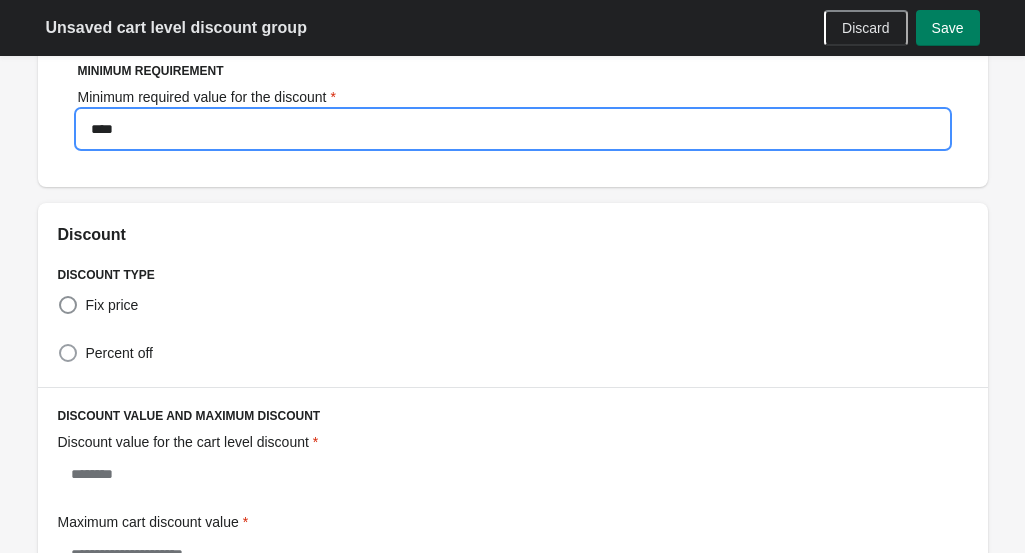 type on "****" 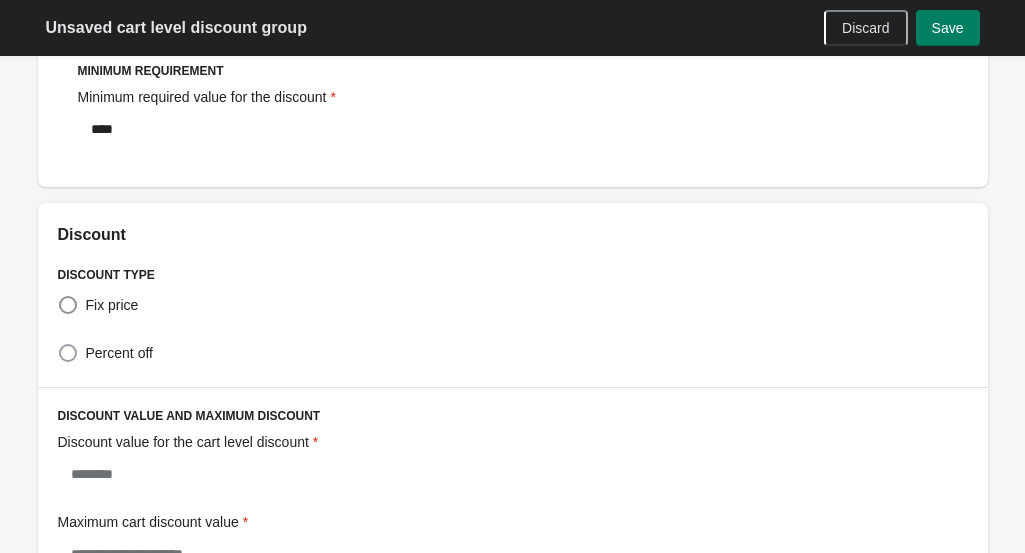 click on "Percent off" at bounding box center [105, 353] 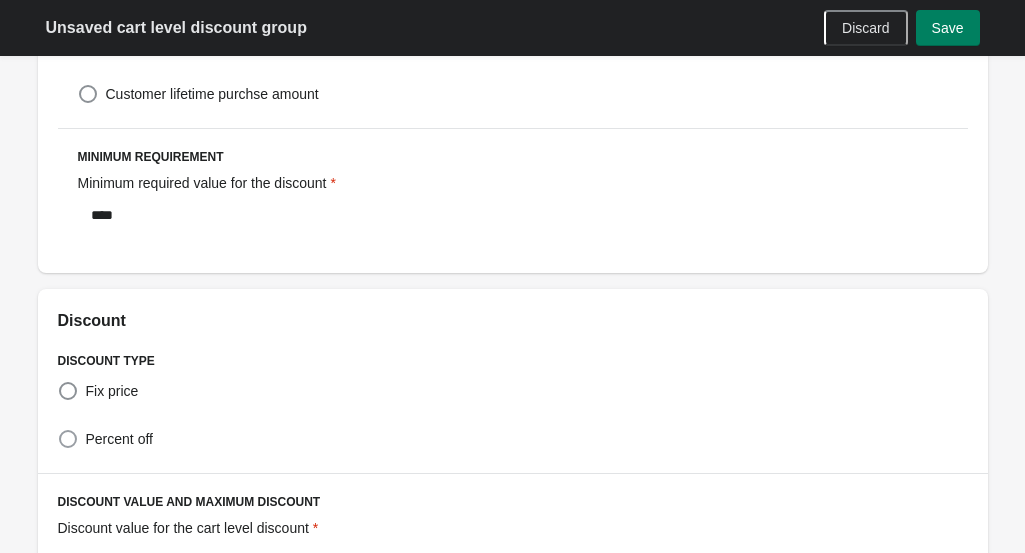 scroll, scrollTop: 898, scrollLeft: 0, axis: vertical 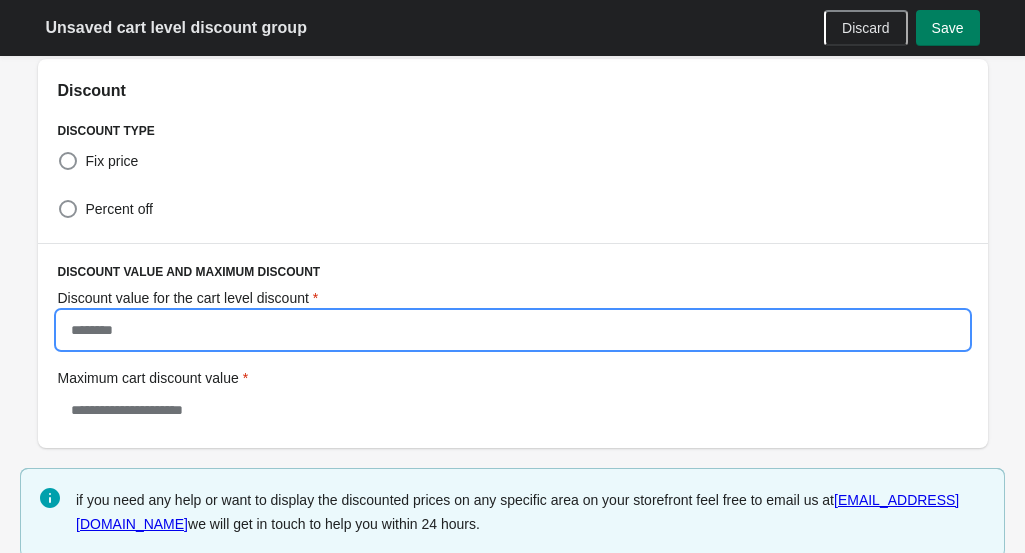click on "Discount value for the cart level discount" at bounding box center (513, 330) 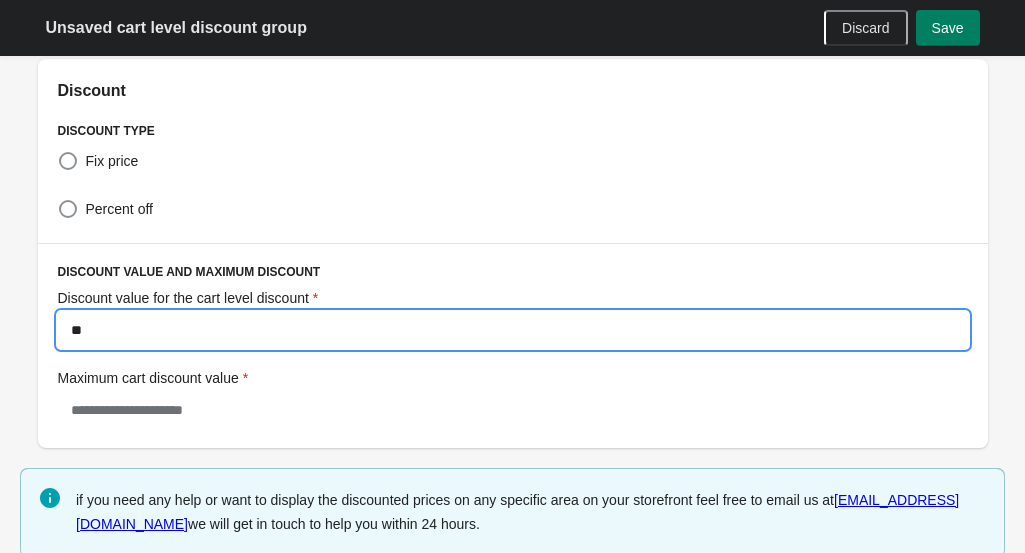 type on "**" 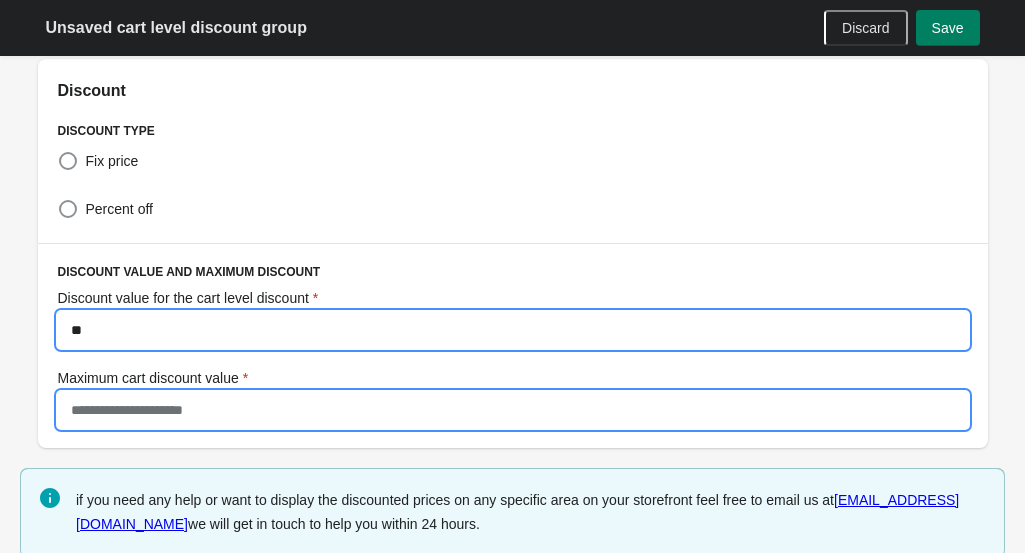 click on "Maximum cart discount value" at bounding box center [513, 410] 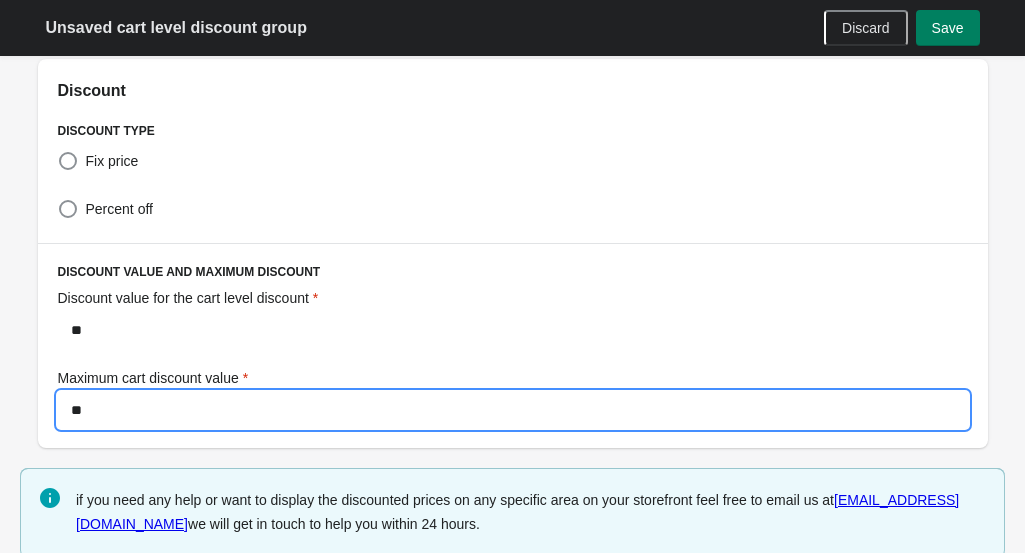 scroll, scrollTop: 898, scrollLeft: 0, axis: vertical 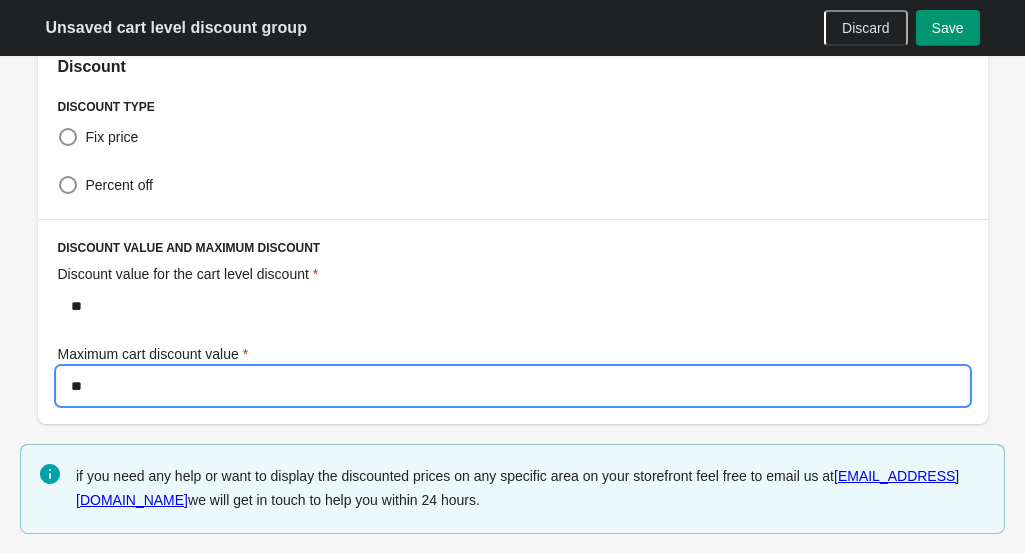 type on "**" 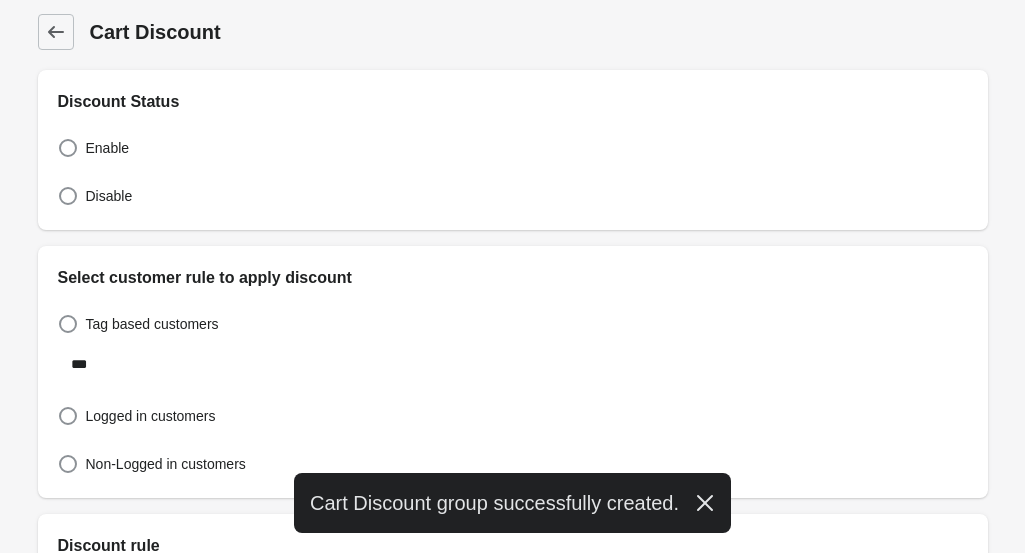 scroll, scrollTop: 0, scrollLeft: 0, axis: both 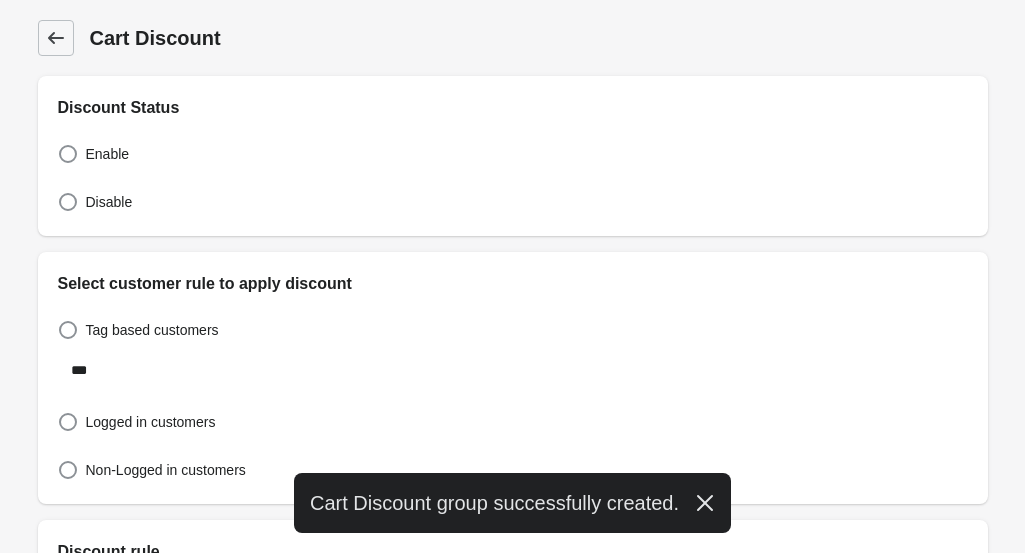 click 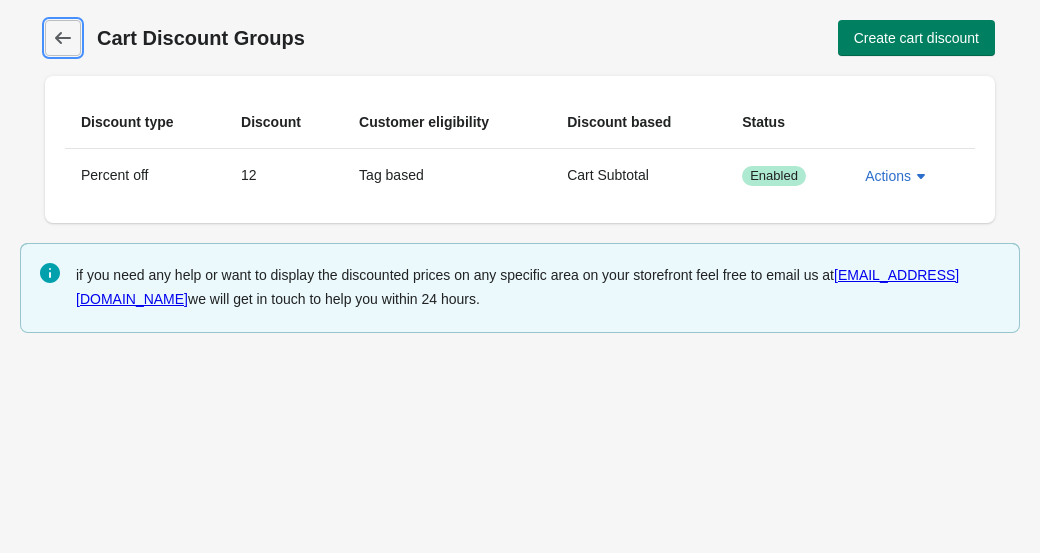click 